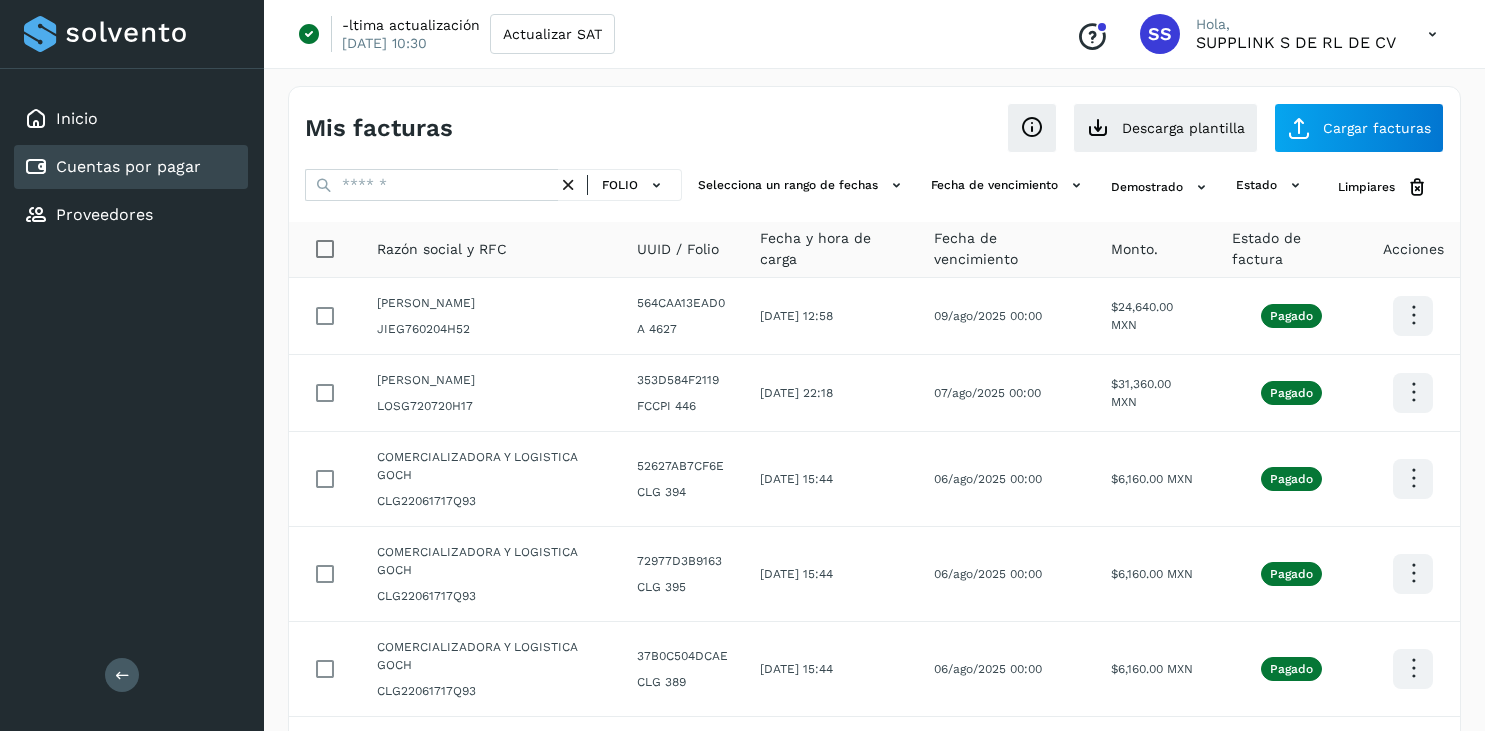 scroll, scrollTop: 0, scrollLeft: 0, axis: both 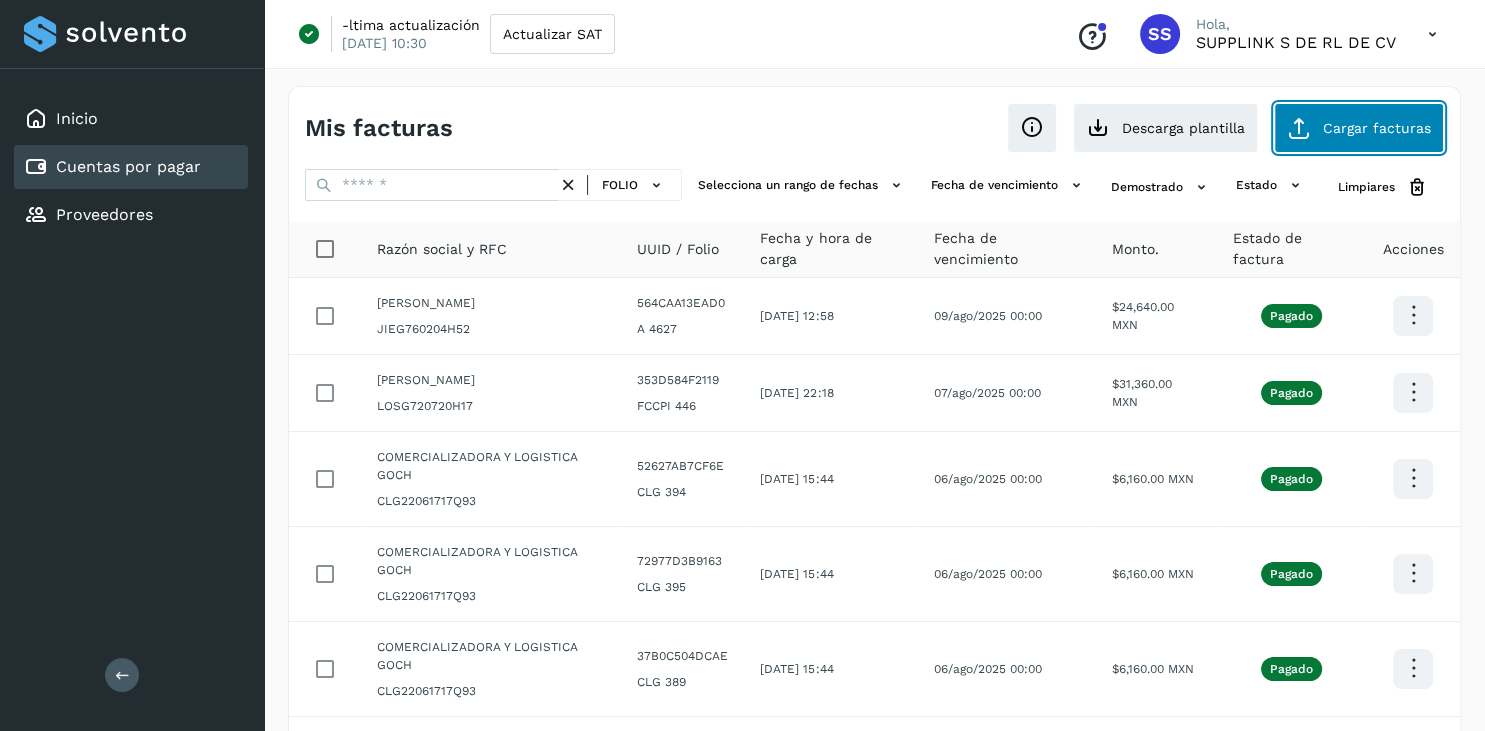 click on "Cargar facturas" 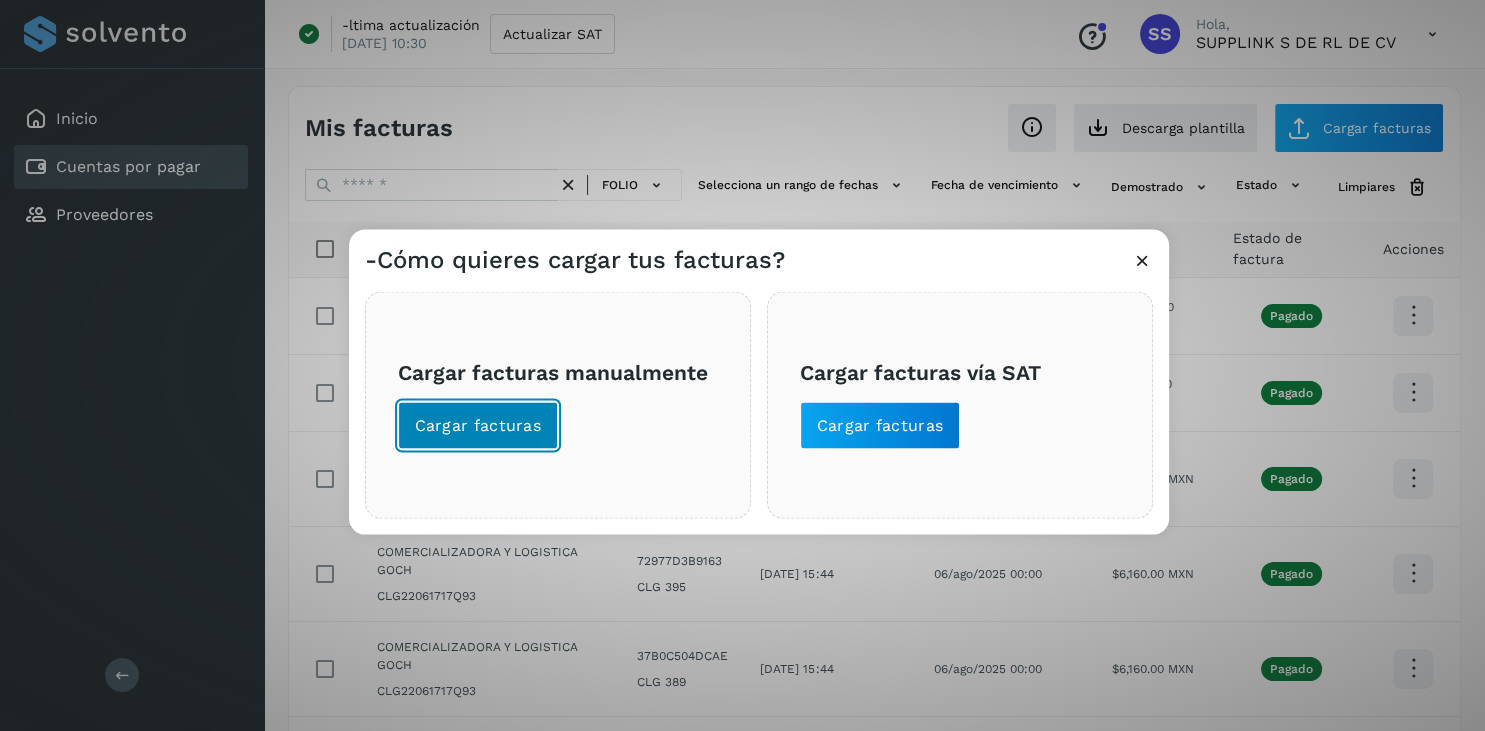 click on "Cargar facturas" 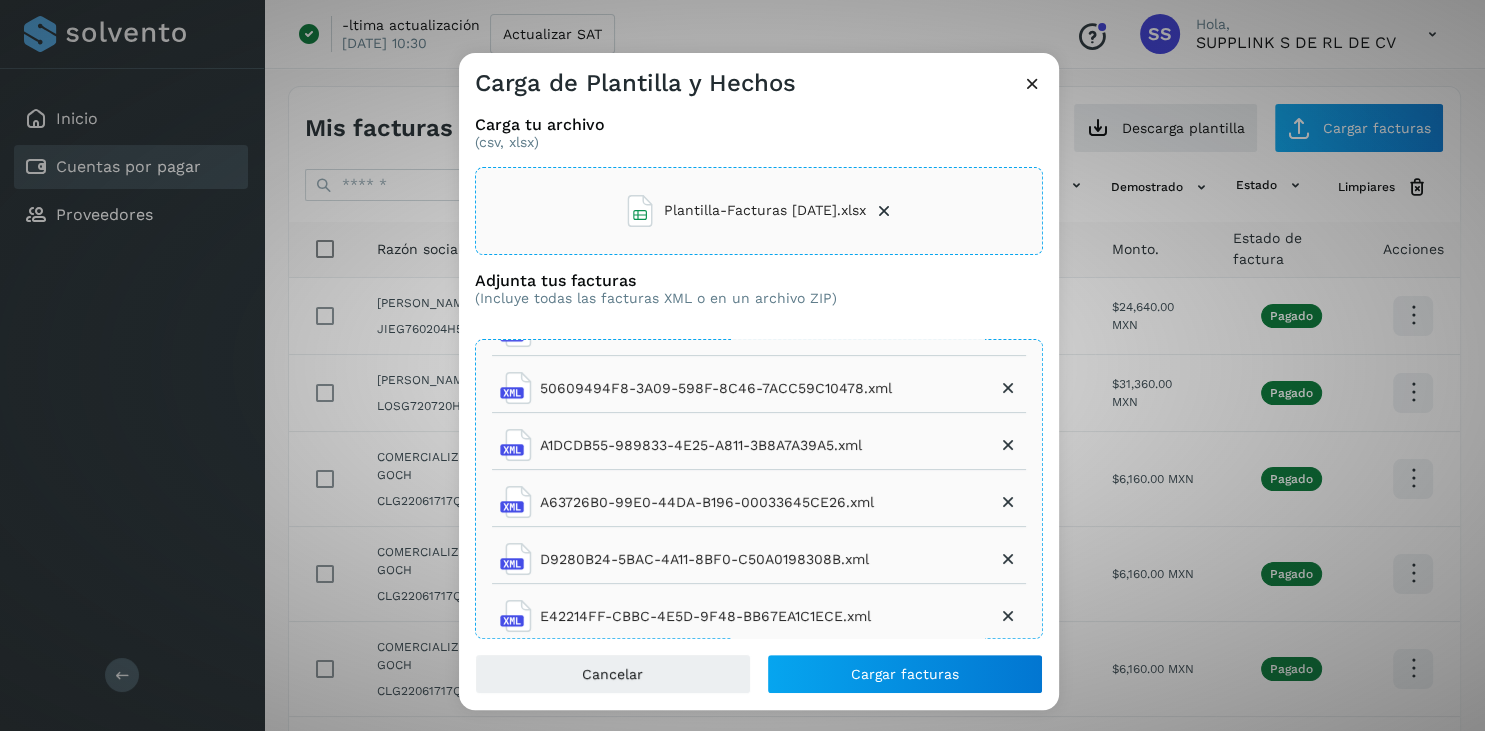 scroll, scrollTop: 0, scrollLeft: 0, axis: both 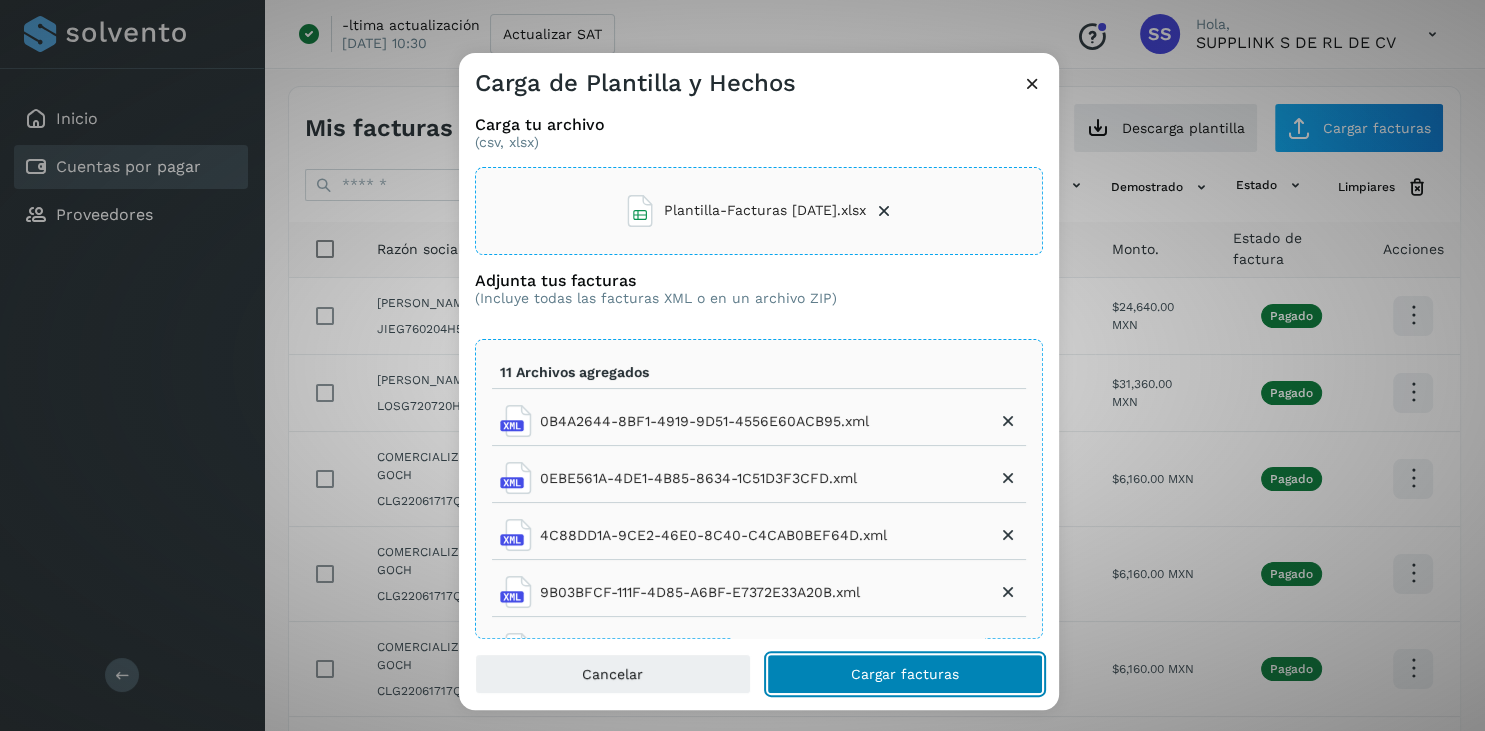 click on "Cargar facturas" 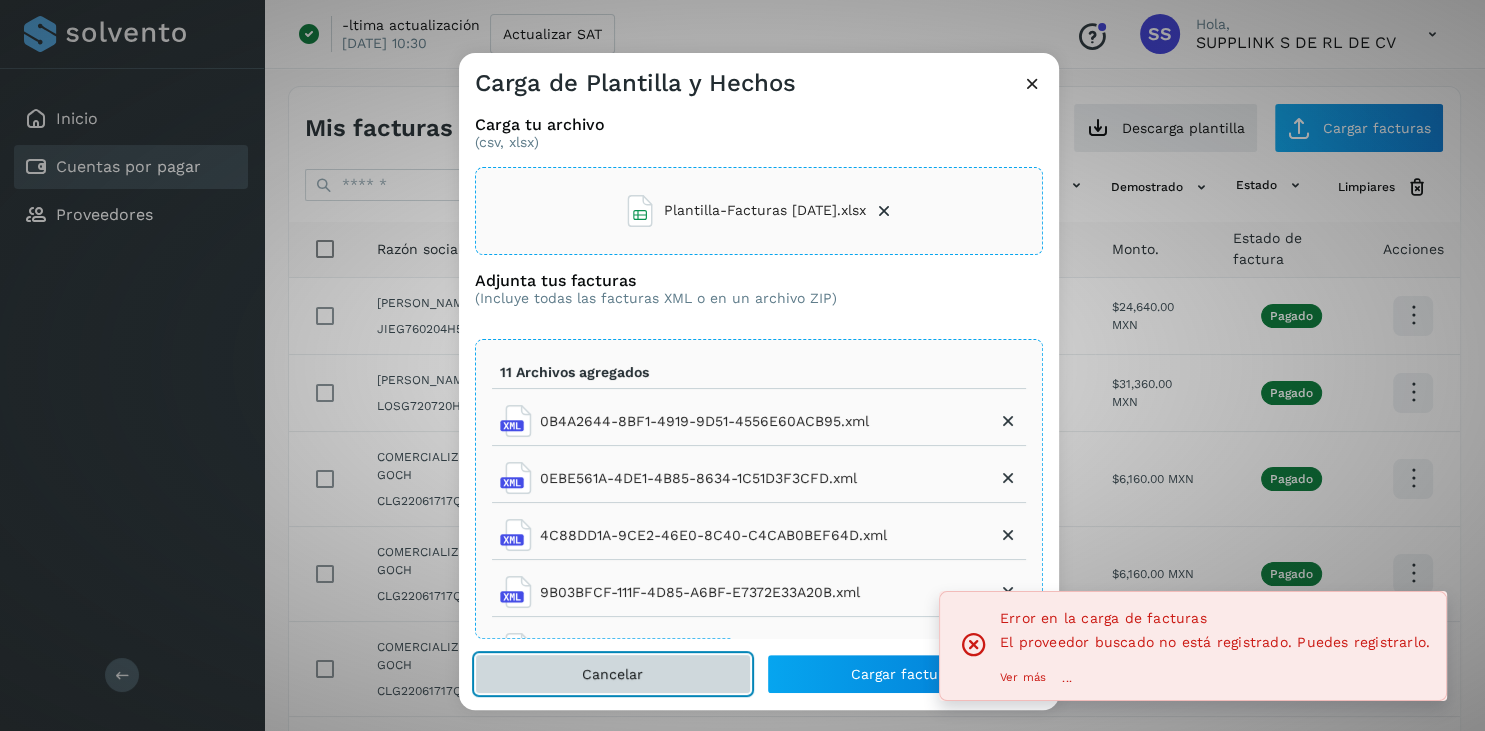 click on "Cancelar" 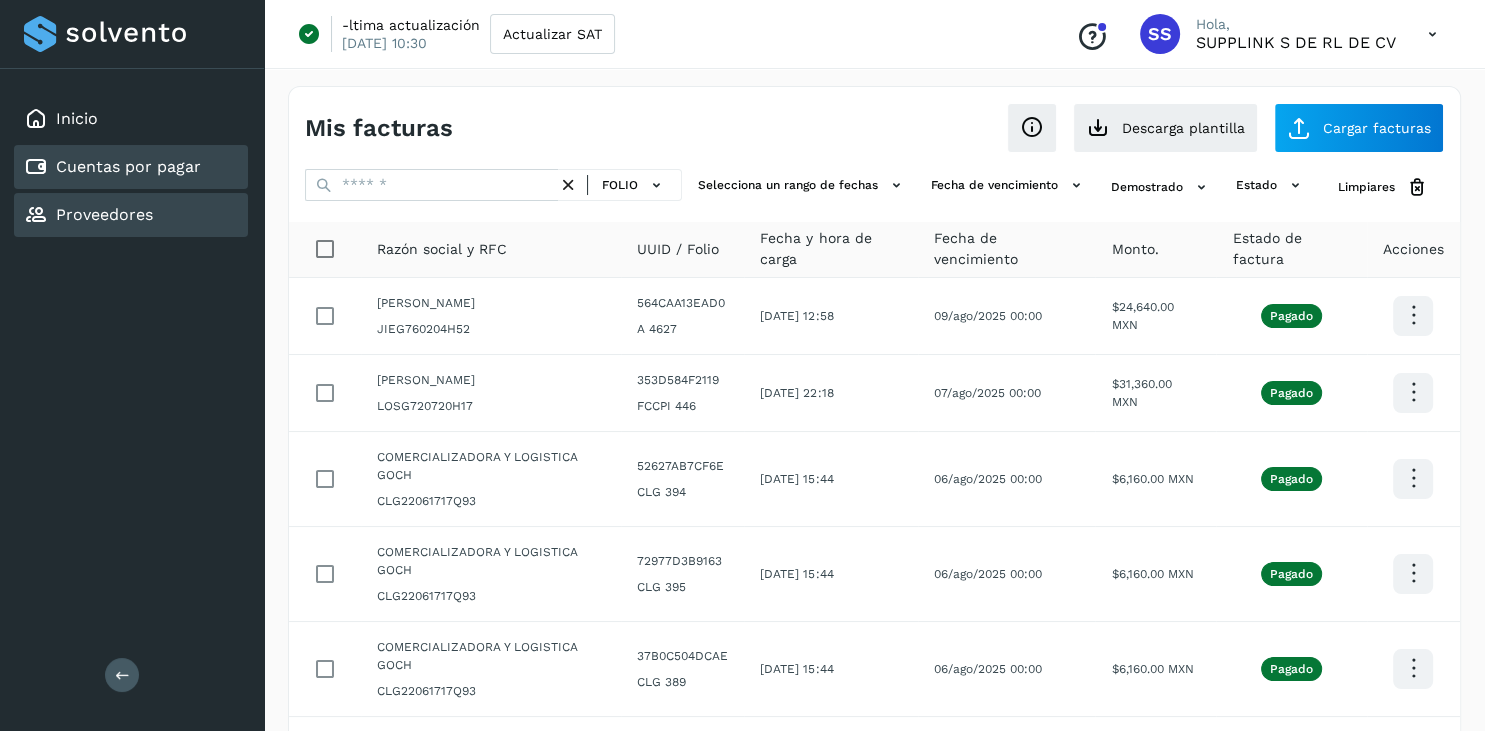 click on "Proveedores" at bounding box center (104, 214) 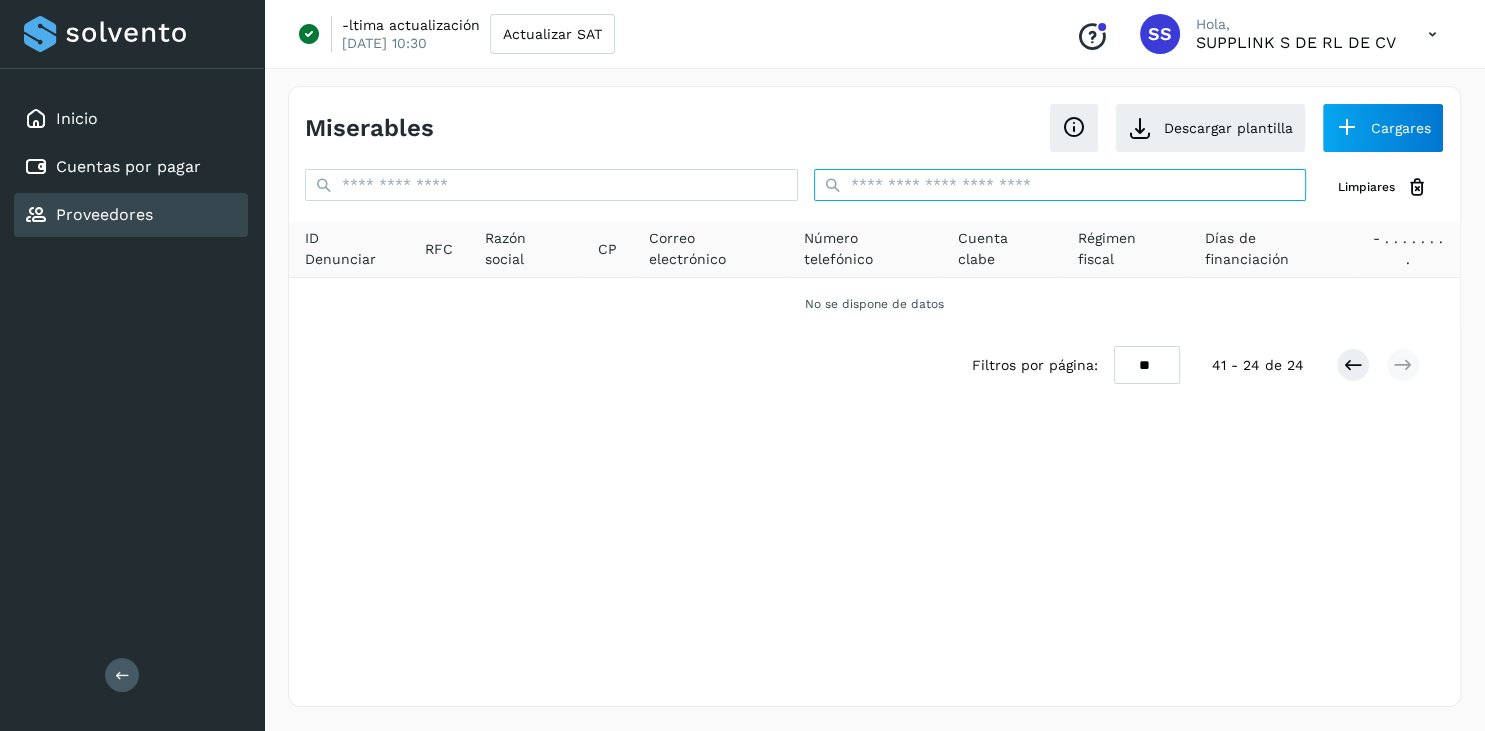click at bounding box center [1060, 185] 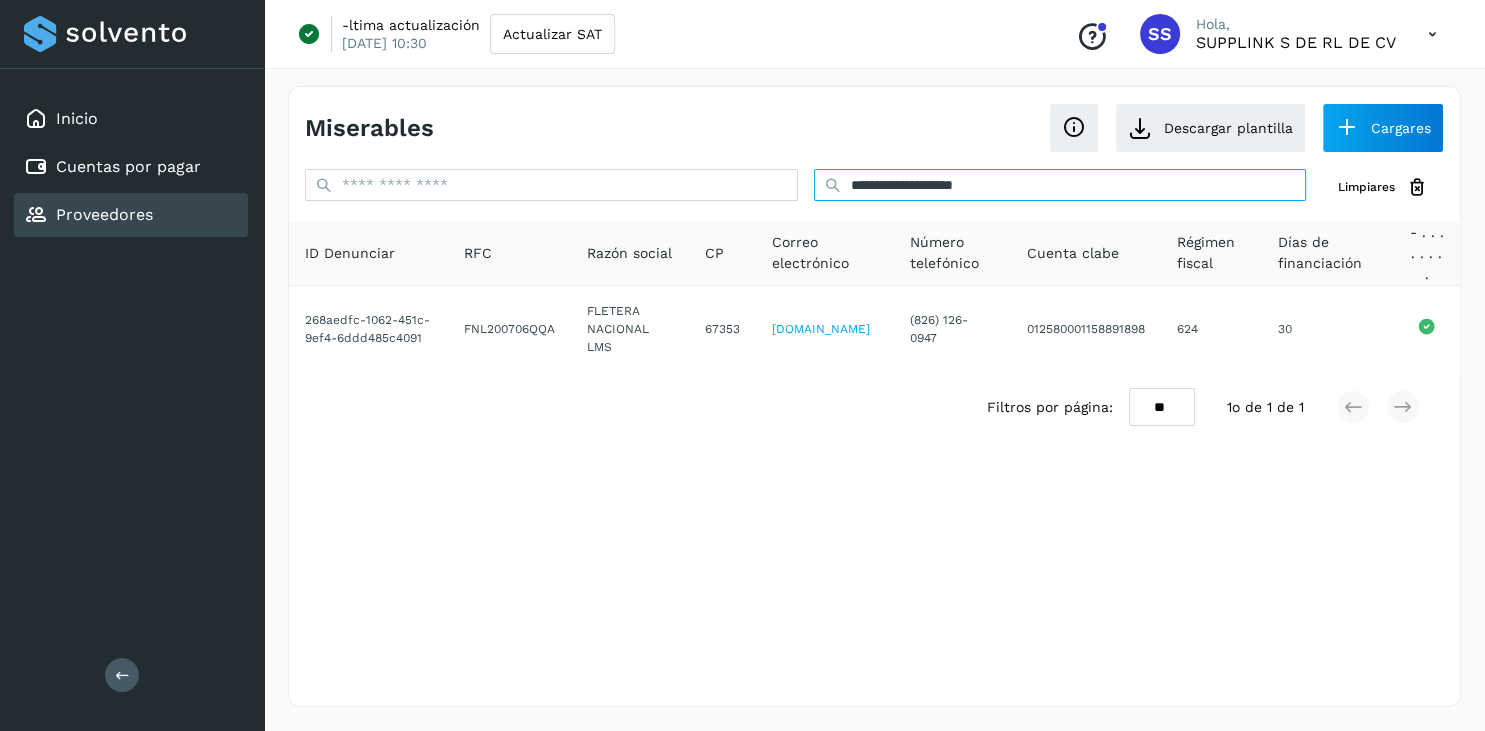 drag, startPoint x: 1035, startPoint y: 186, endPoint x: 786, endPoint y: 209, distance: 250.06 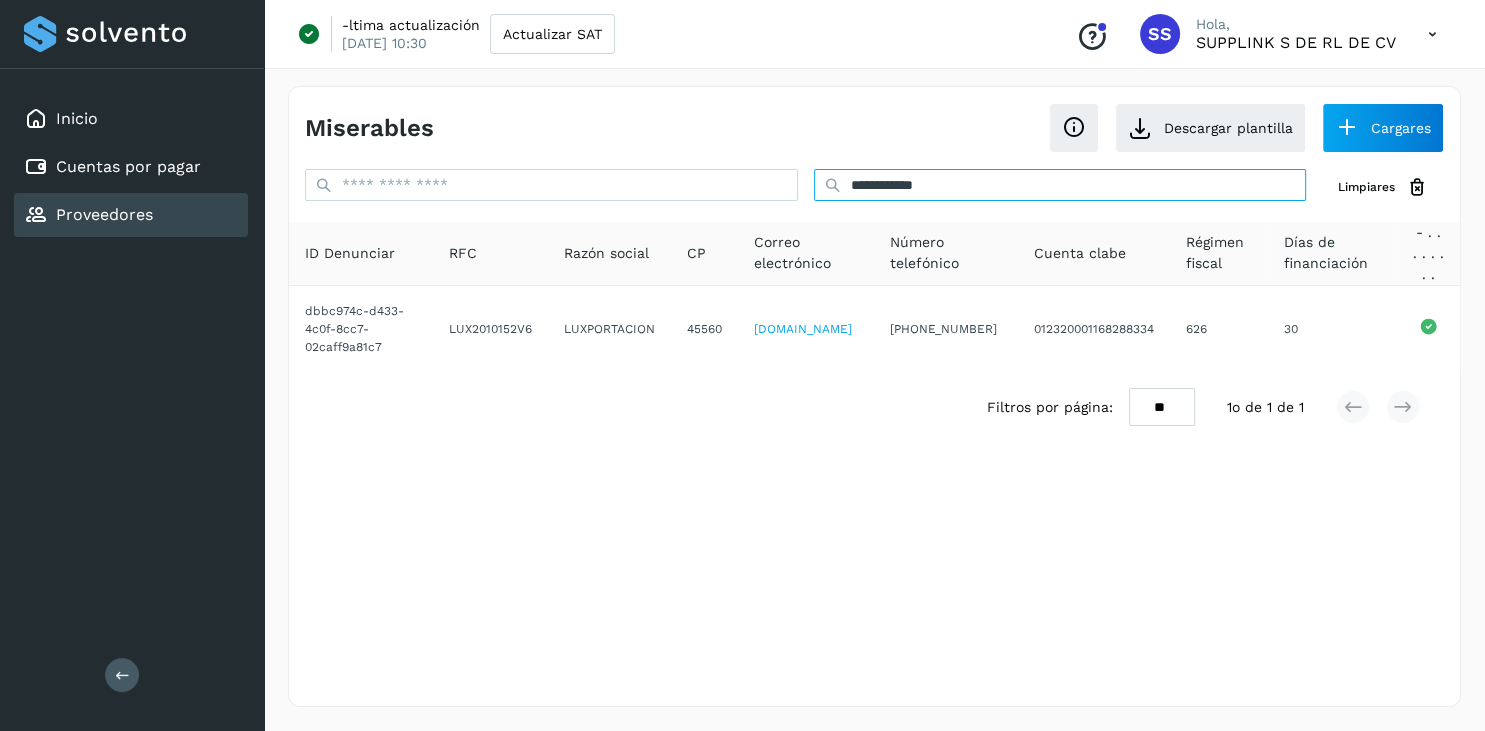 drag, startPoint x: 1006, startPoint y: 191, endPoint x: 742, endPoint y: 219, distance: 265.48068 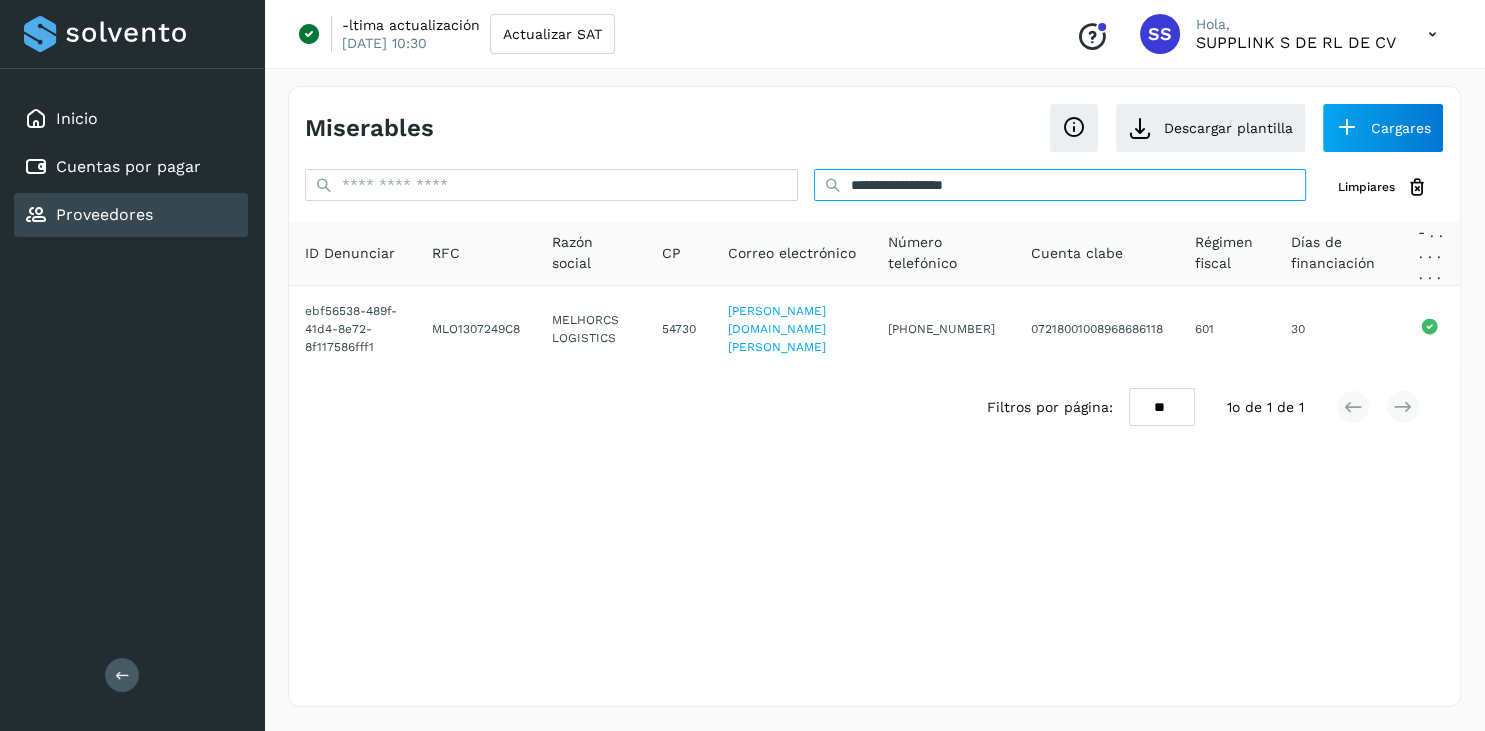 drag, startPoint x: 1086, startPoint y: 186, endPoint x: 792, endPoint y: 194, distance: 294.10883 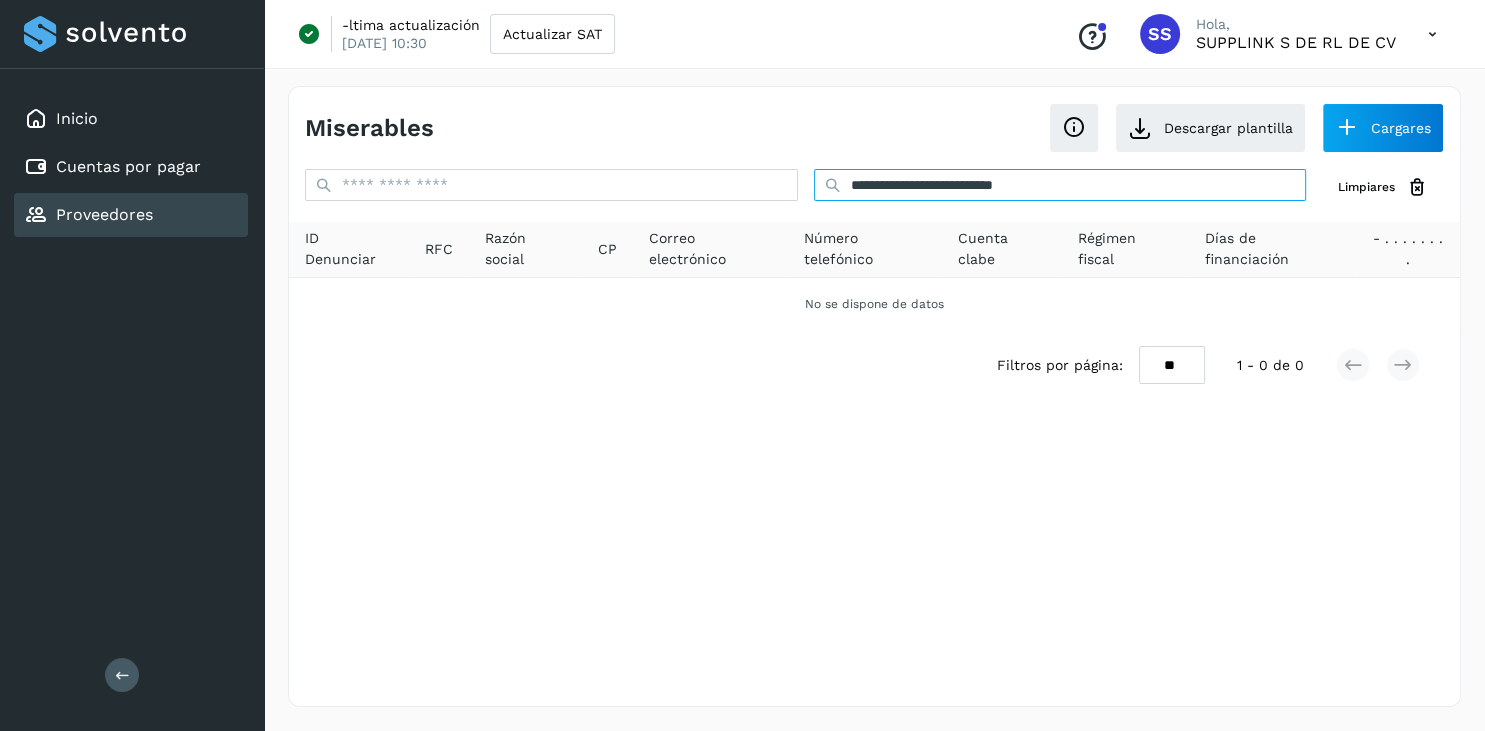 drag, startPoint x: 1126, startPoint y: 180, endPoint x: 788, endPoint y: 210, distance: 339.32874 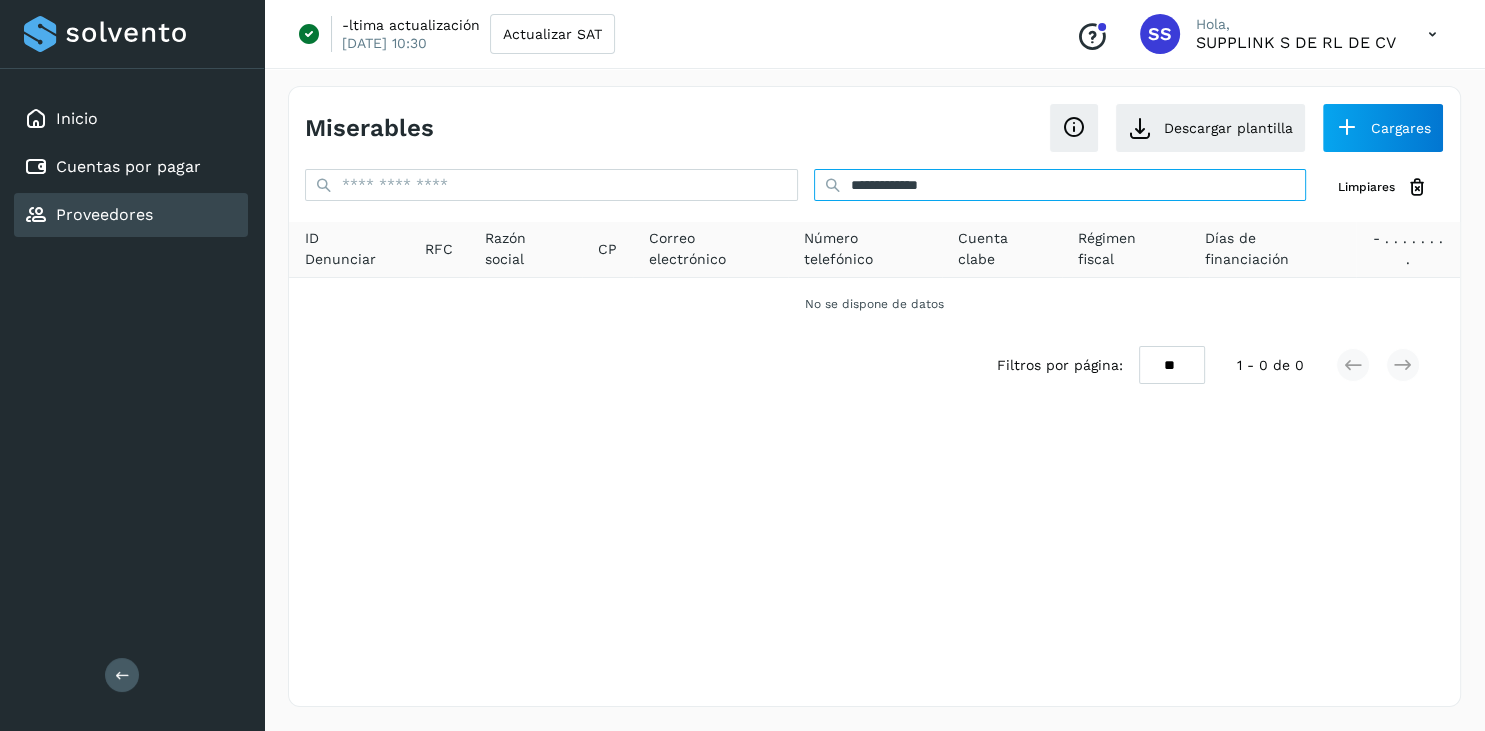 drag, startPoint x: 994, startPoint y: 178, endPoint x: 764, endPoint y: 184, distance: 230.07825 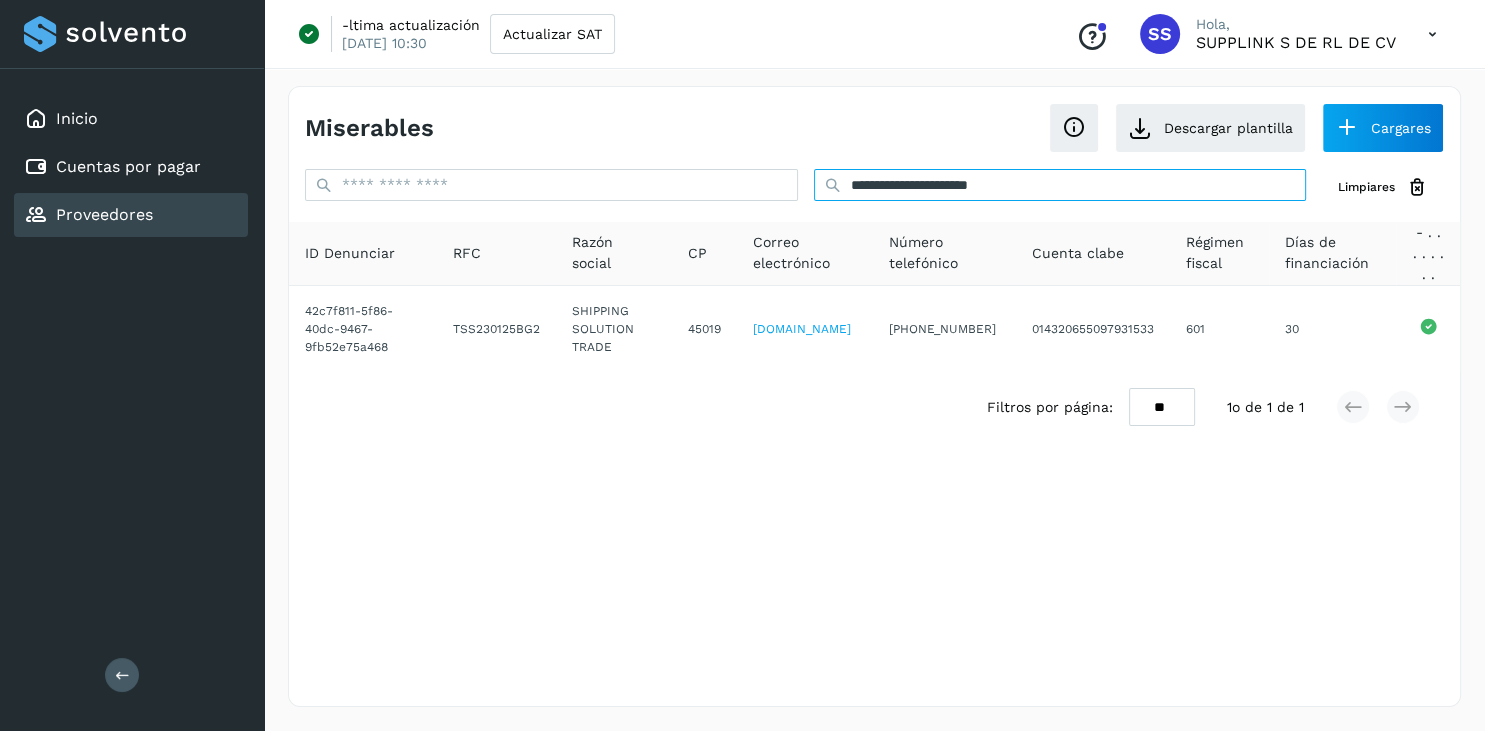 drag, startPoint x: 1054, startPoint y: 177, endPoint x: 806, endPoint y: 194, distance: 248.58199 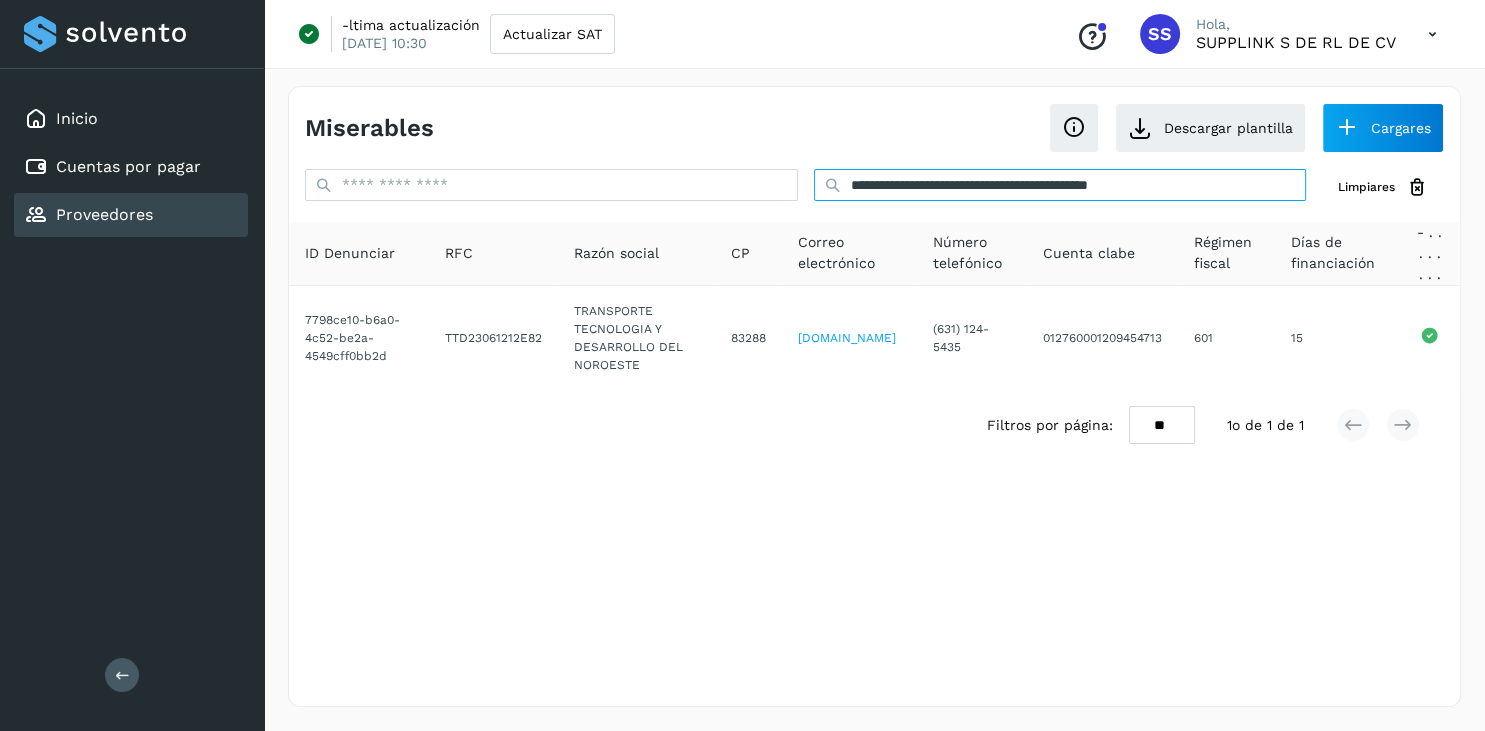 click on "**********" at bounding box center [1060, 185] 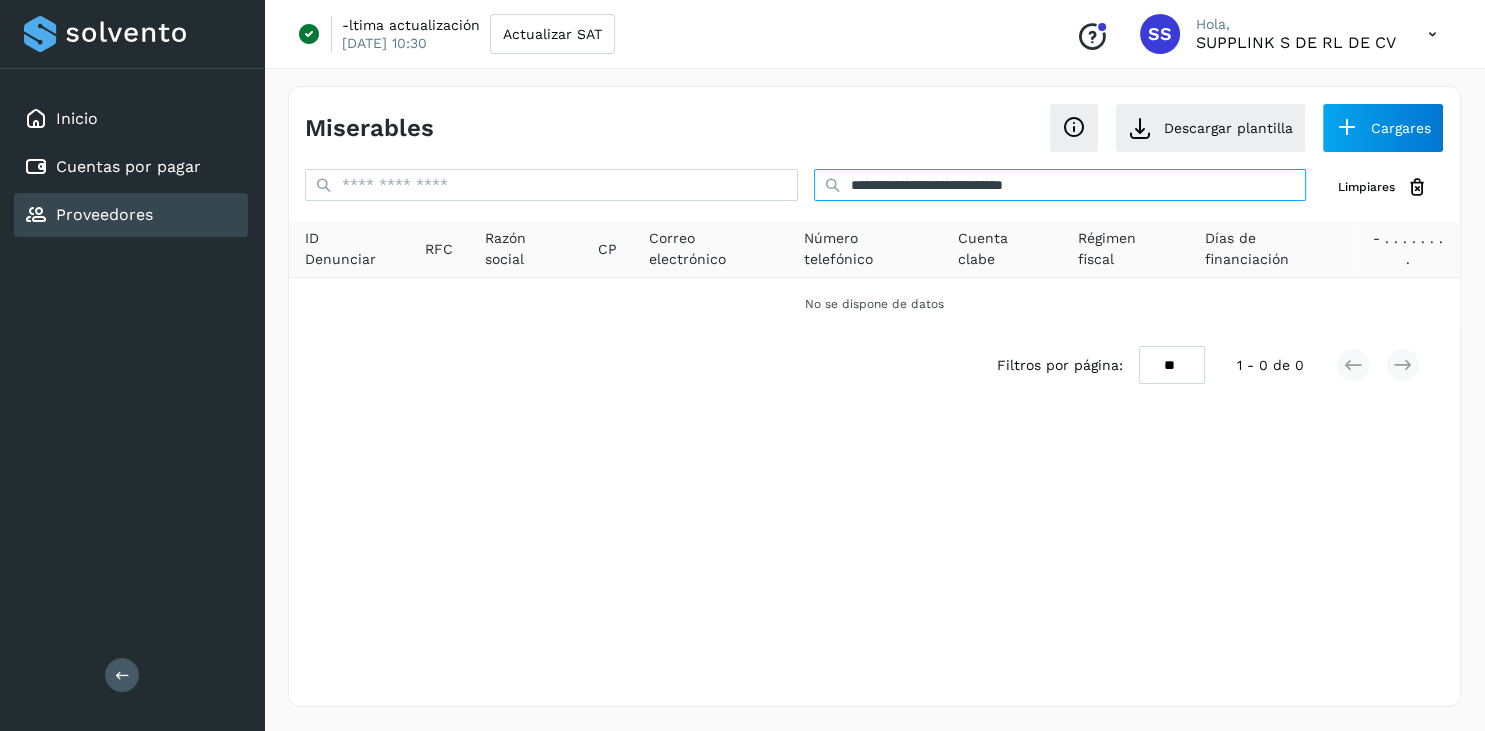 drag, startPoint x: 1158, startPoint y: 187, endPoint x: 698, endPoint y: 191, distance: 460.0174 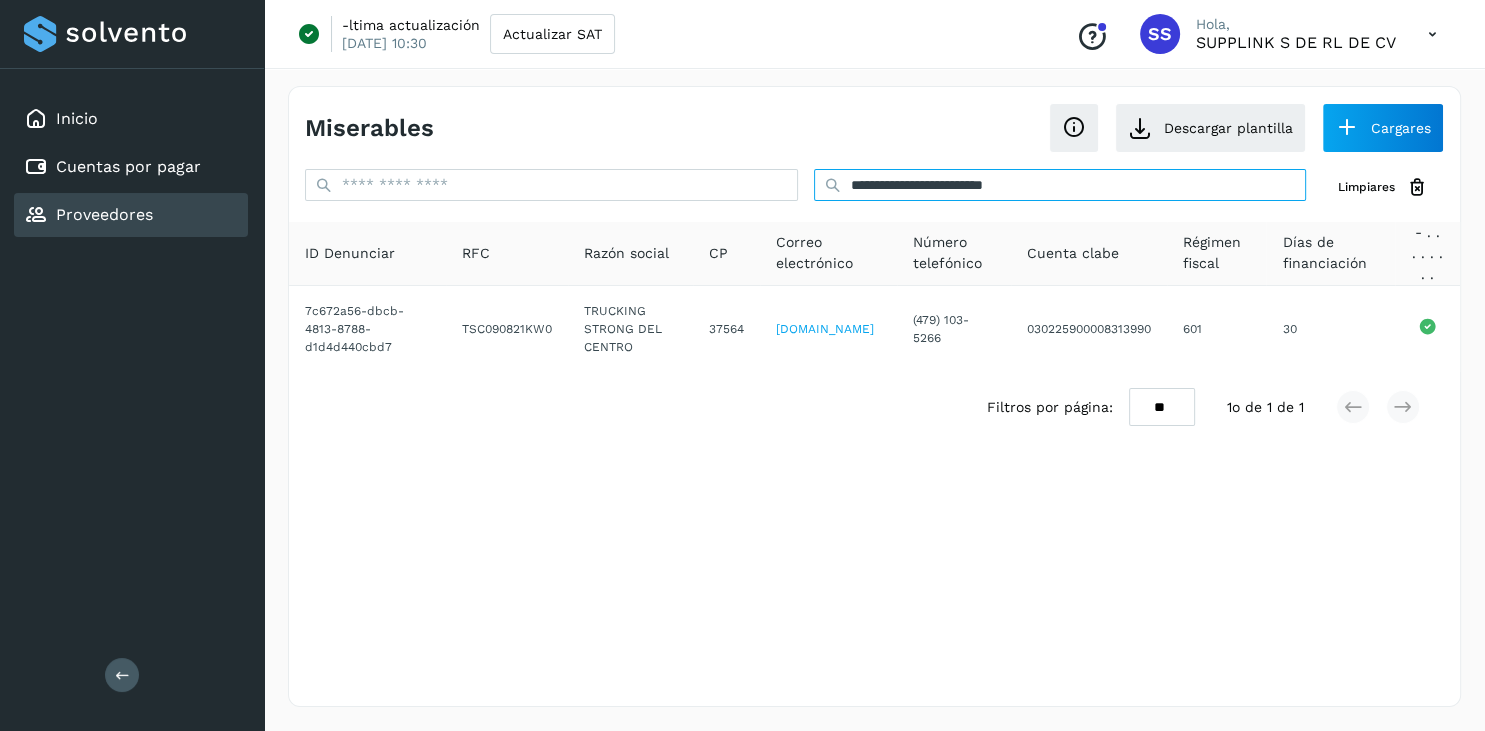 type on "**********" 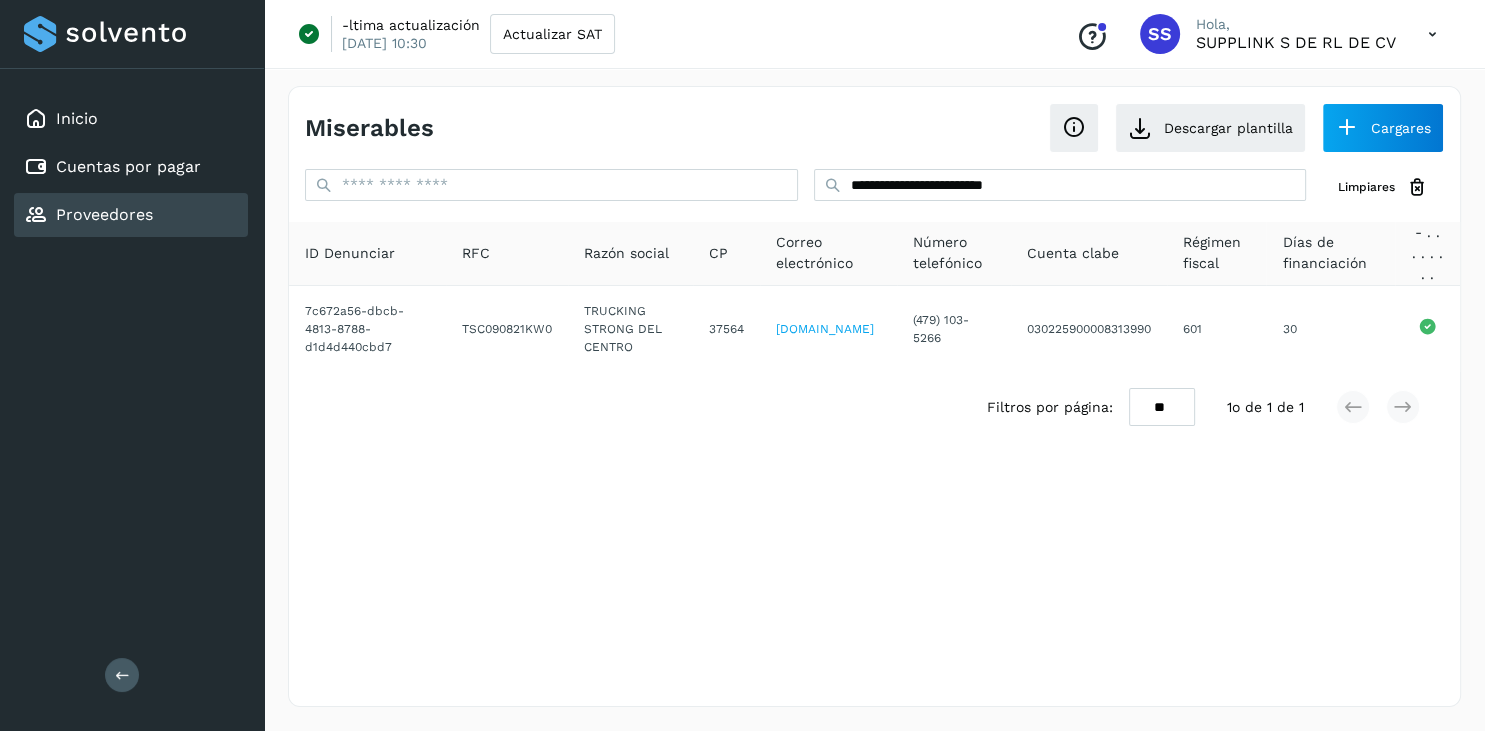 click on "**********" at bounding box center (874, 396) 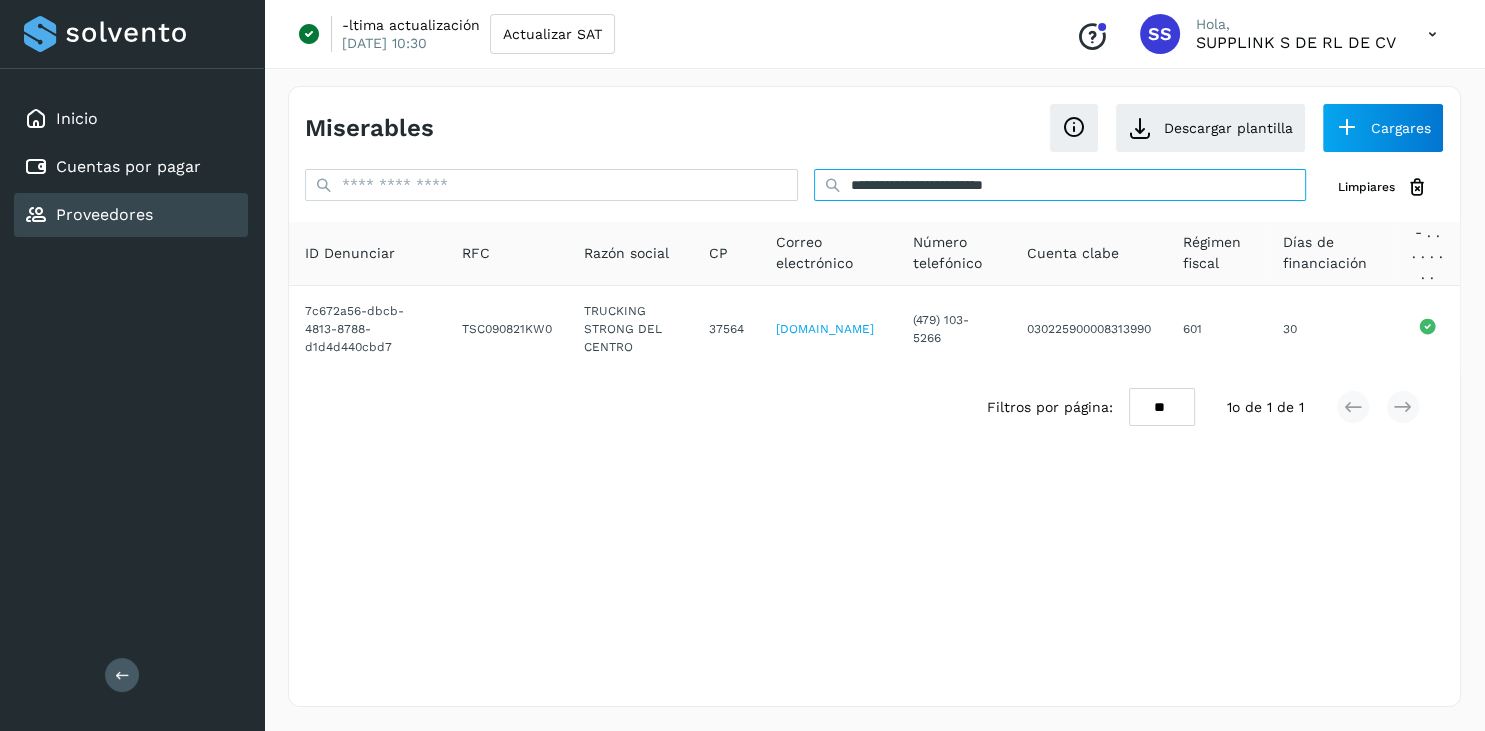 drag, startPoint x: 1138, startPoint y: 174, endPoint x: 758, endPoint y: 208, distance: 381.518 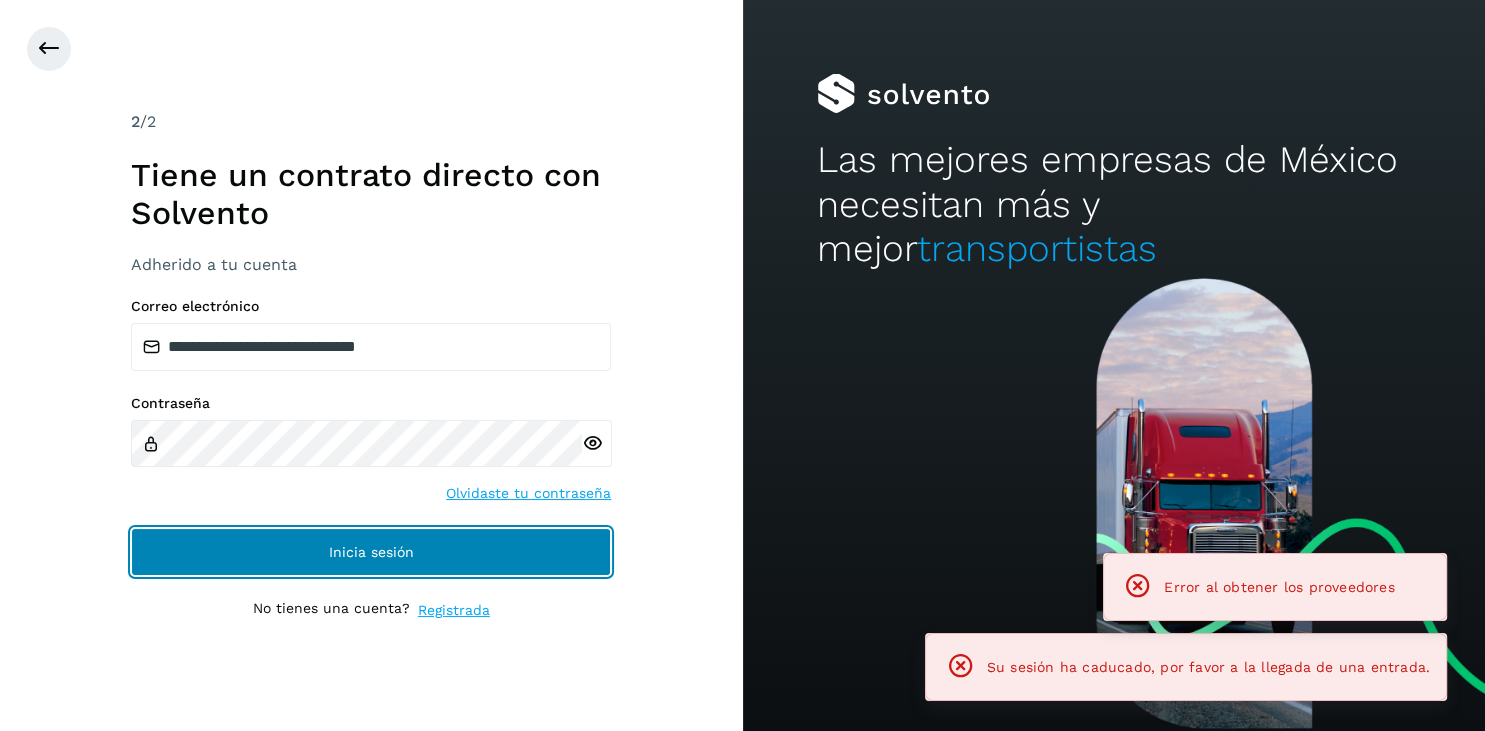 click on "Inicia sesión" at bounding box center (371, 552) 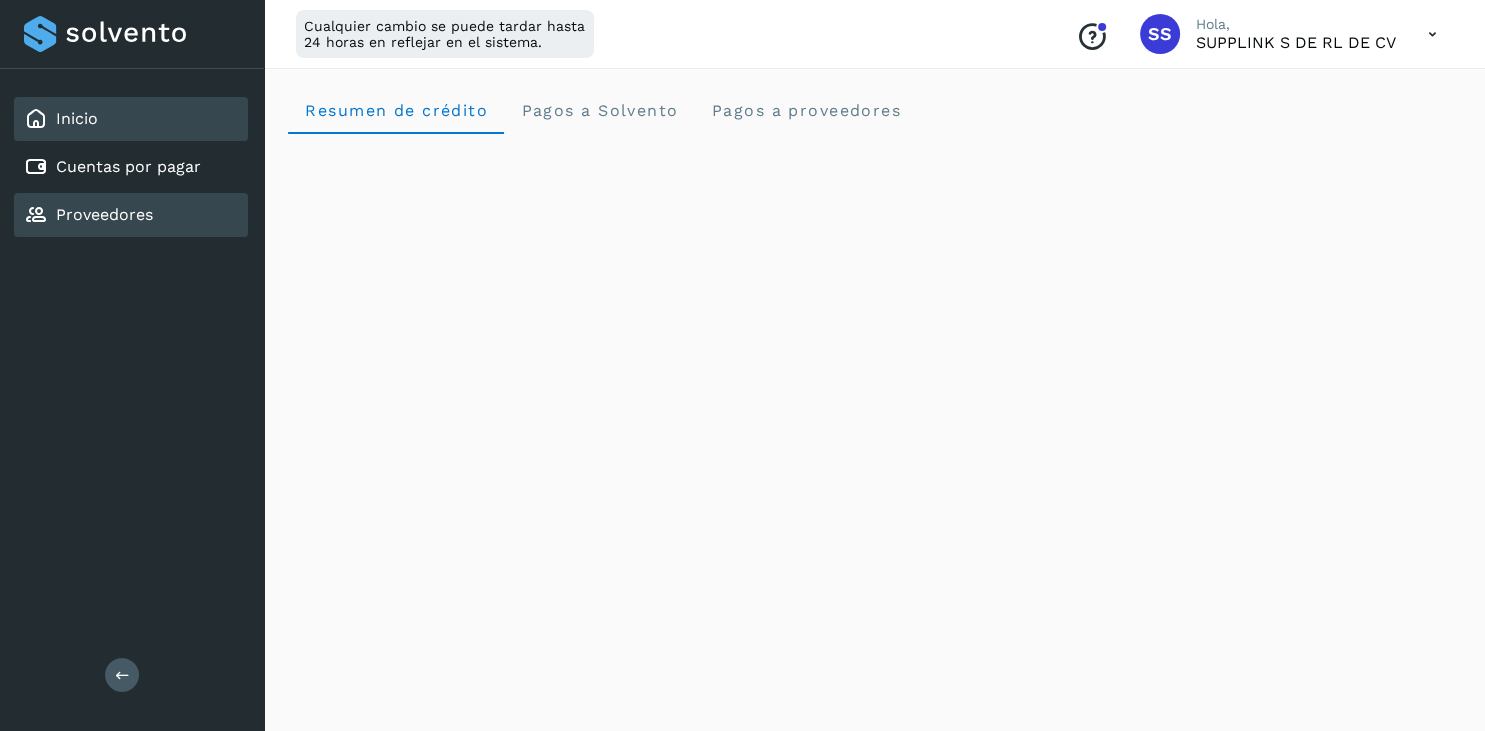 click on "Proveedores" at bounding box center (104, 214) 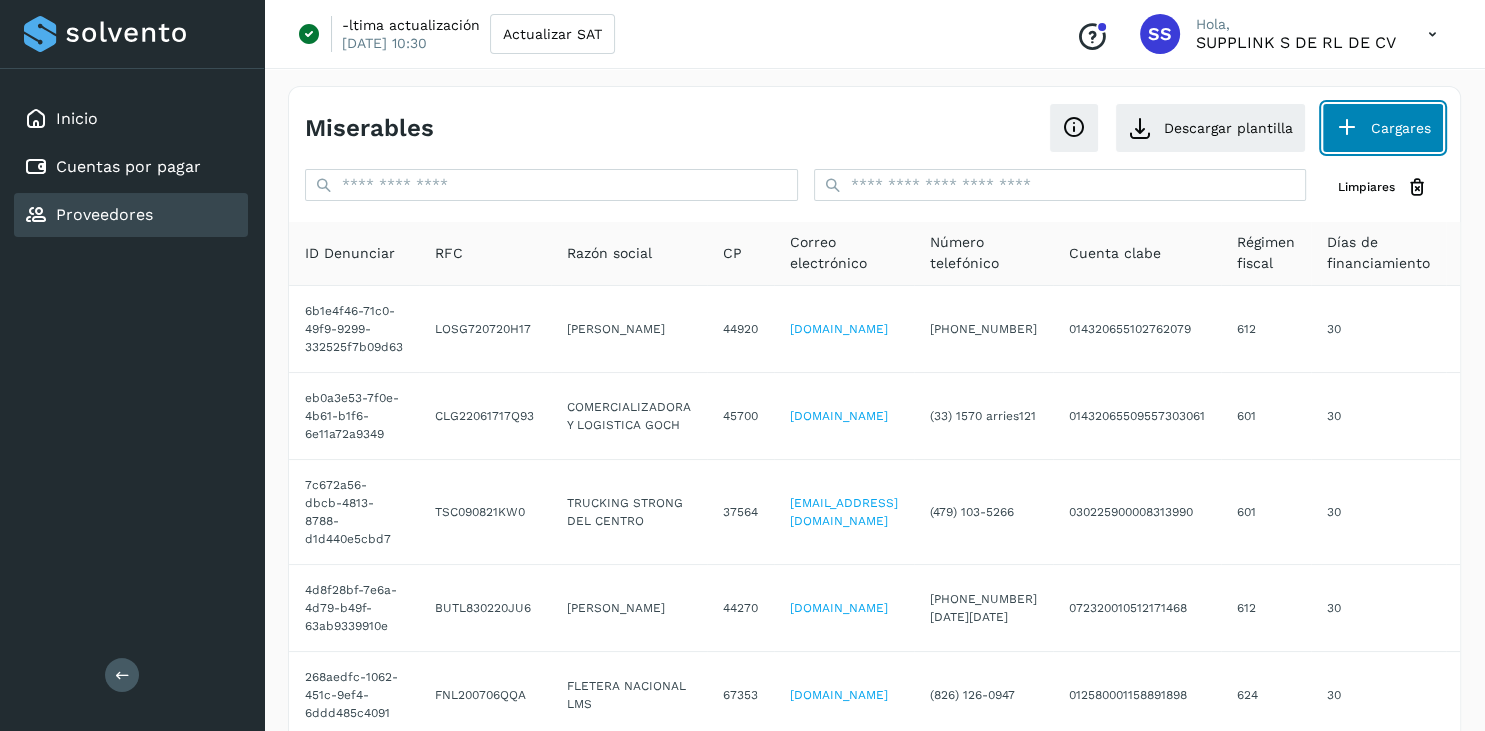 click on "Cargares" at bounding box center [1383, 128] 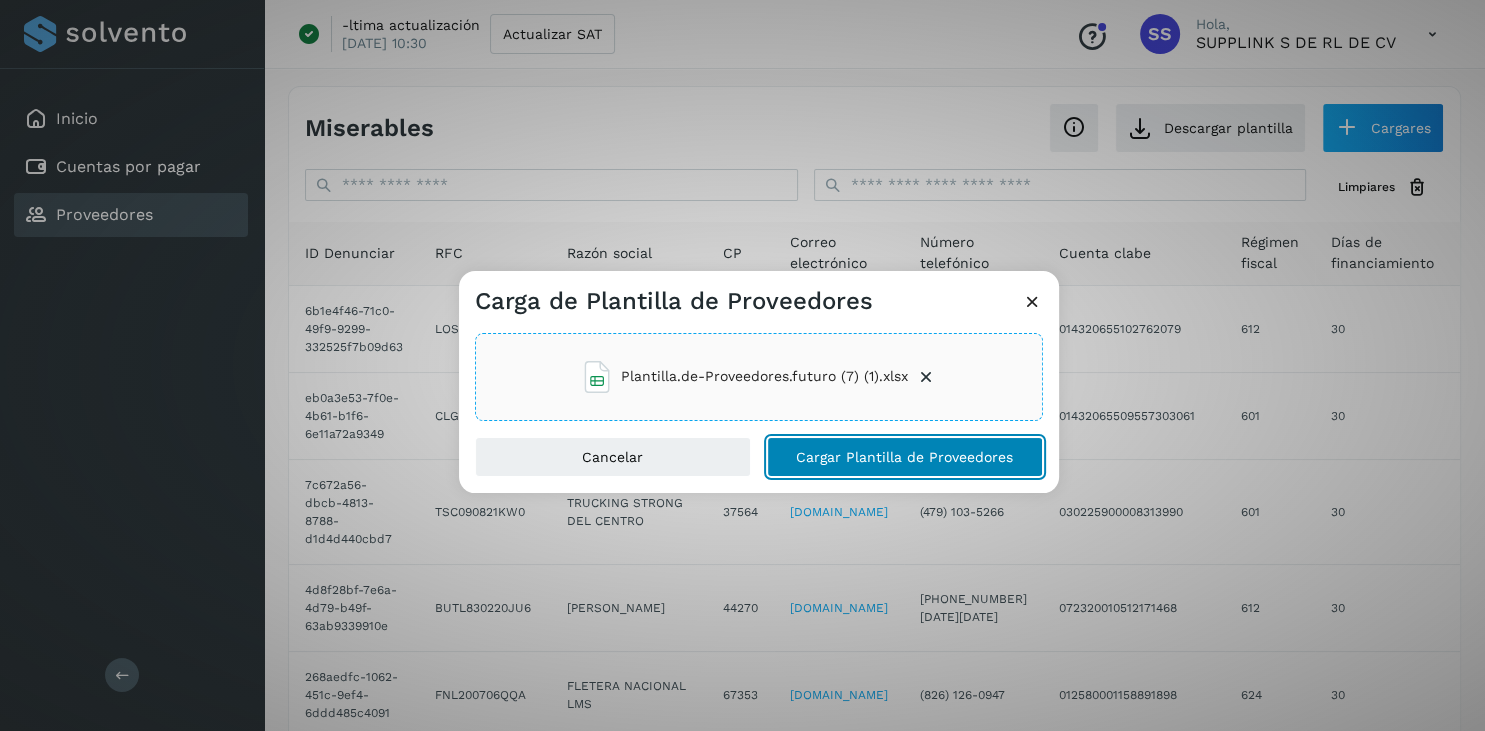 click on "Cargar Plantilla de Proveedores" 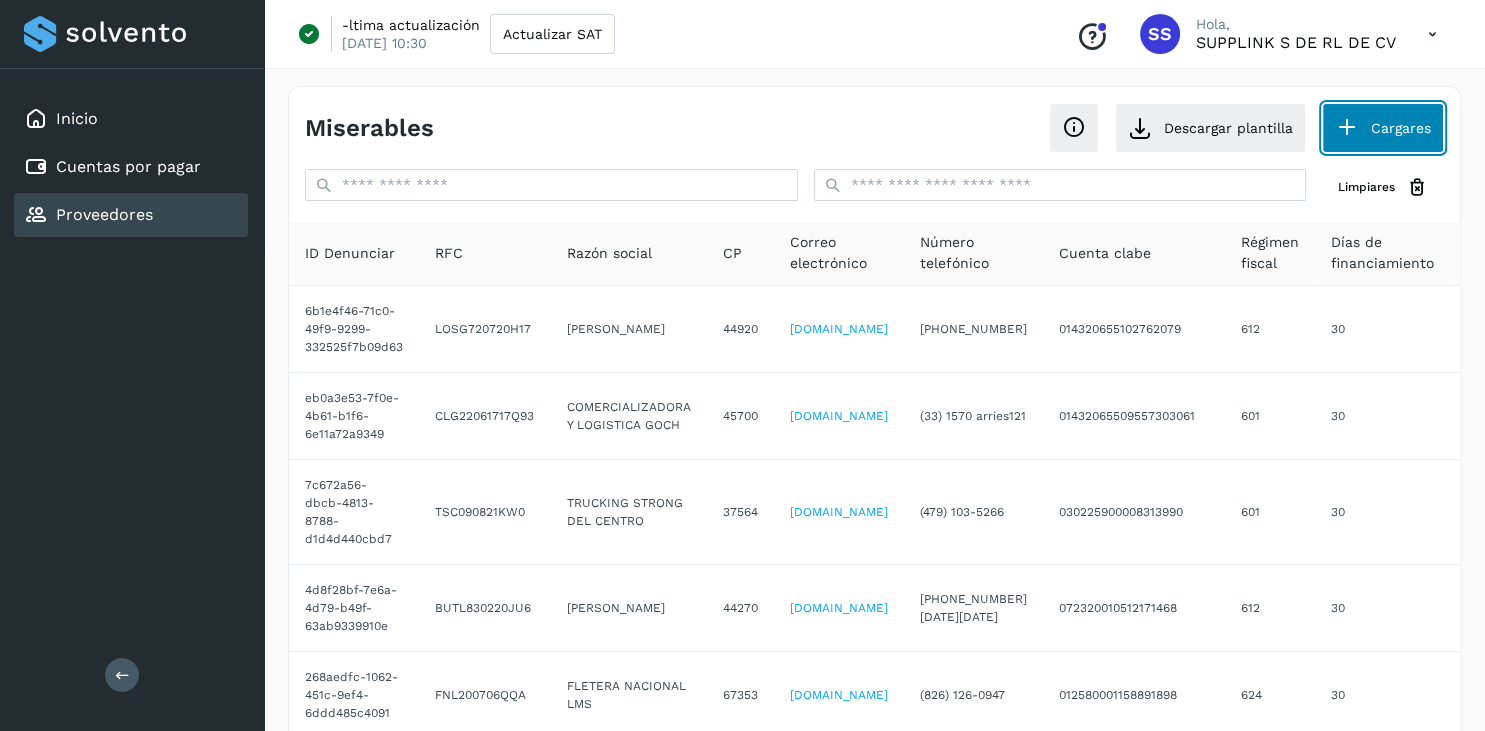 click at bounding box center [1347, 128] 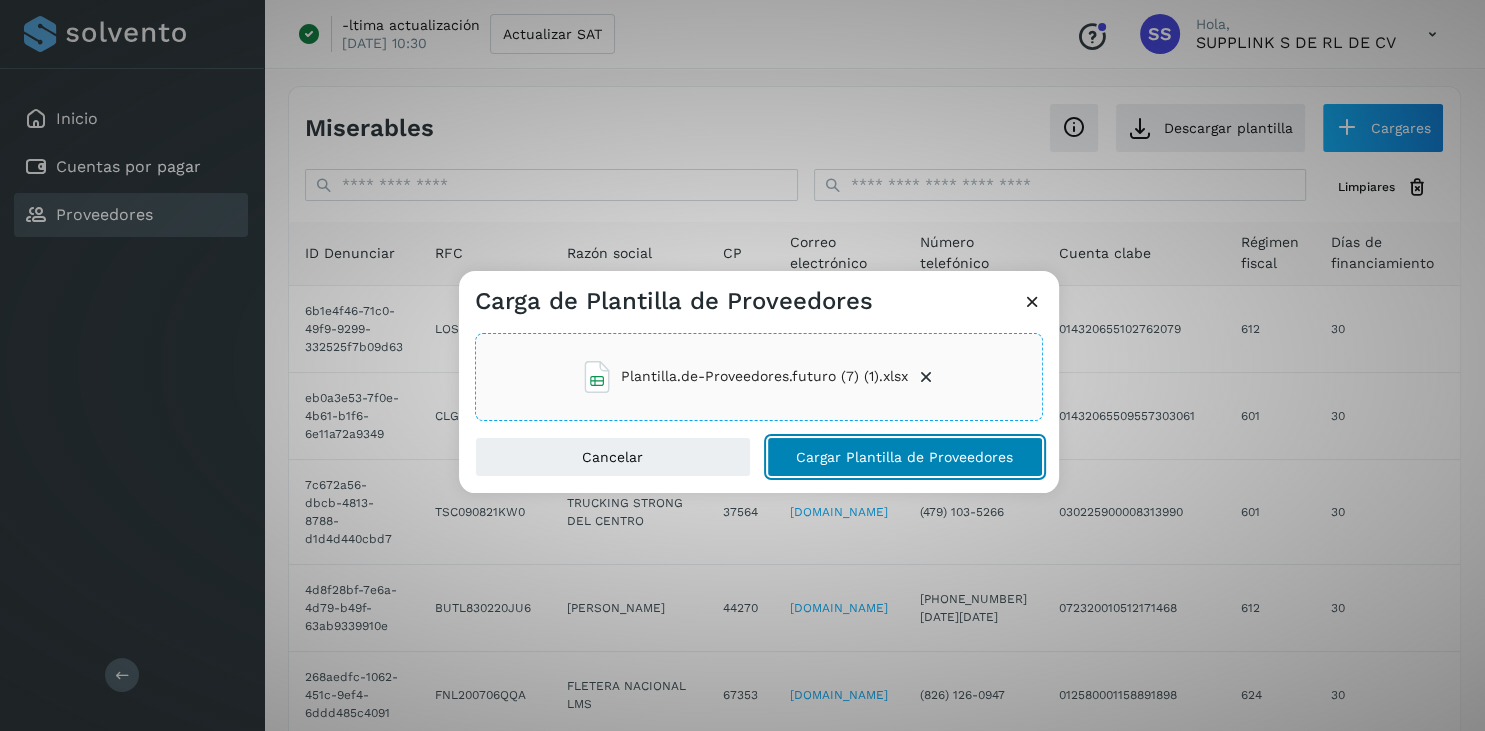 click on "Cargar Plantilla de Proveedores" 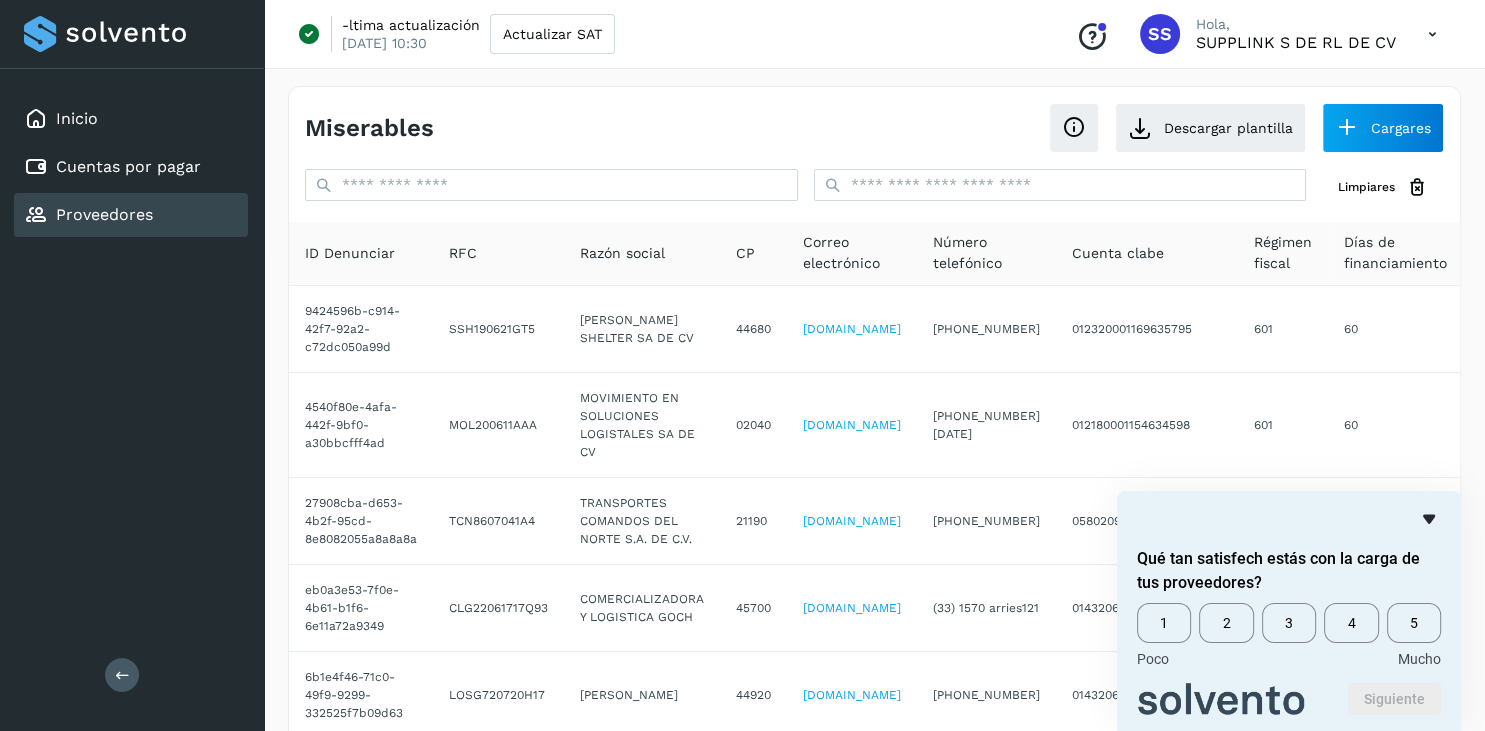 click 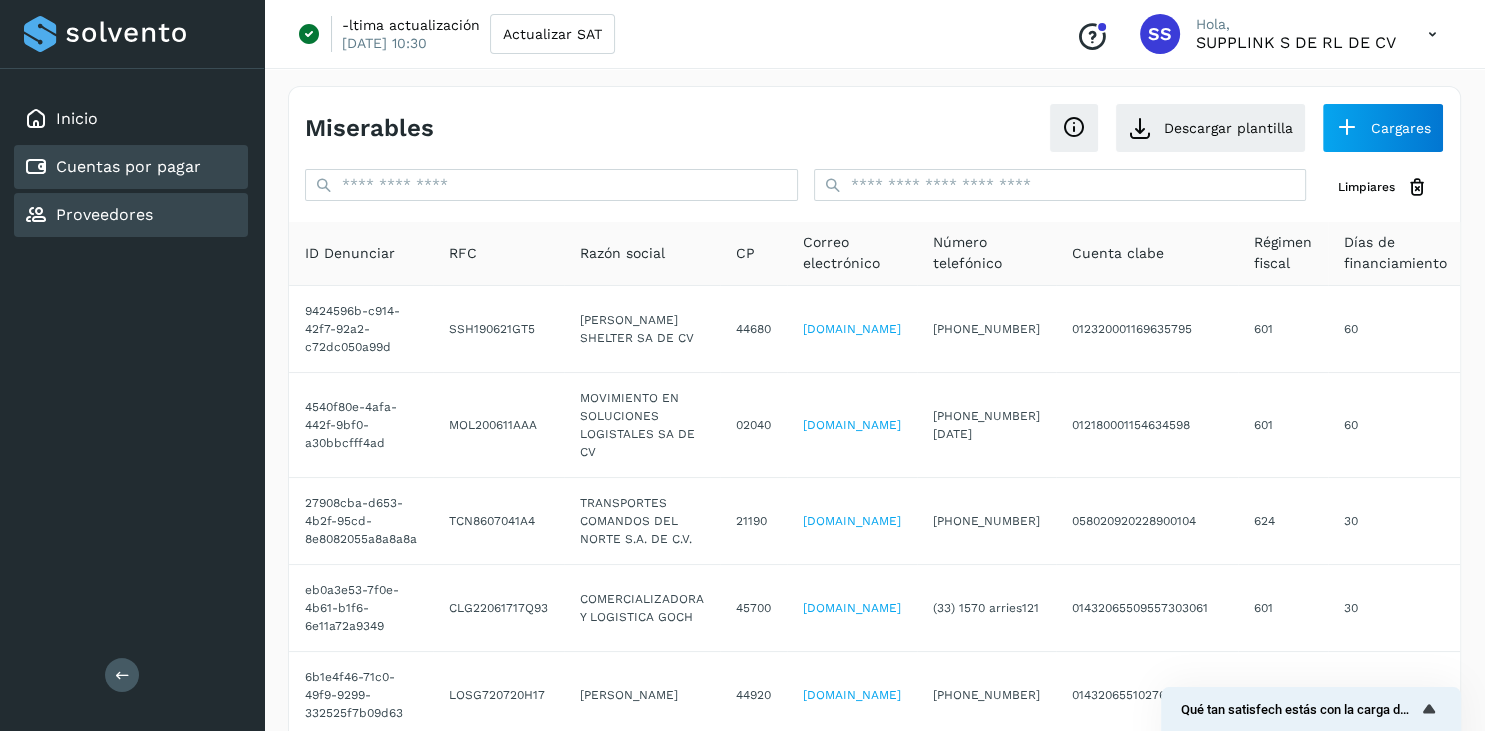 click on "Cuentas por pagar" at bounding box center (128, 166) 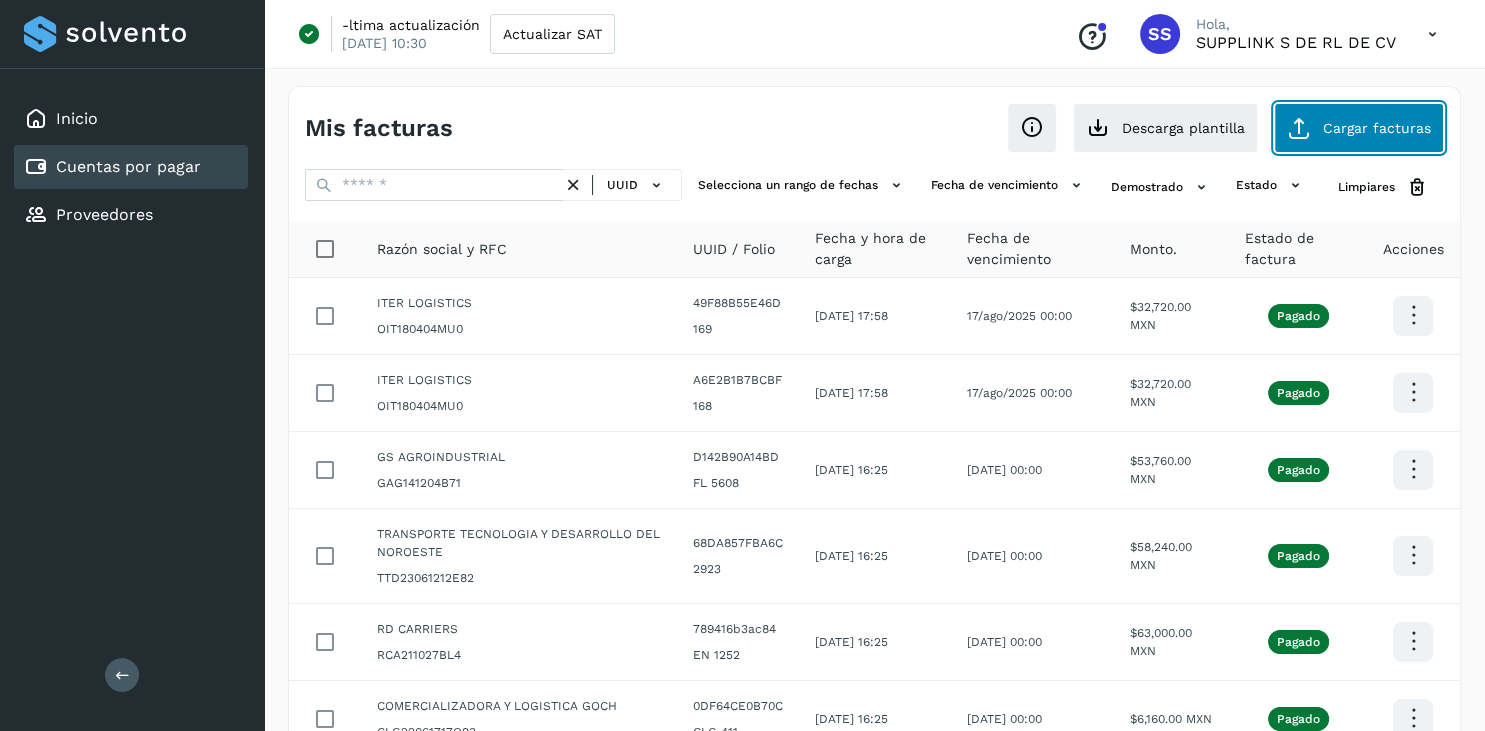 click on "Cargar facturas" 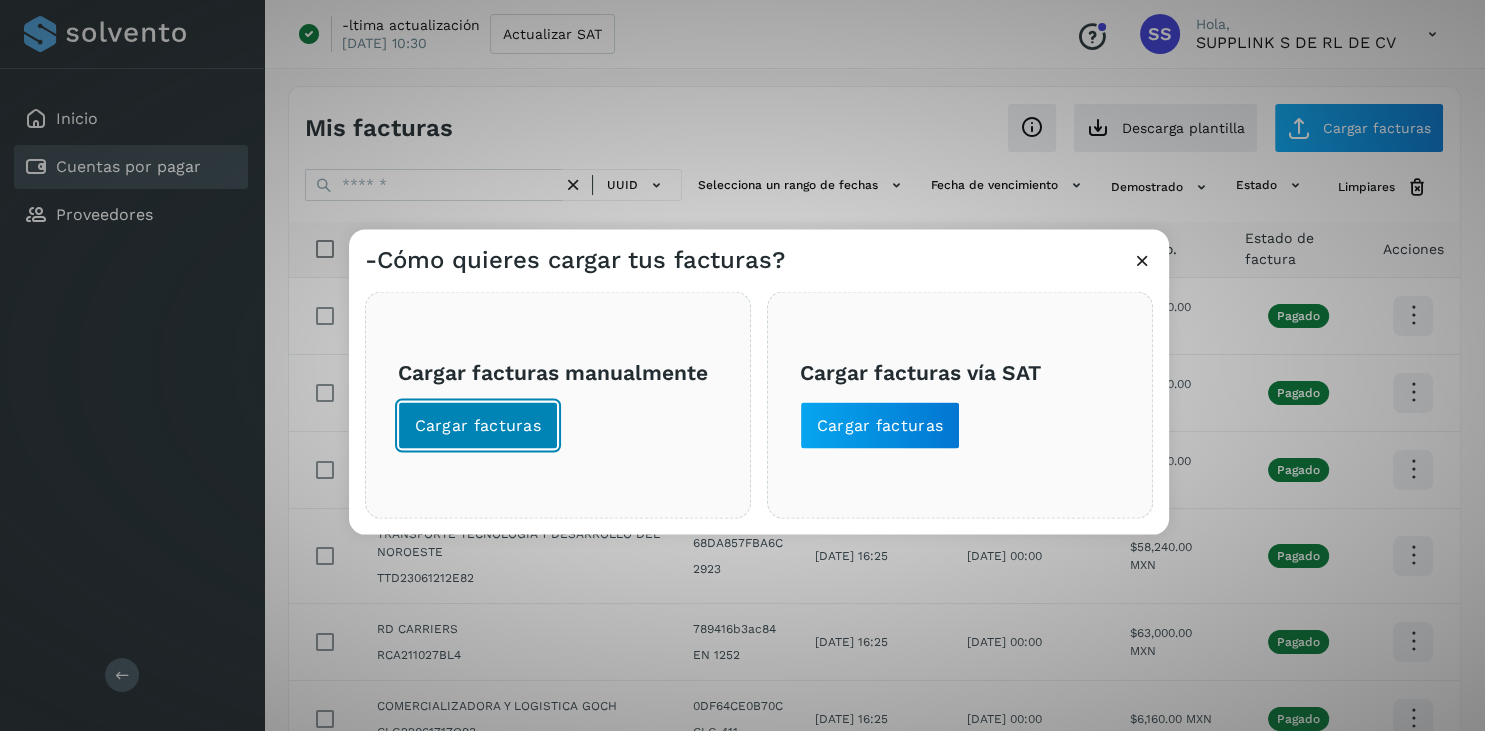 click on "Cargar facturas" 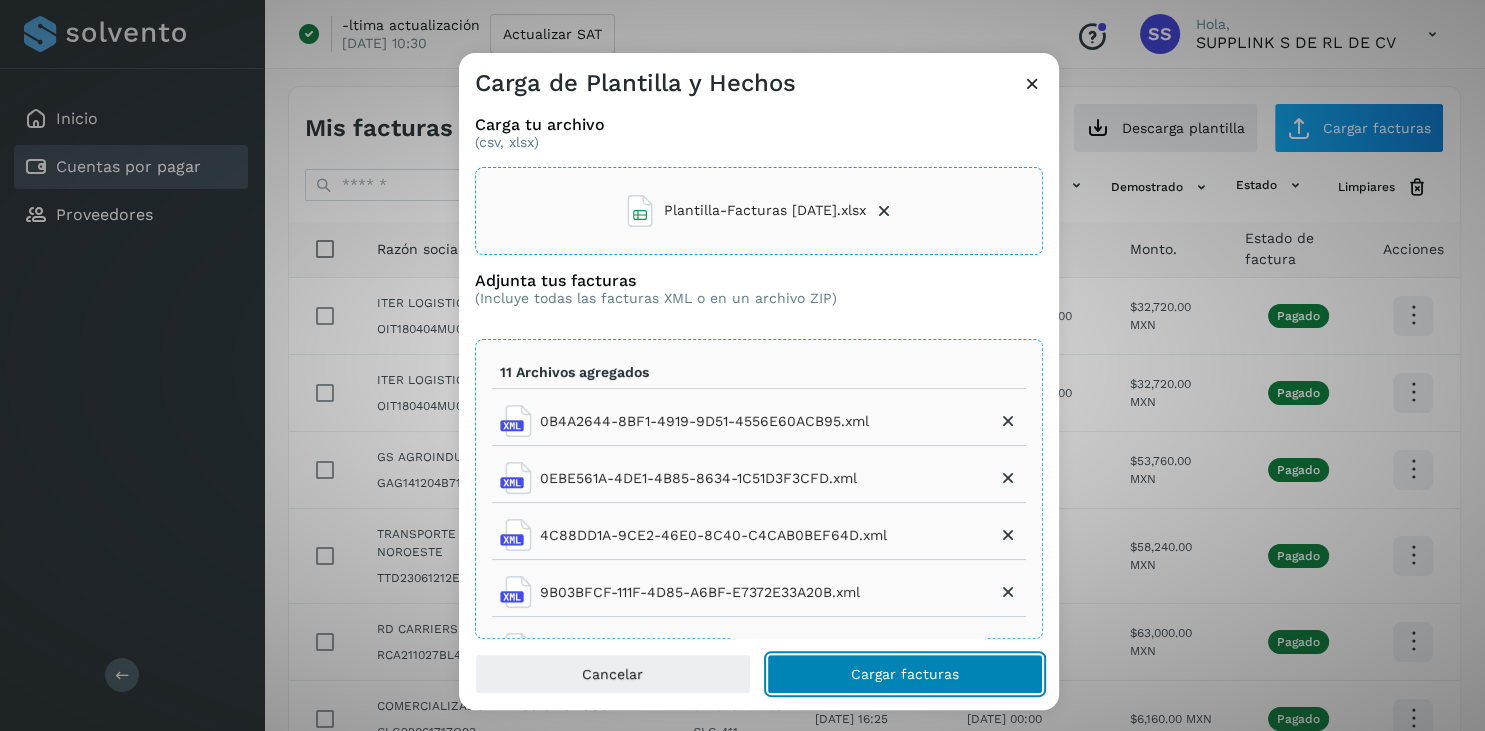 click on "Cargar facturas" 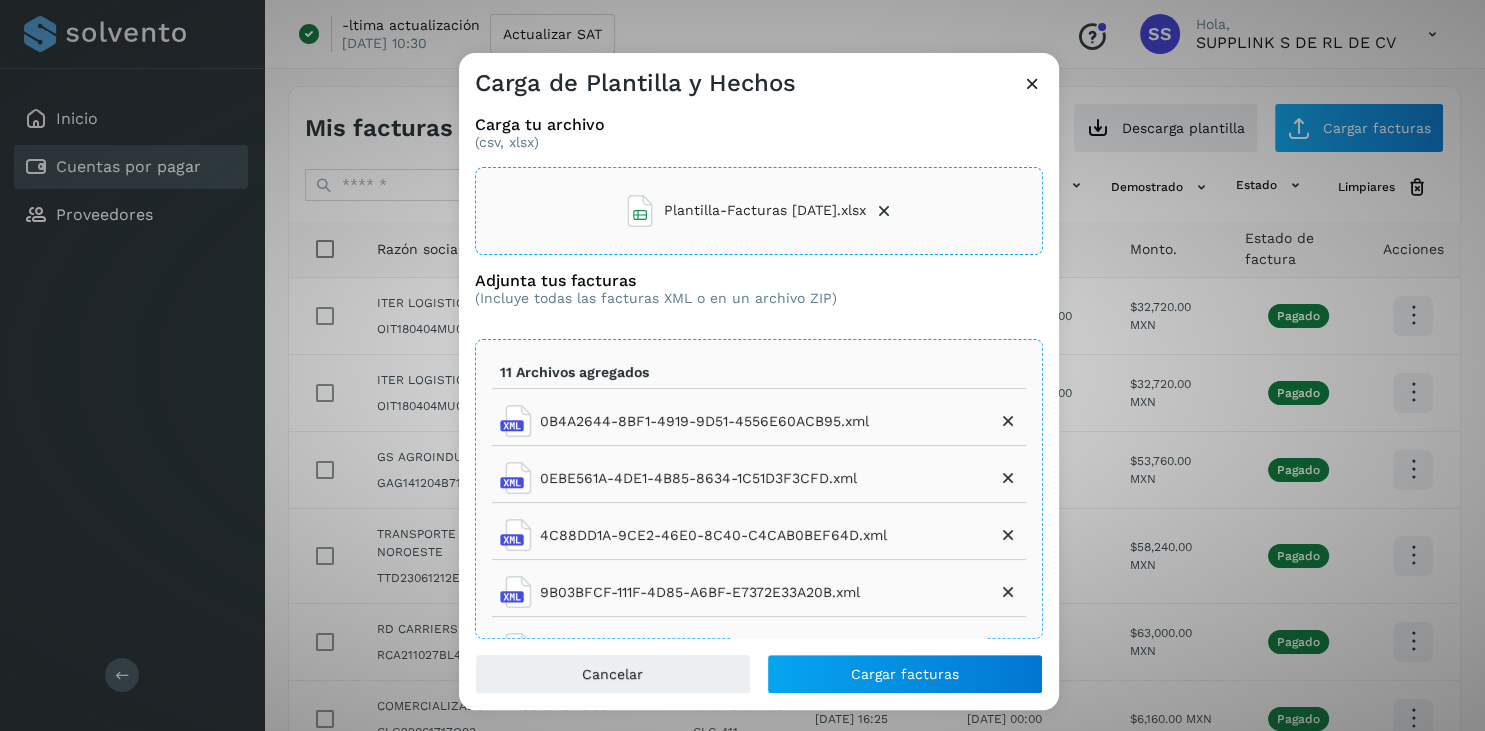 click at bounding box center [884, 211] 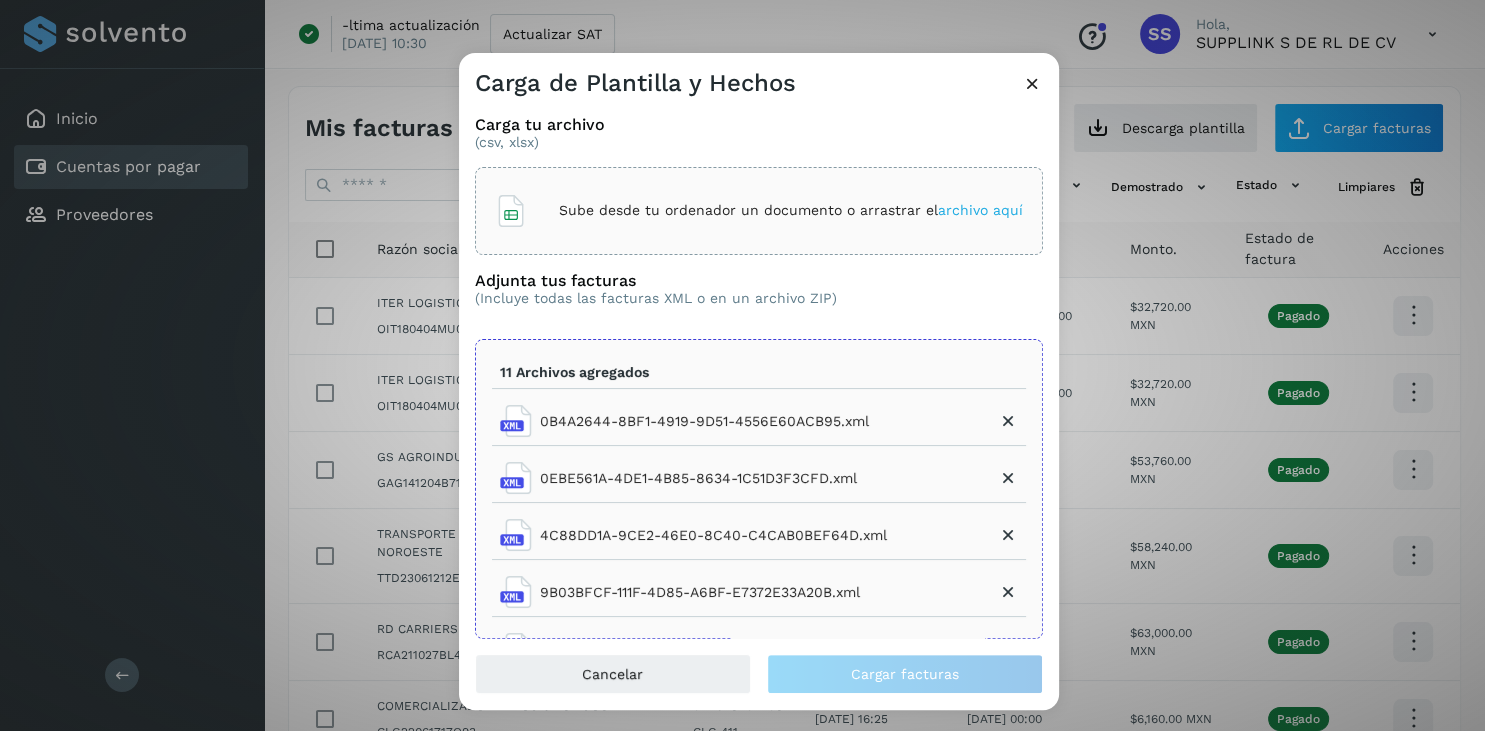 scroll, scrollTop: 15, scrollLeft: 0, axis: vertical 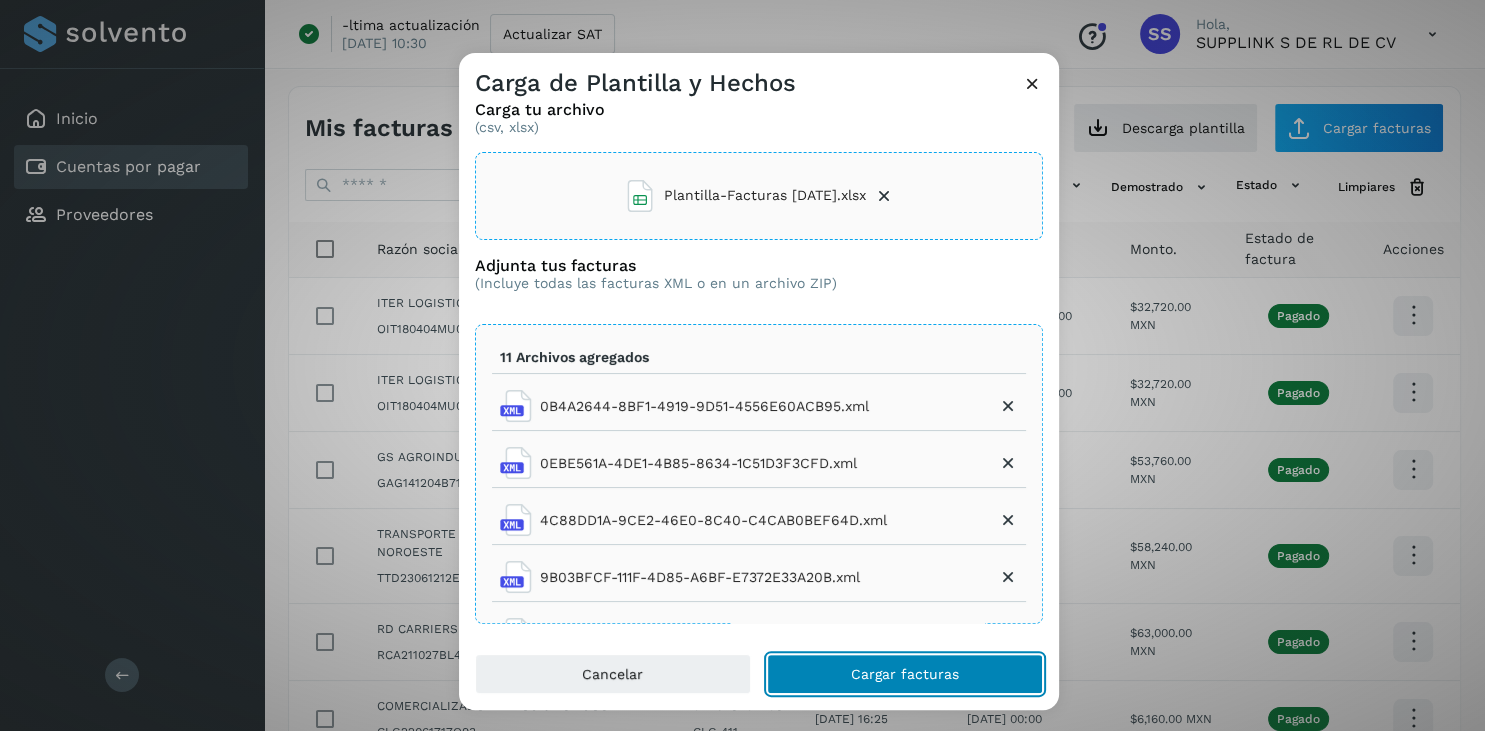 click on "Cargar facturas" 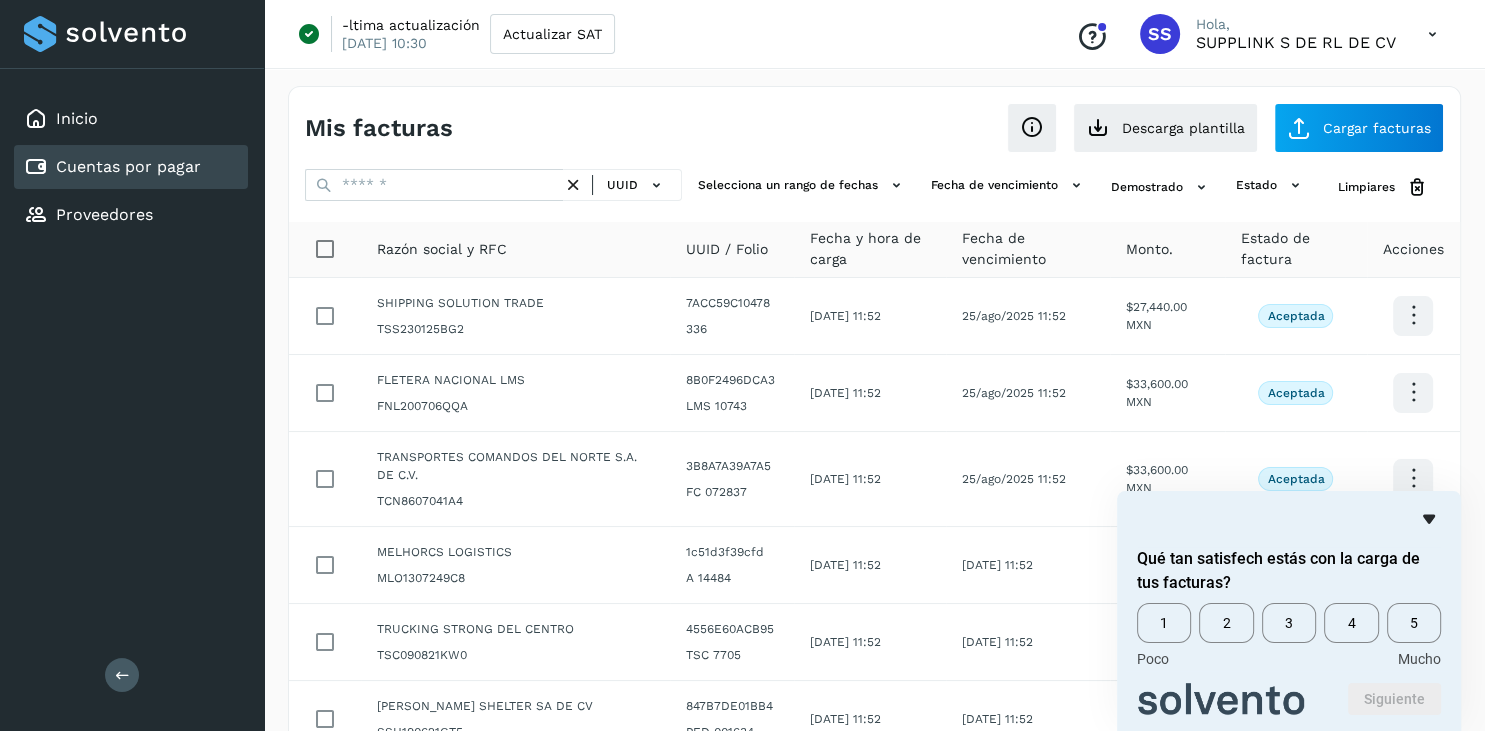 click 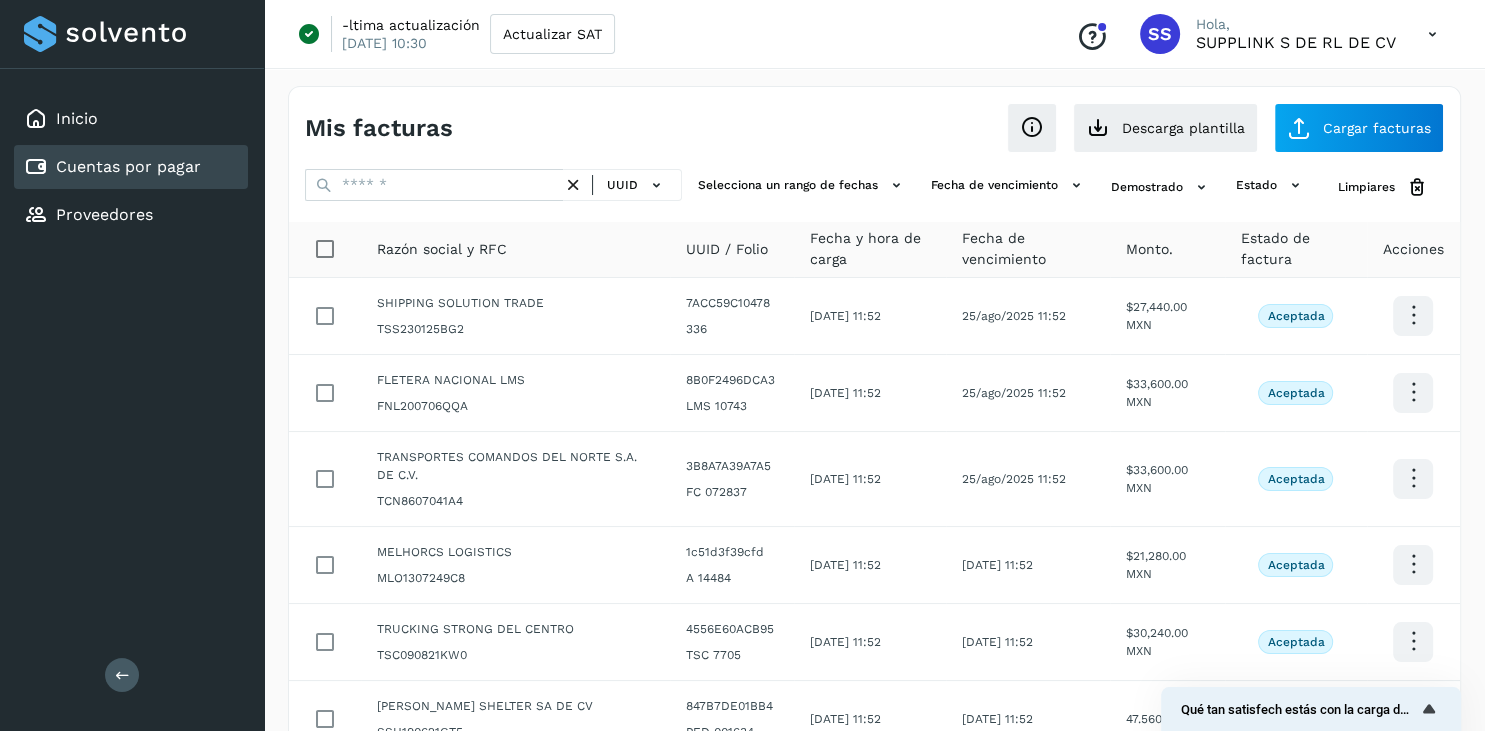 click on "UUID Selecciona un rango de fechas
Selecciona el rango de fechas en el que se carga la factura.
Fecha de vencimiento
Selecciona rango de fechas cuando vence la factura
Demostrado Estado Limpiares" at bounding box center [874, 195] 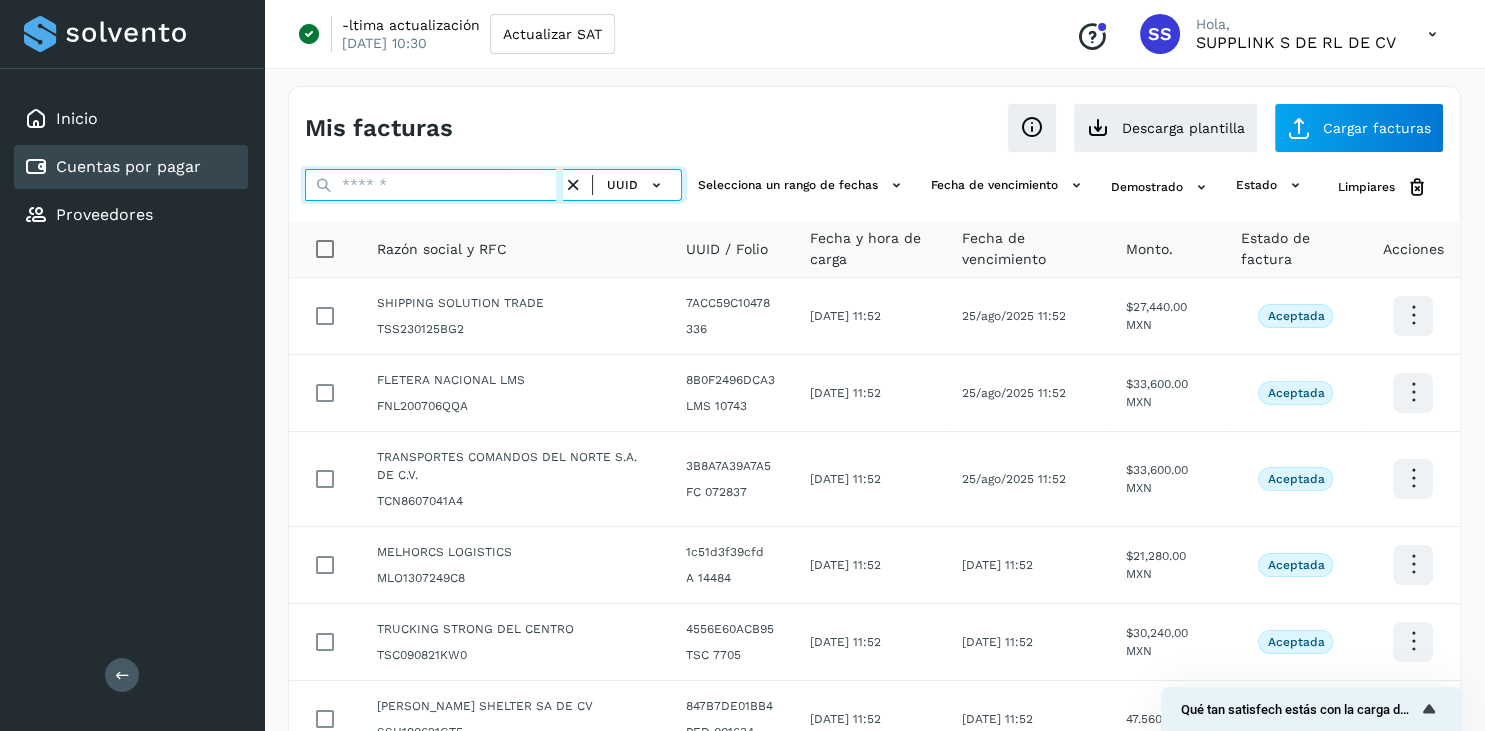 click at bounding box center (434, 185) 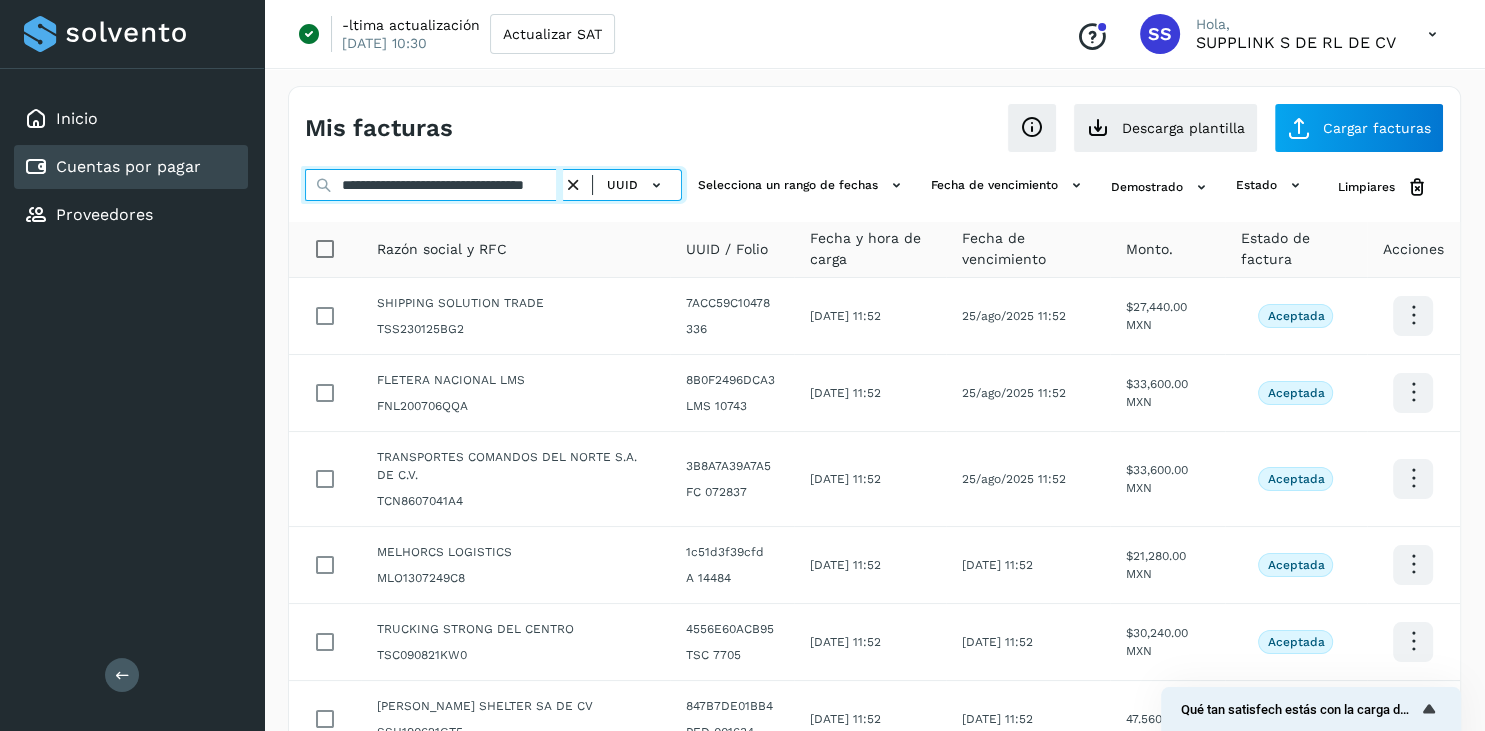 scroll, scrollTop: 0, scrollLeft: 78, axis: horizontal 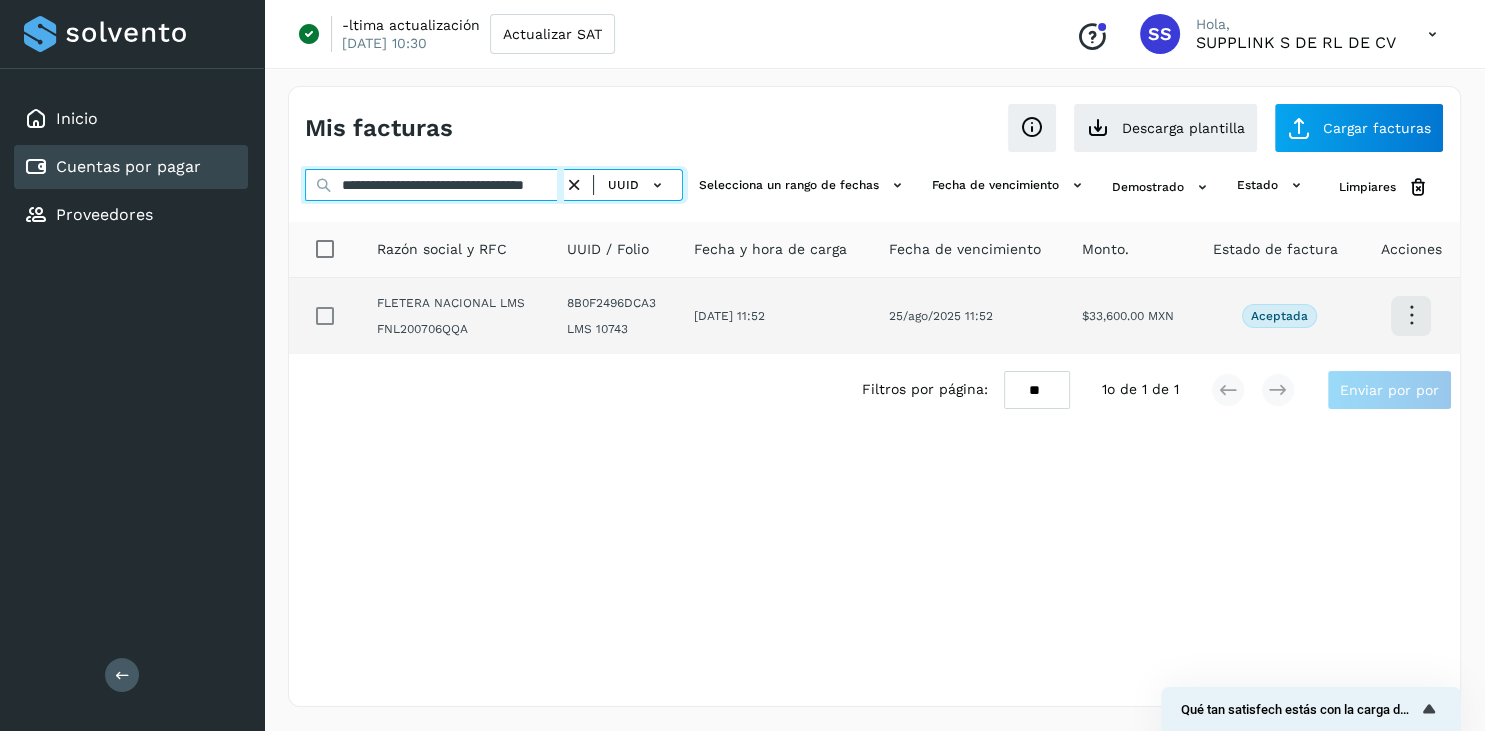 type on "**********" 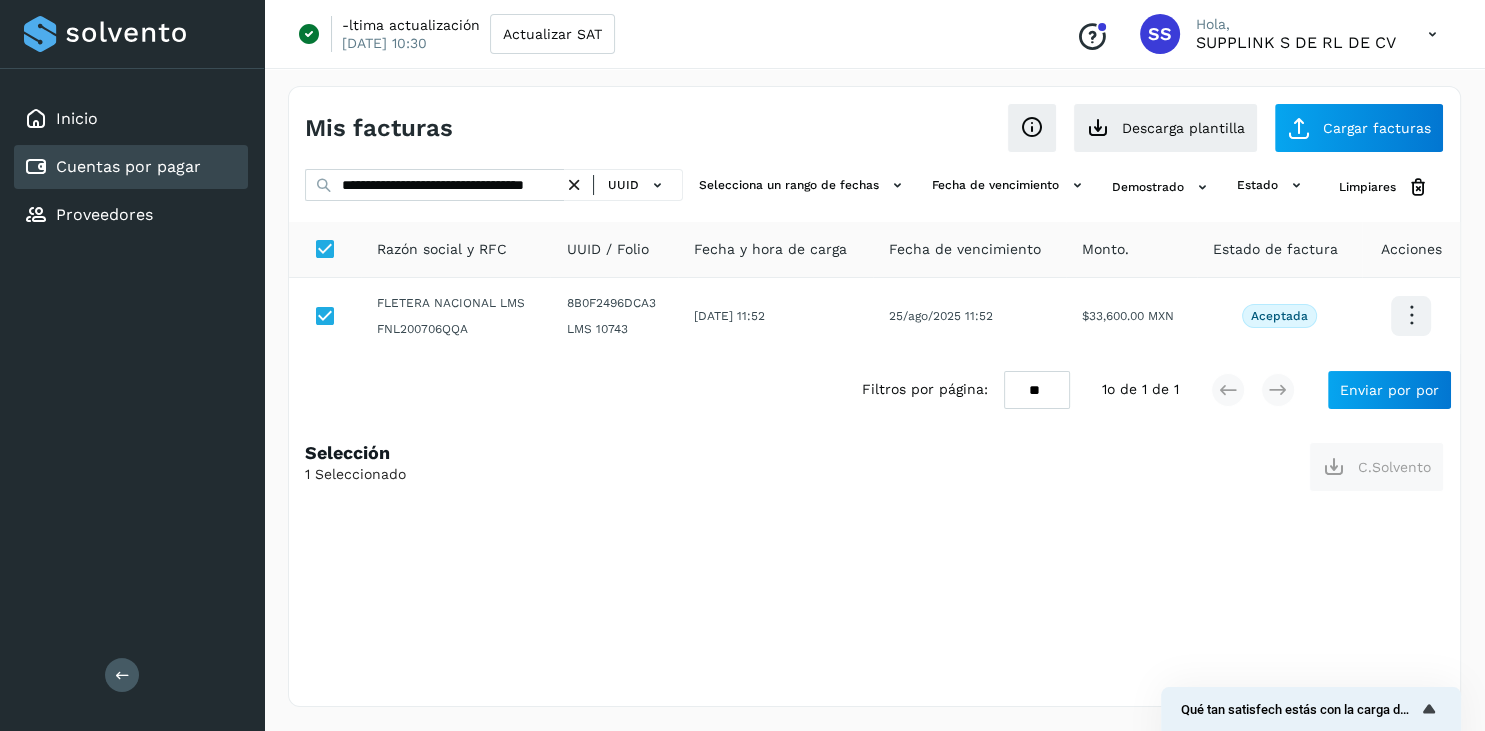 click at bounding box center [574, 185] 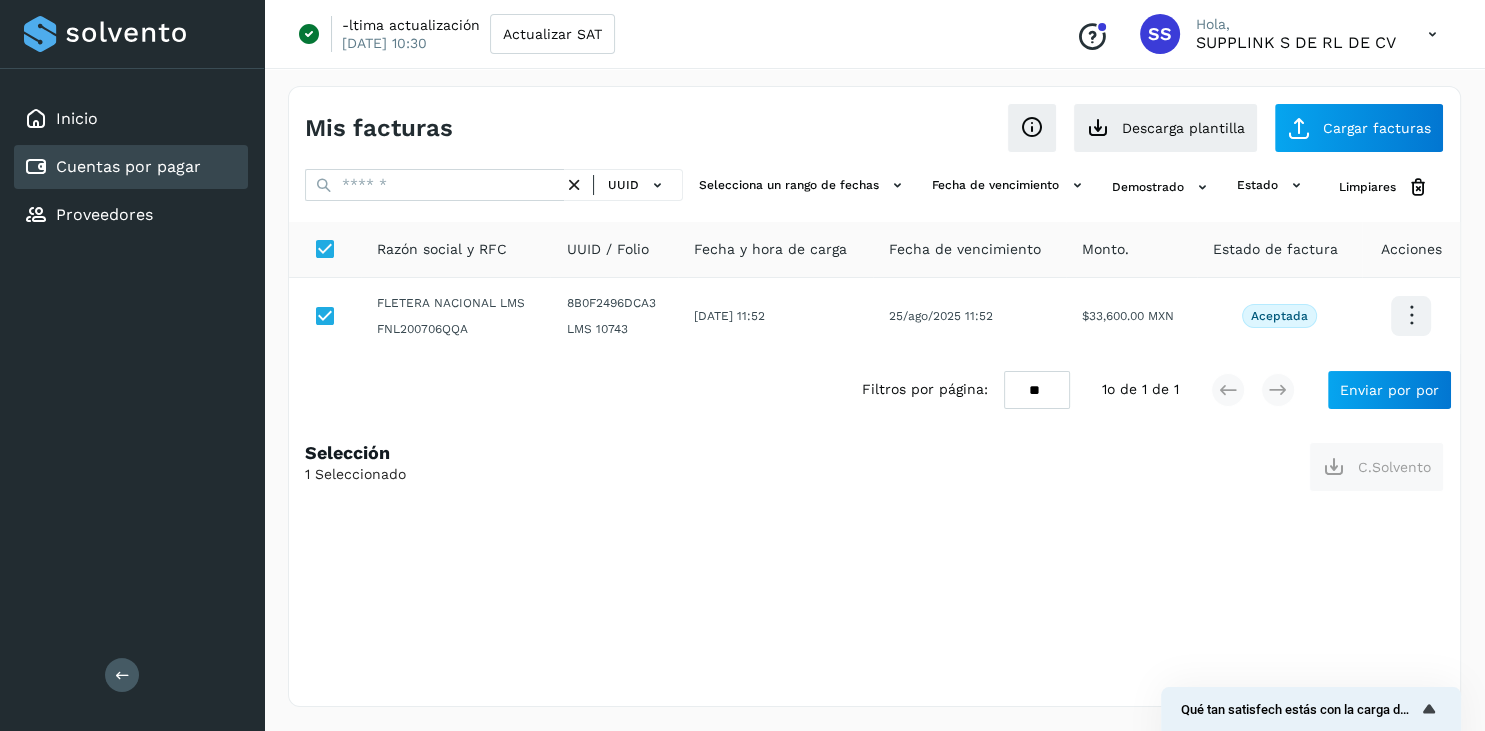 scroll, scrollTop: 0, scrollLeft: 0, axis: both 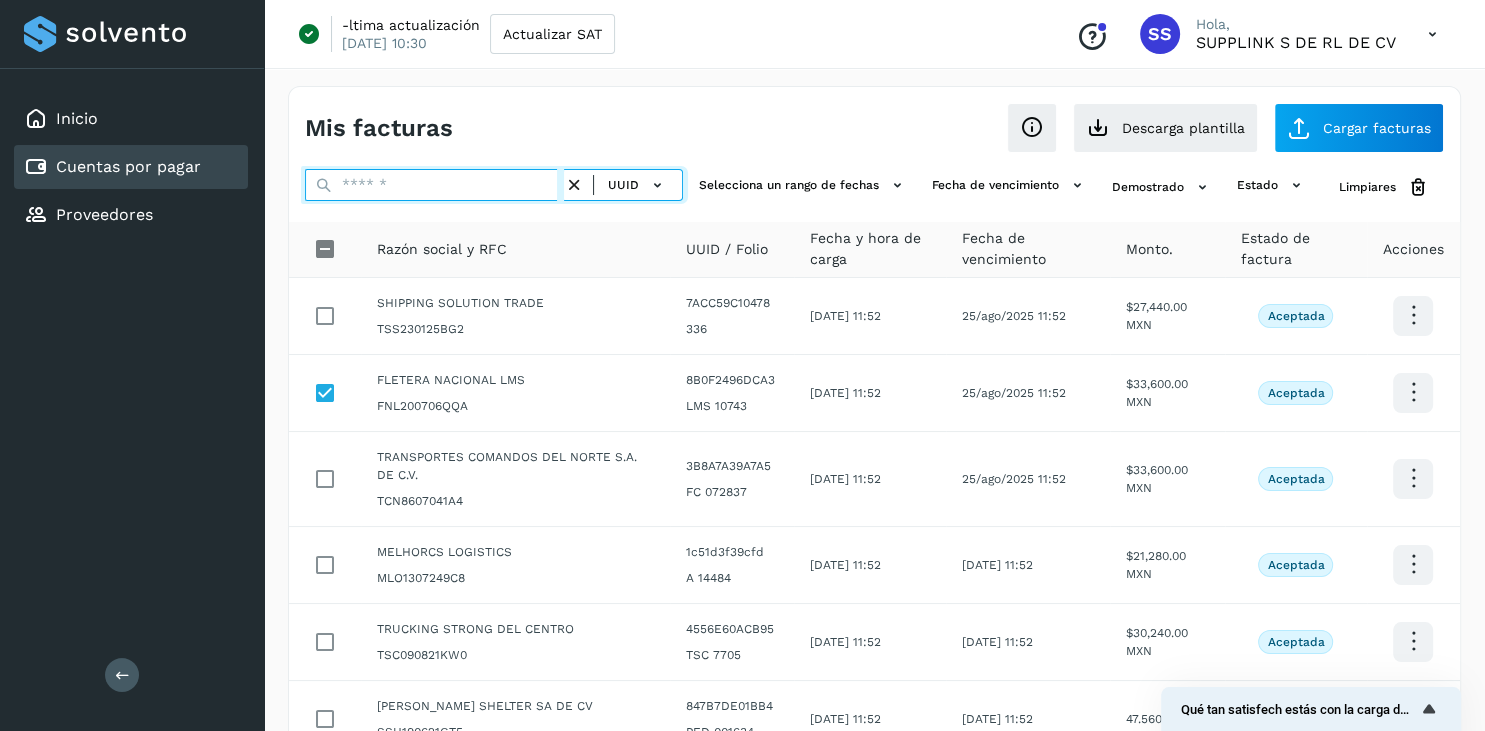 click at bounding box center [434, 185] 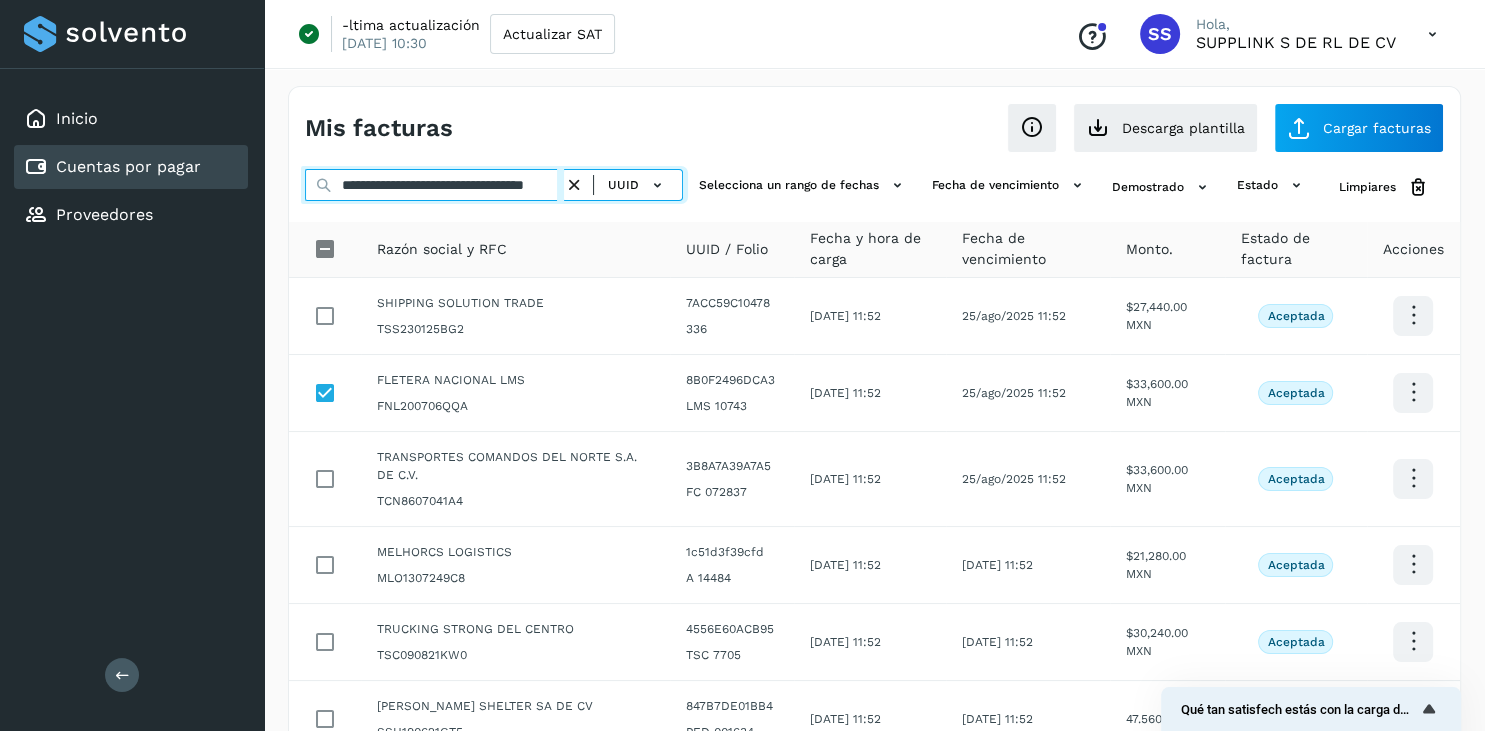 scroll, scrollTop: 0, scrollLeft: 93, axis: horizontal 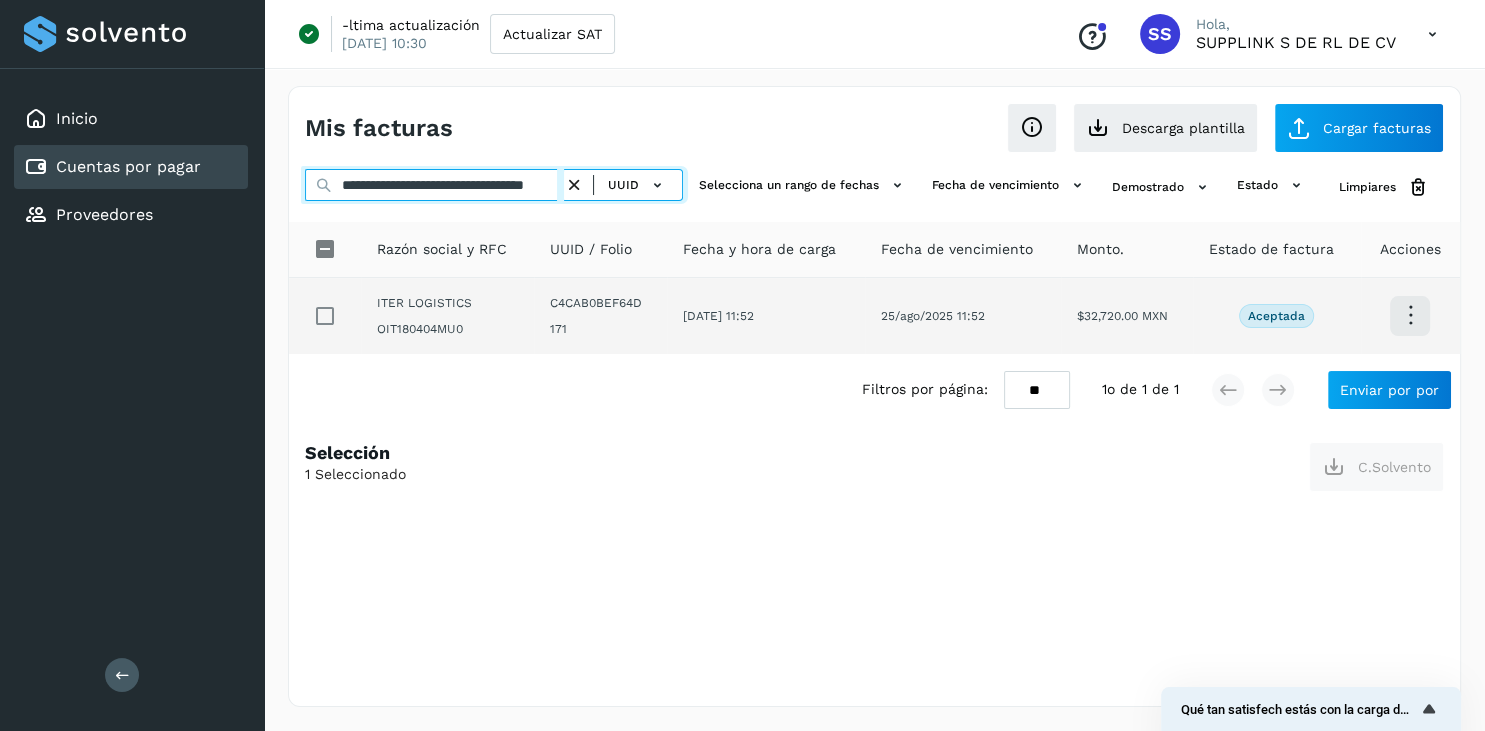 type on "**********" 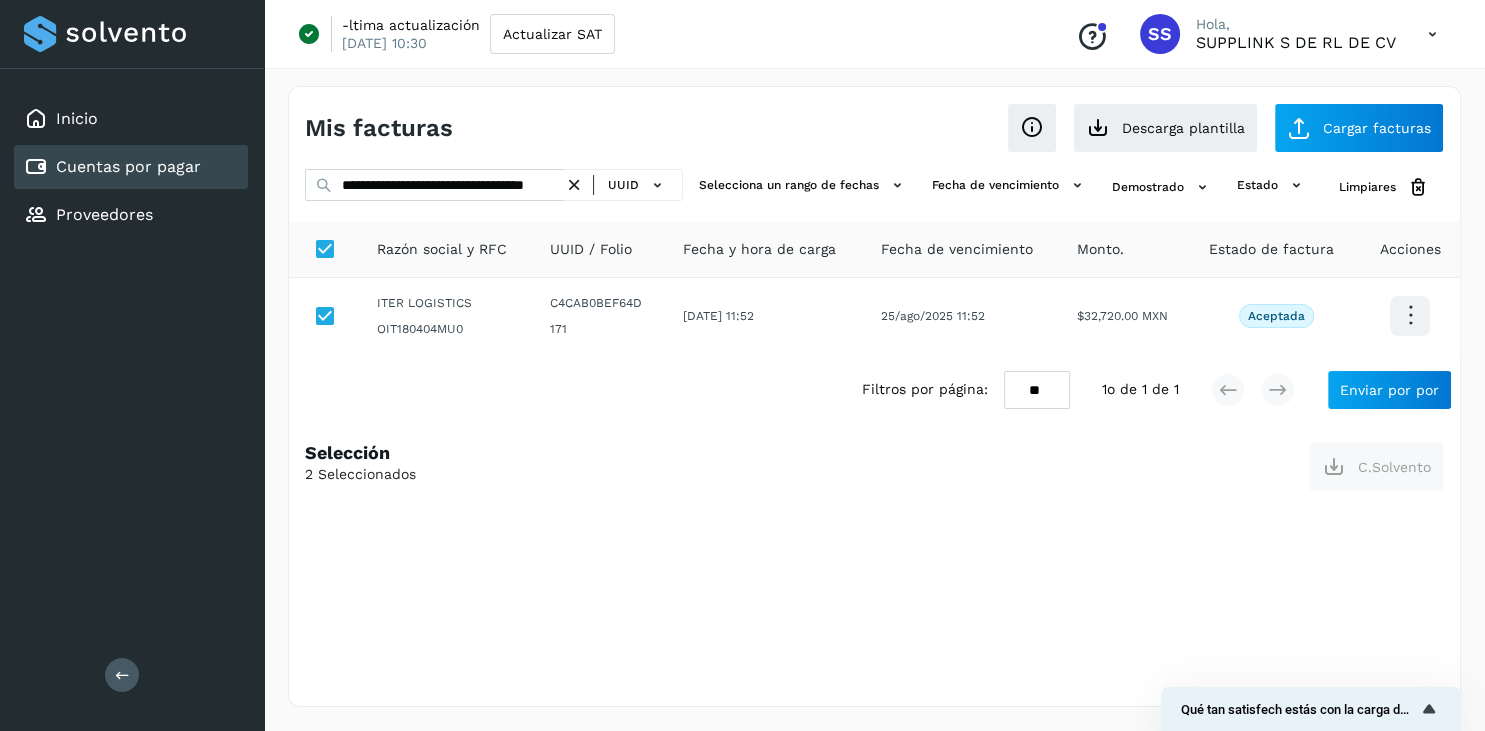 click at bounding box center [574, 185] 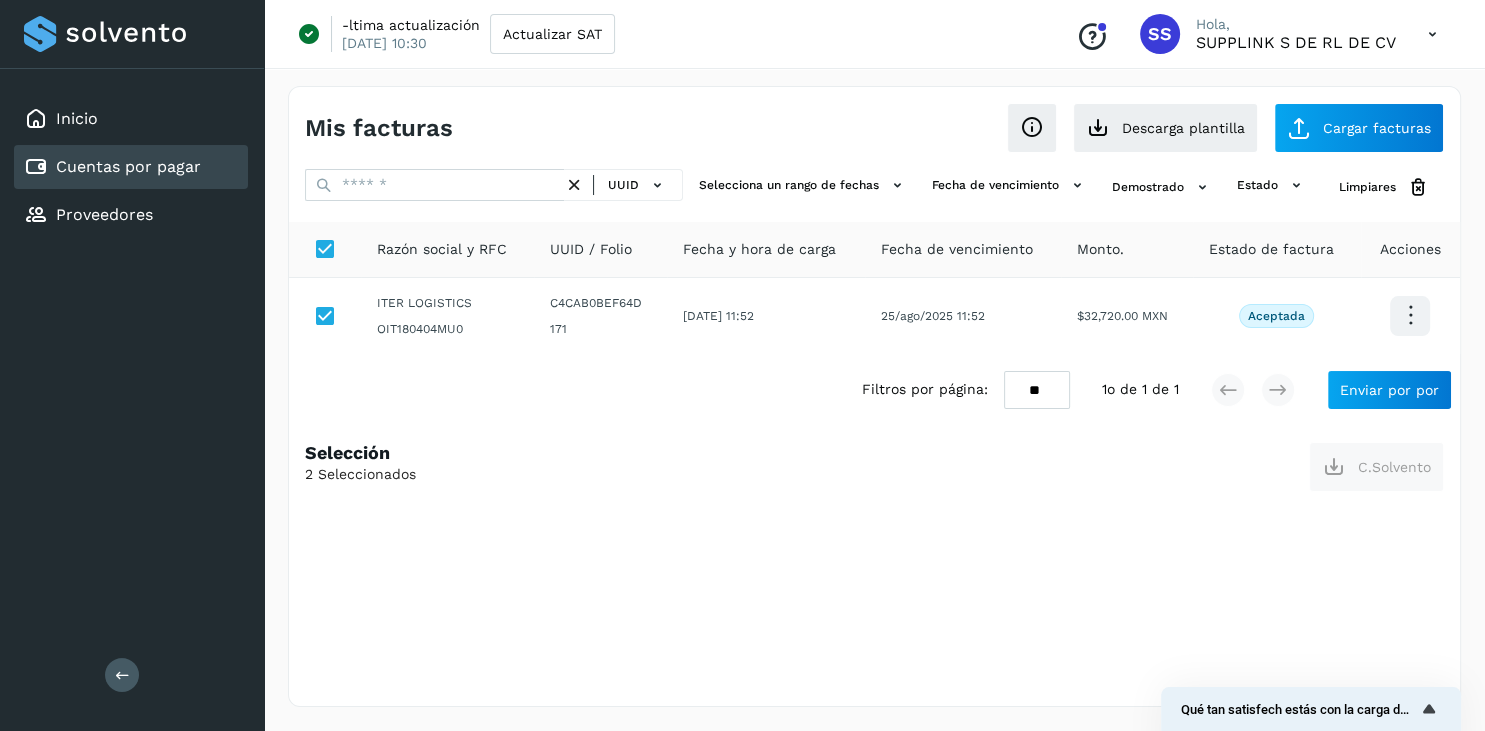 scroll, scrollTop: 0, scrollLeft: 0, axis: both 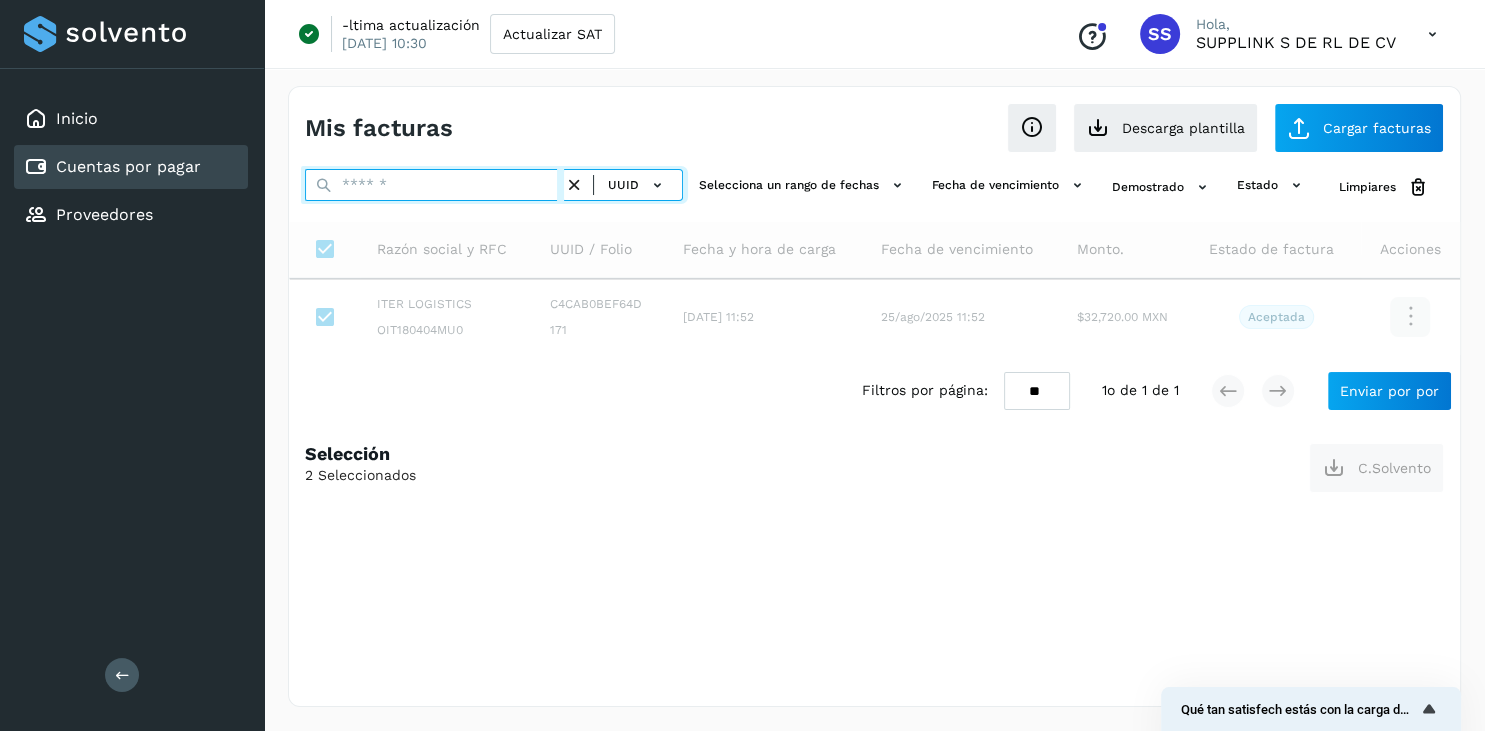 click at bounding box center (434, 185) 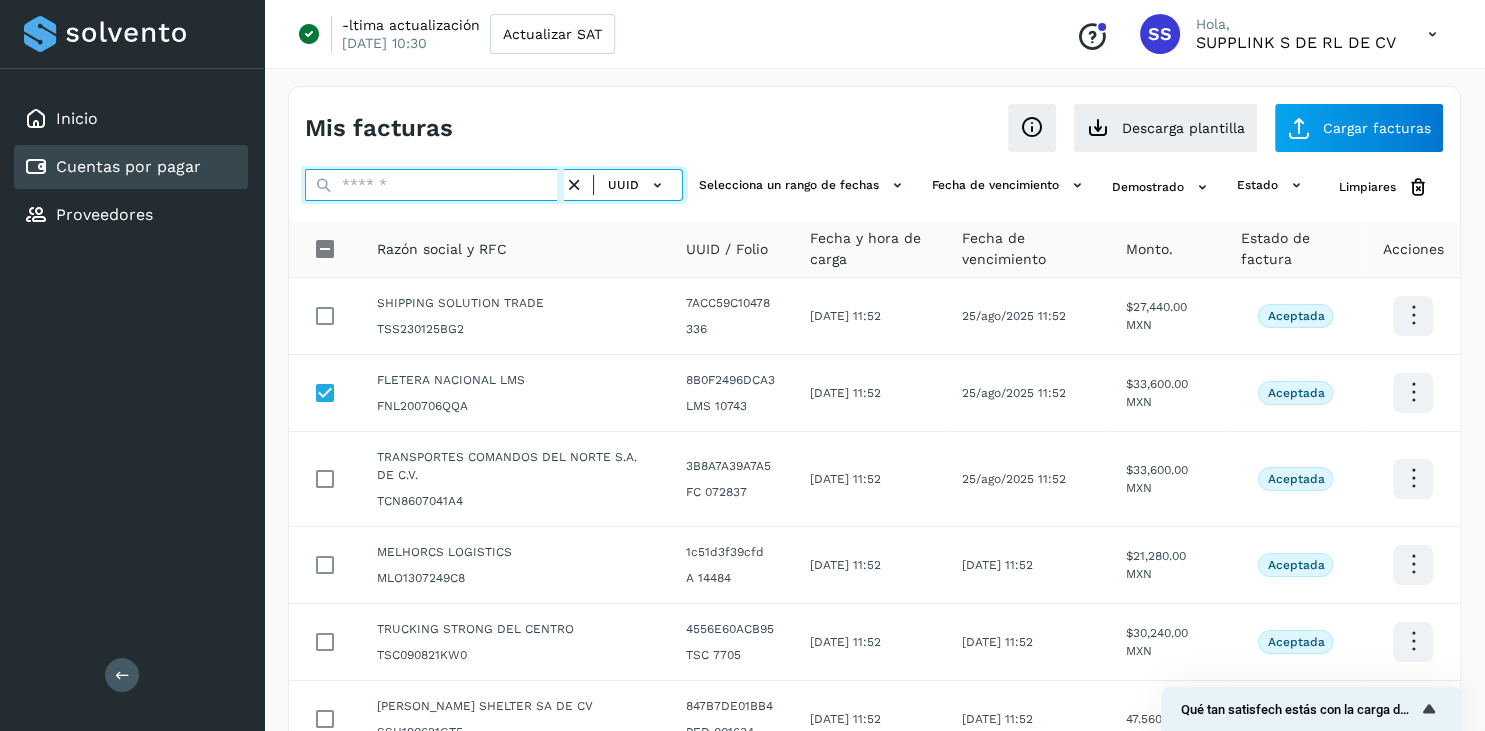 paste on "**********" 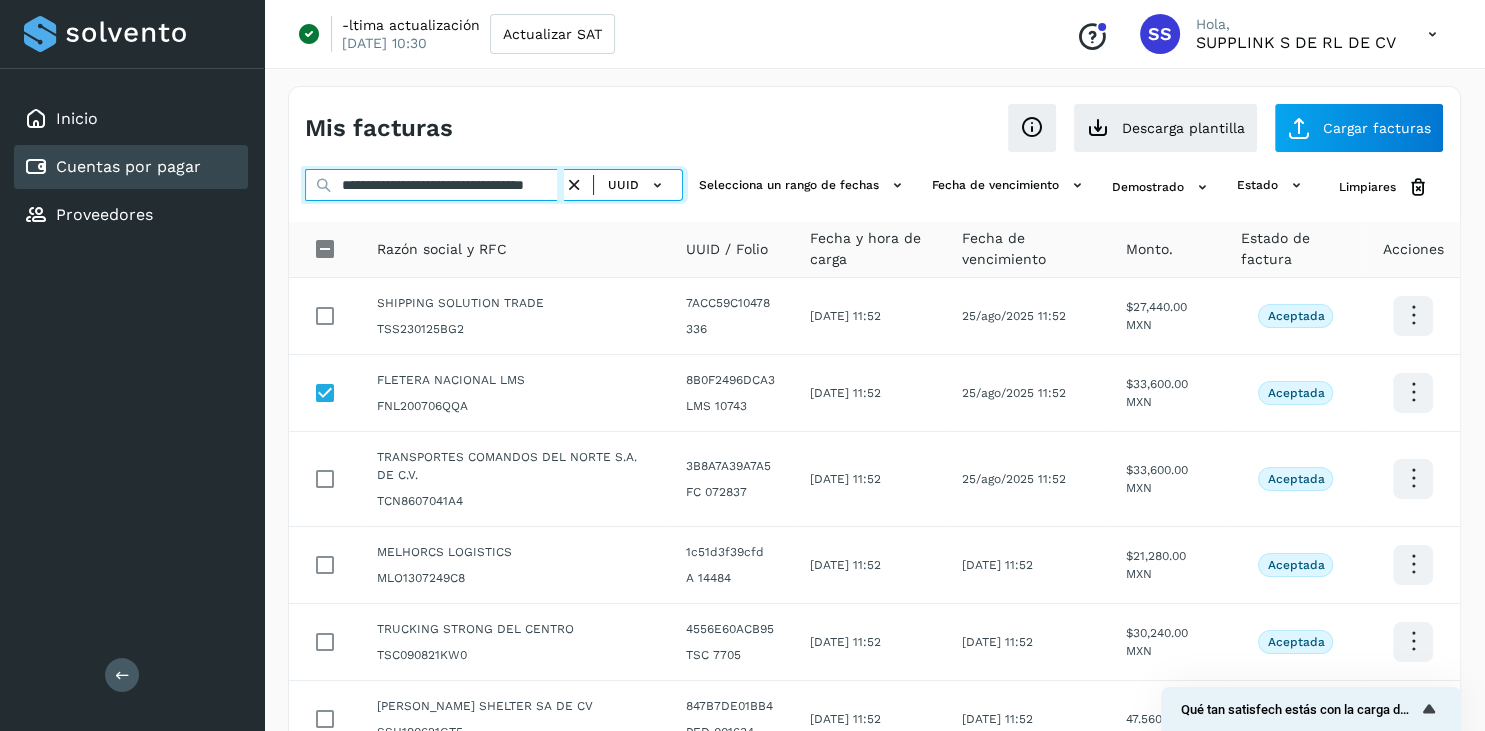scroll, scrollTop: 0, scrollLeft: 74, axis: horizontal 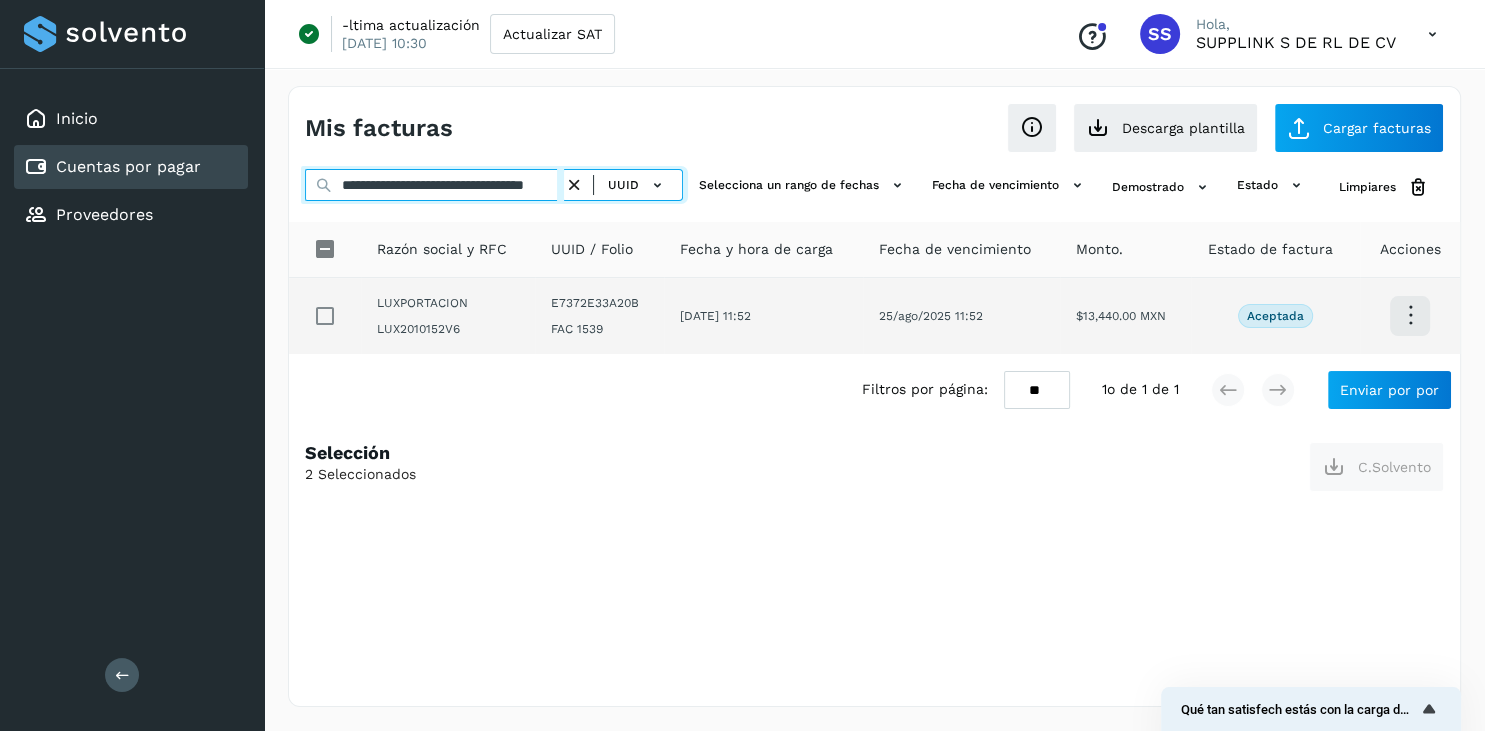 type on "**********" 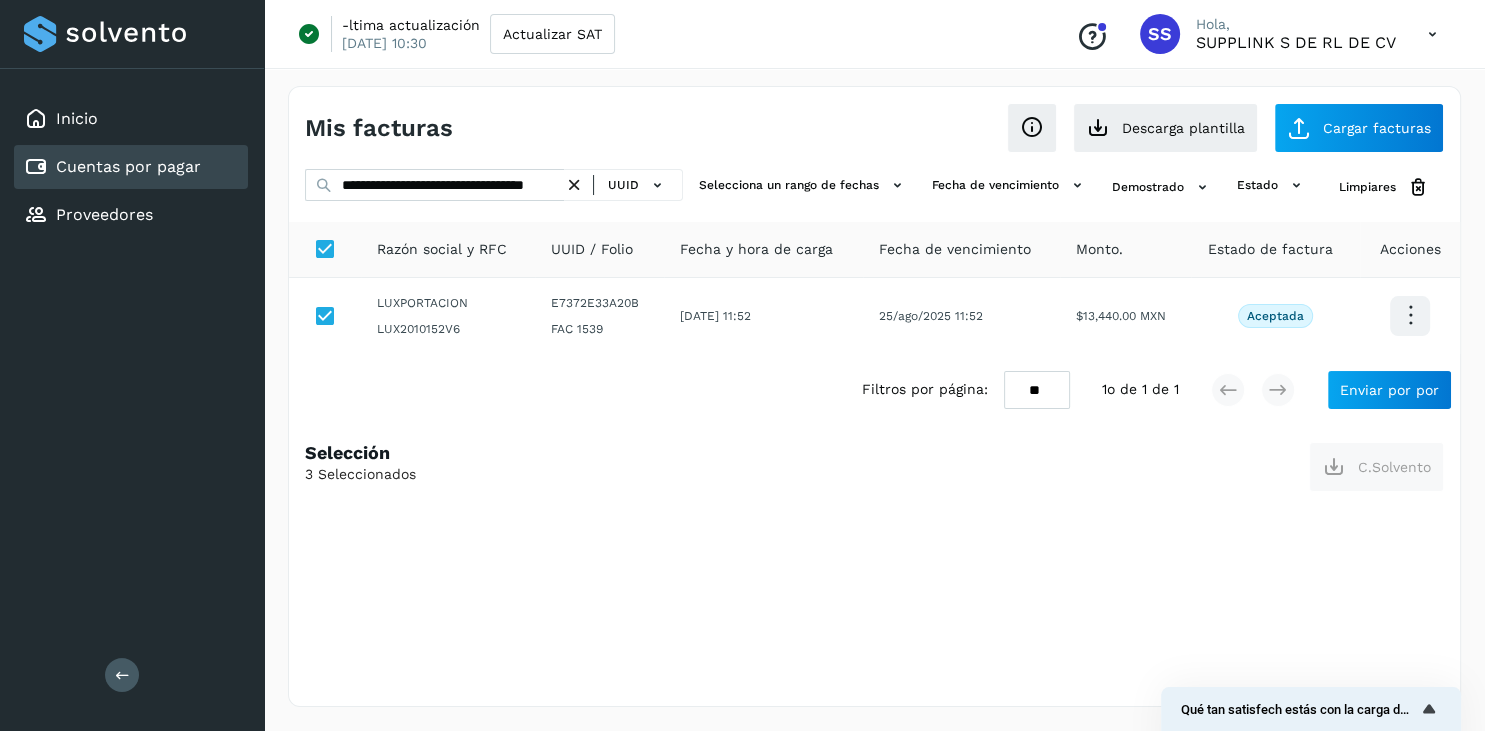 click at bounding box center [574, 185] 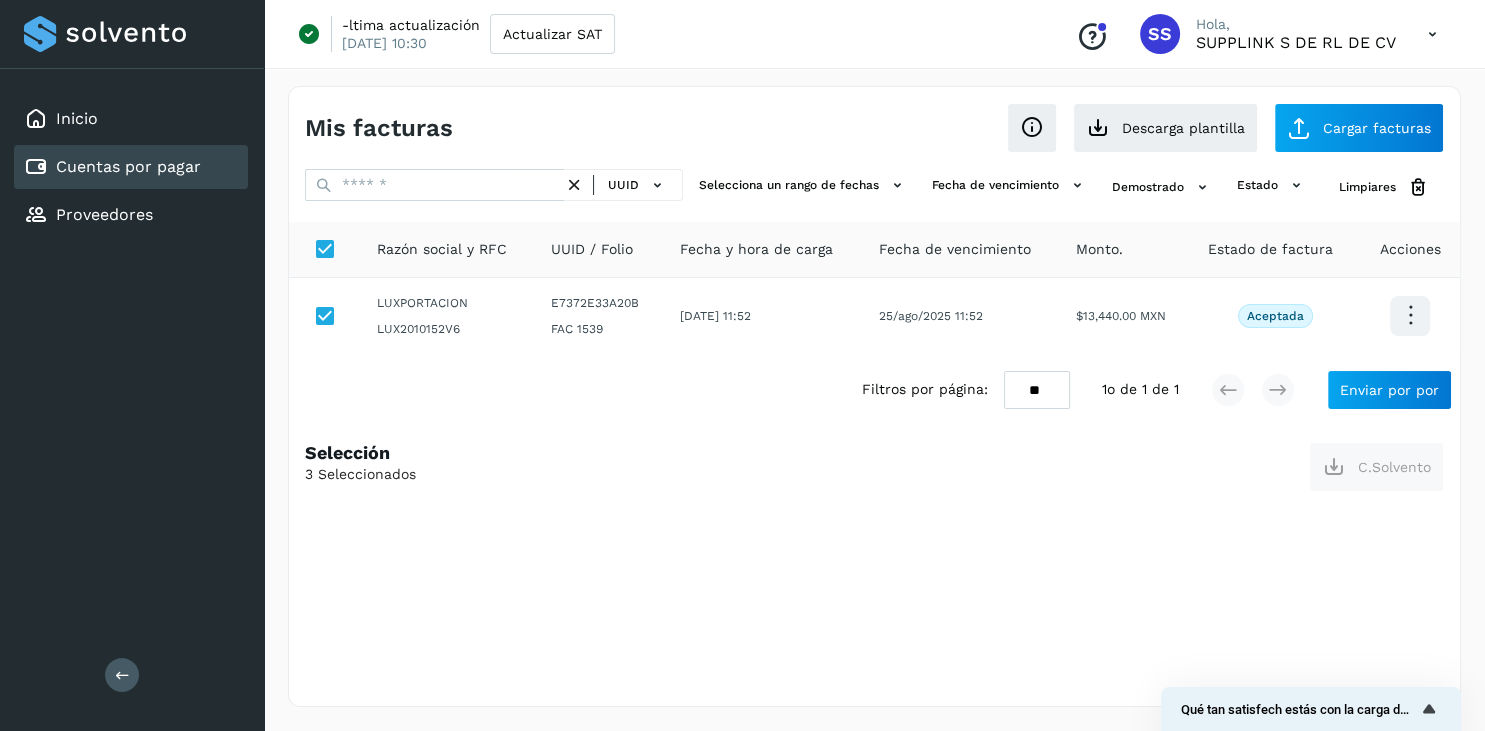 scroll, scrollTop: 0, scrollLeft: 0, axis: both 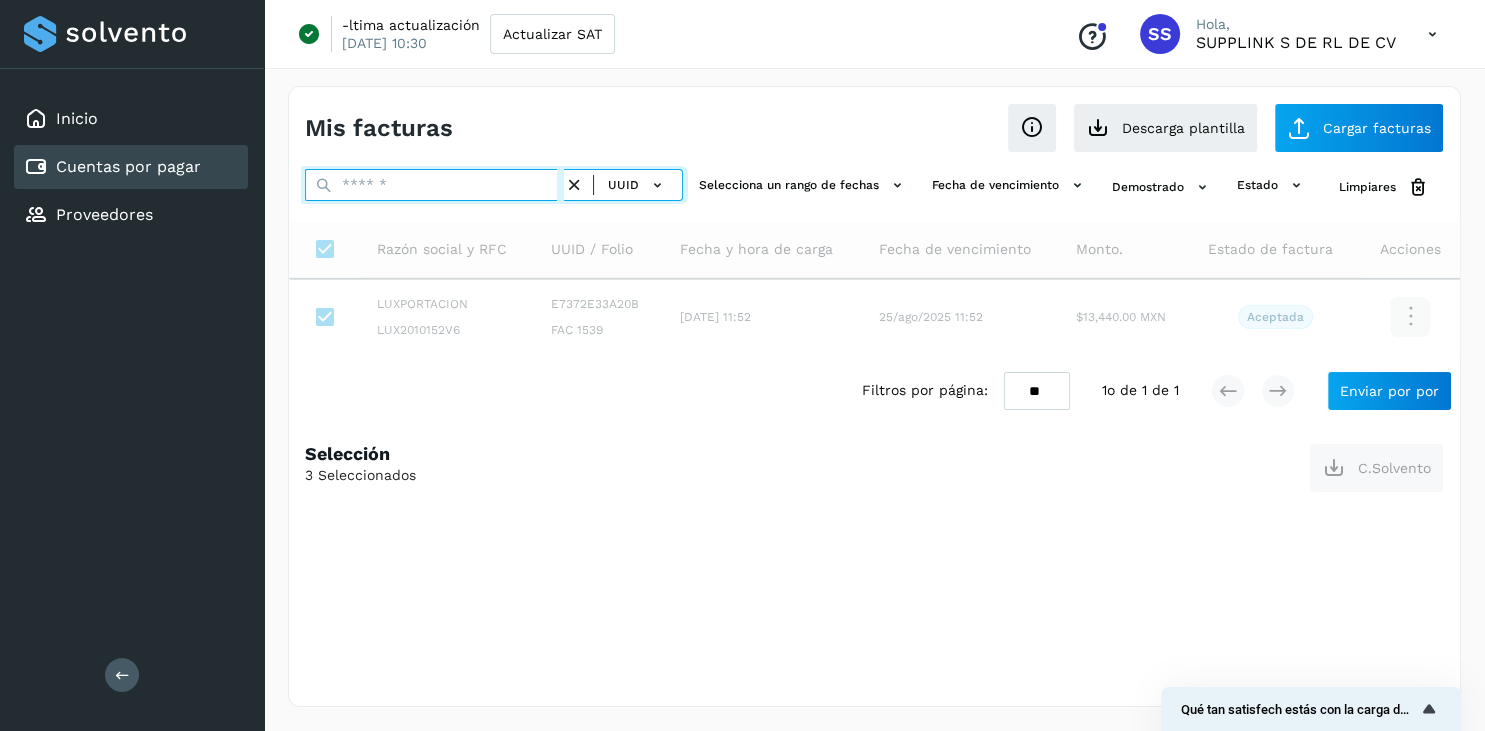 click at bounding box center [434, 185] 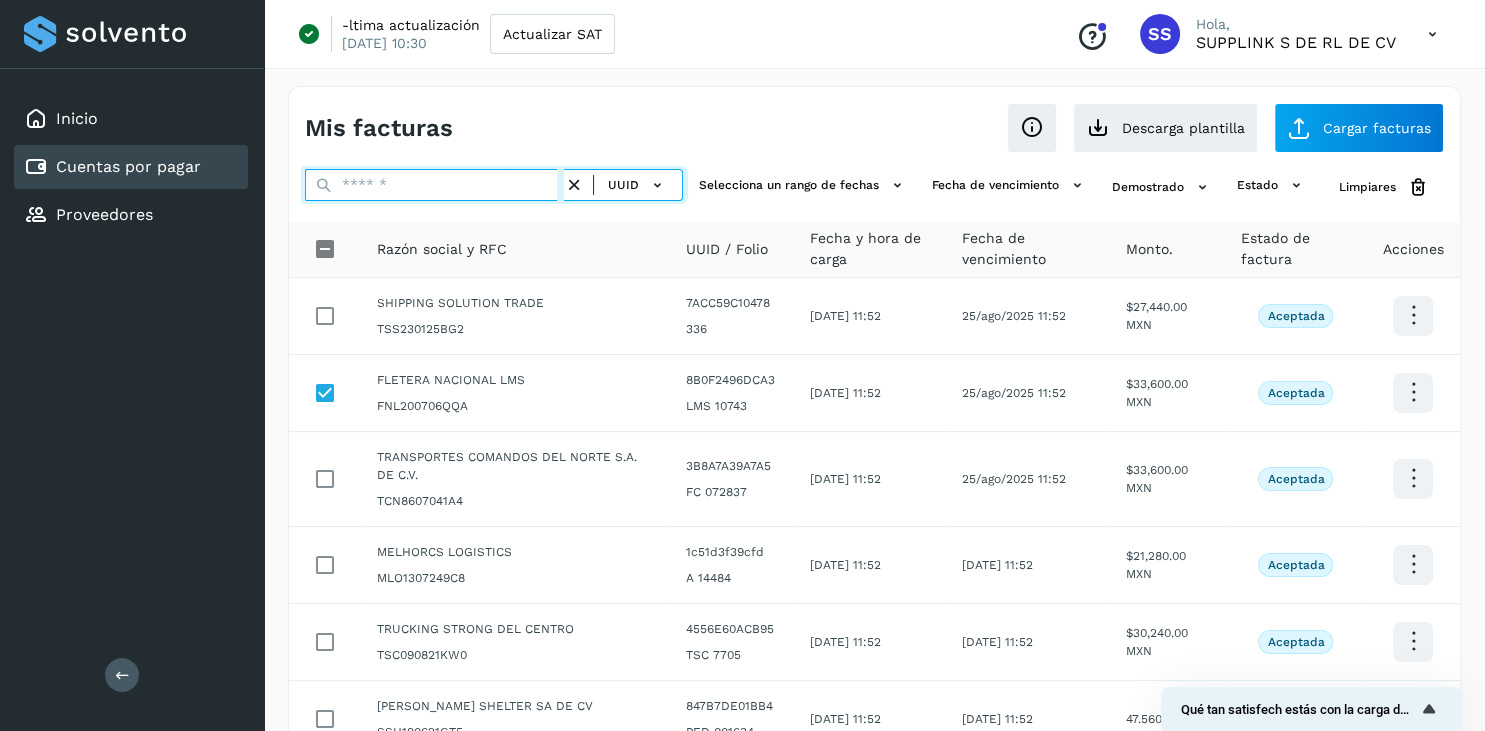 paste on "**********" 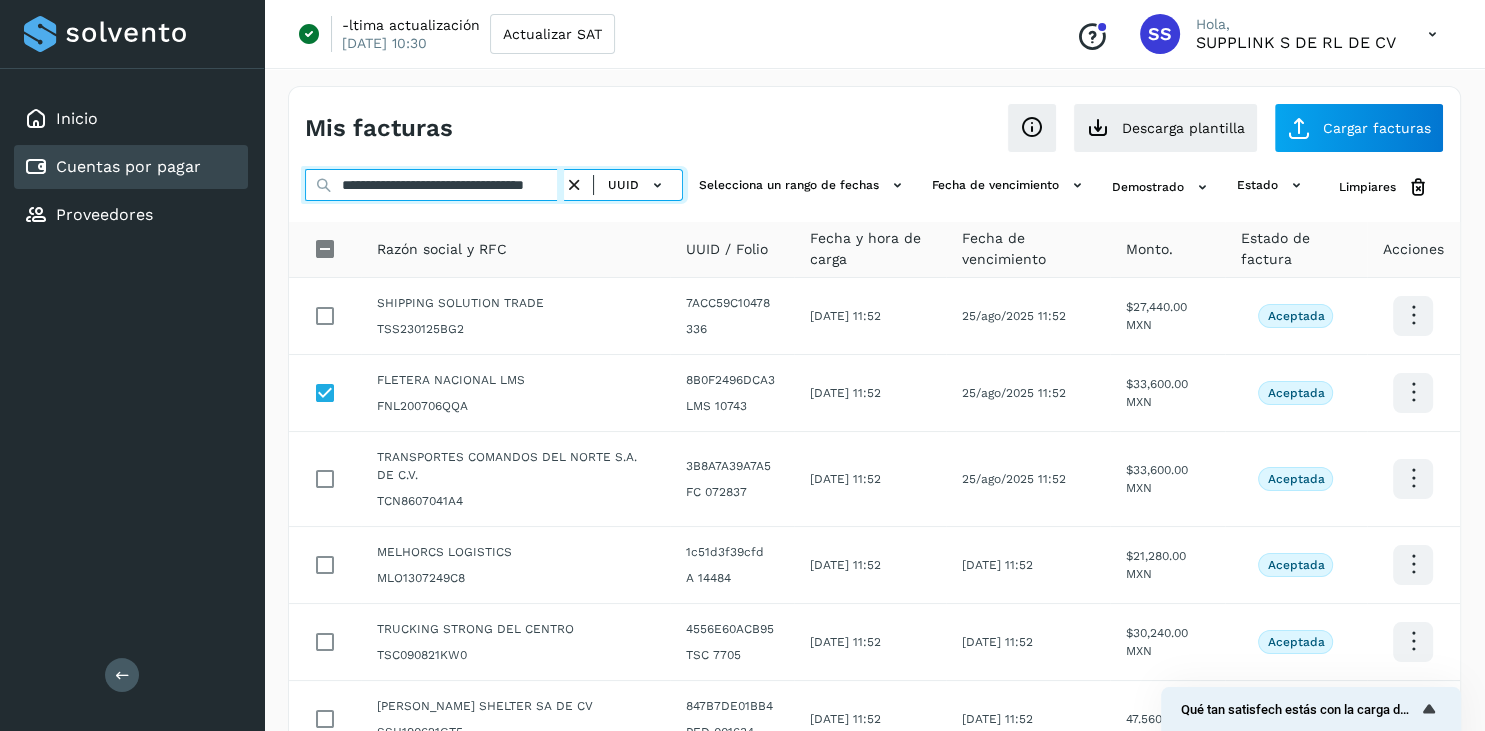 scroll, scrollTop: 0, scrollLeft: 60, axis: horizontal 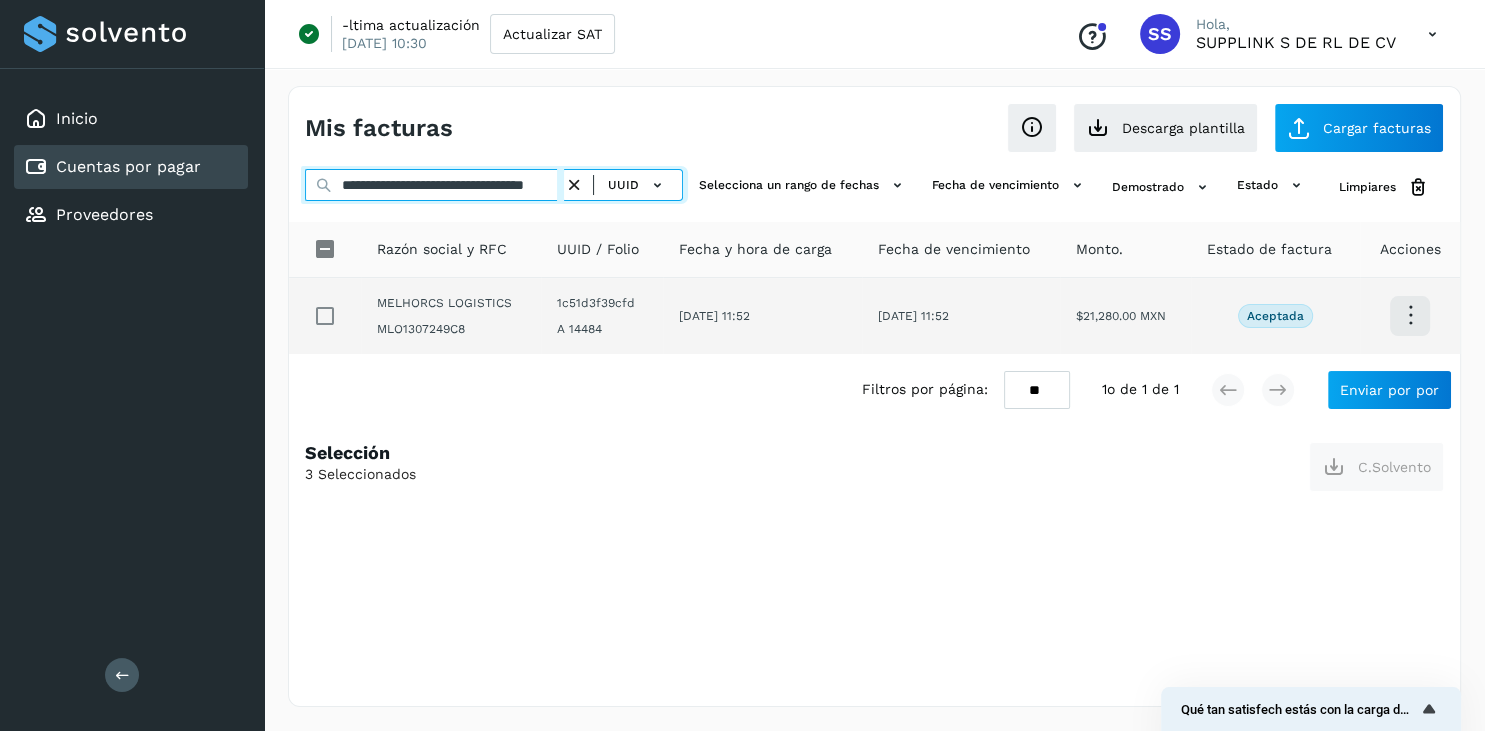 type on "**********" 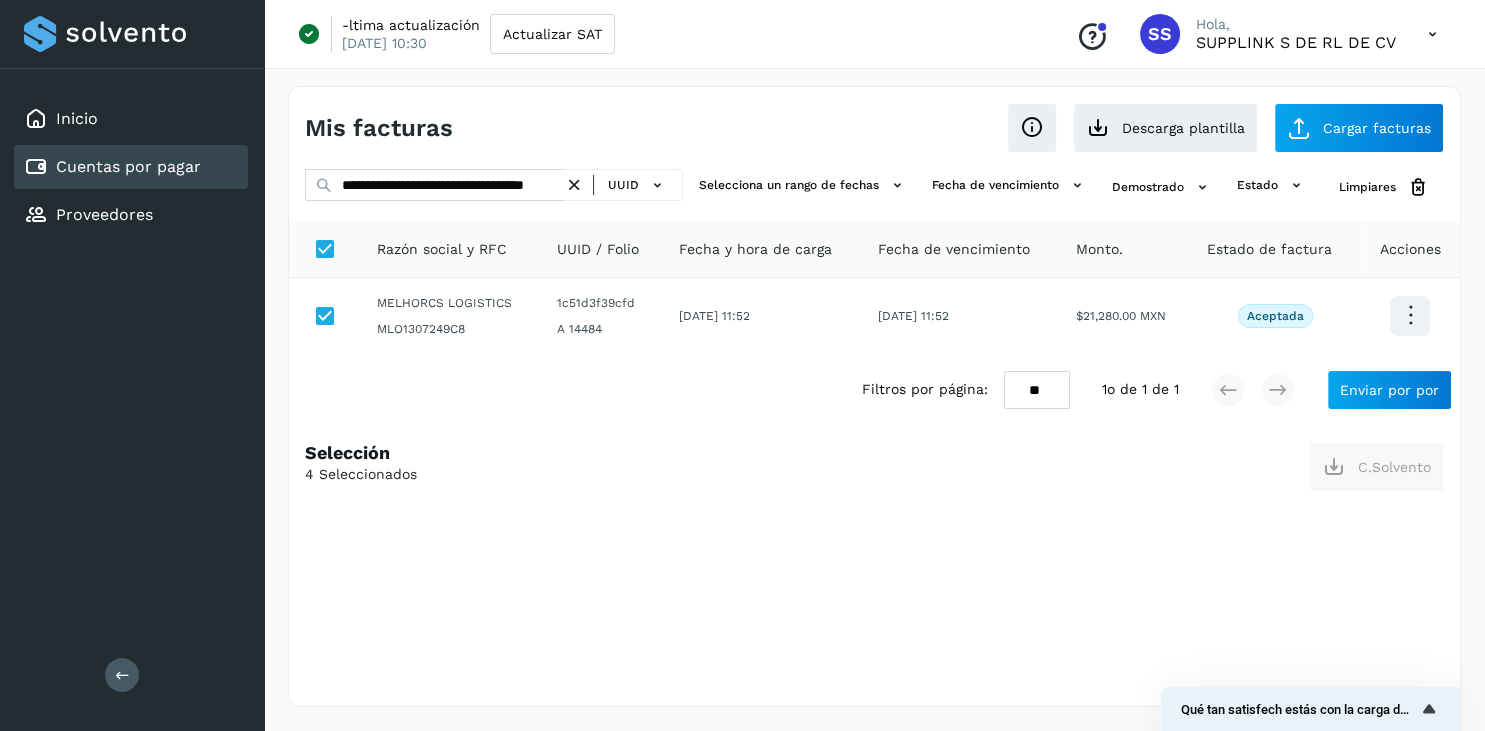 click at bounding box center [574, 185] 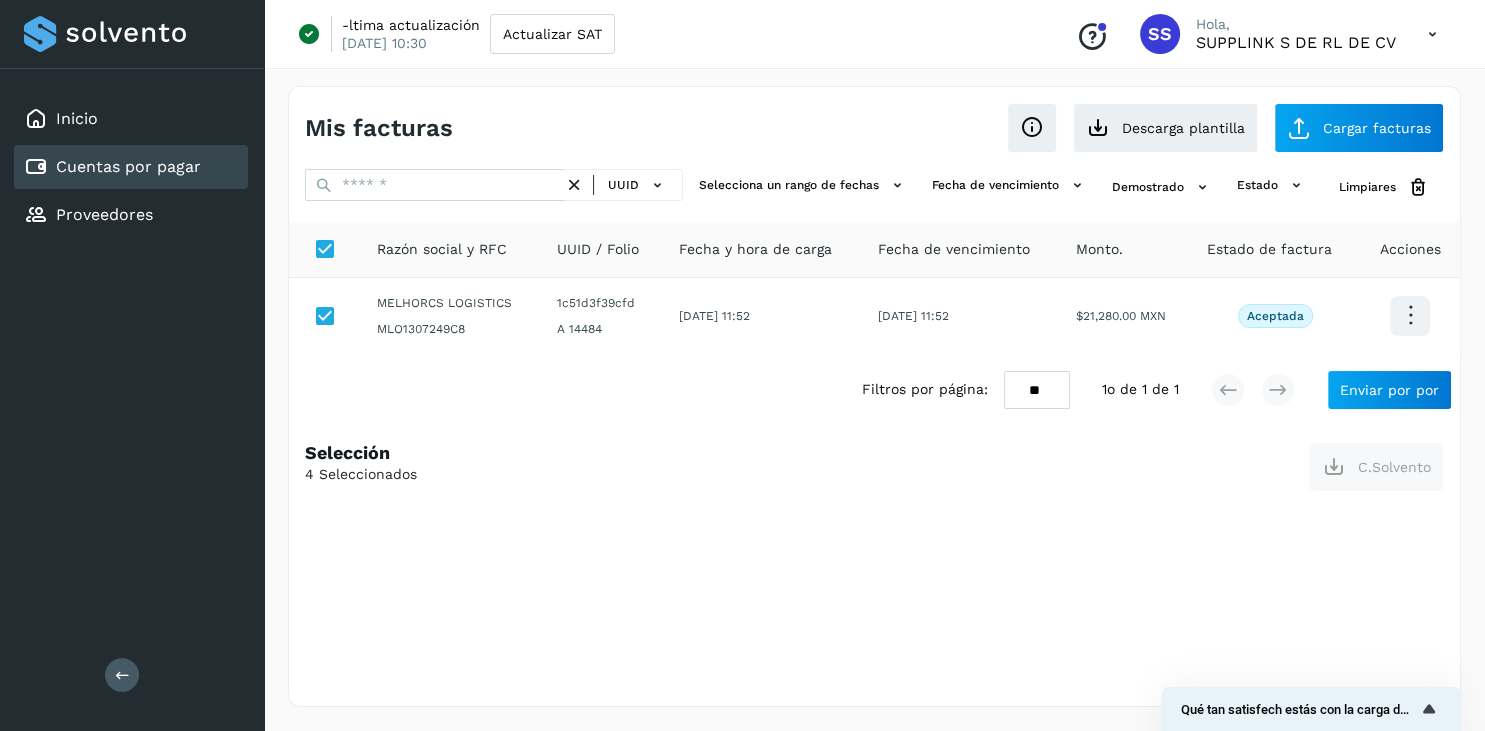 scroll, scrollTop: 0, scrollLeft: 0, axis: both 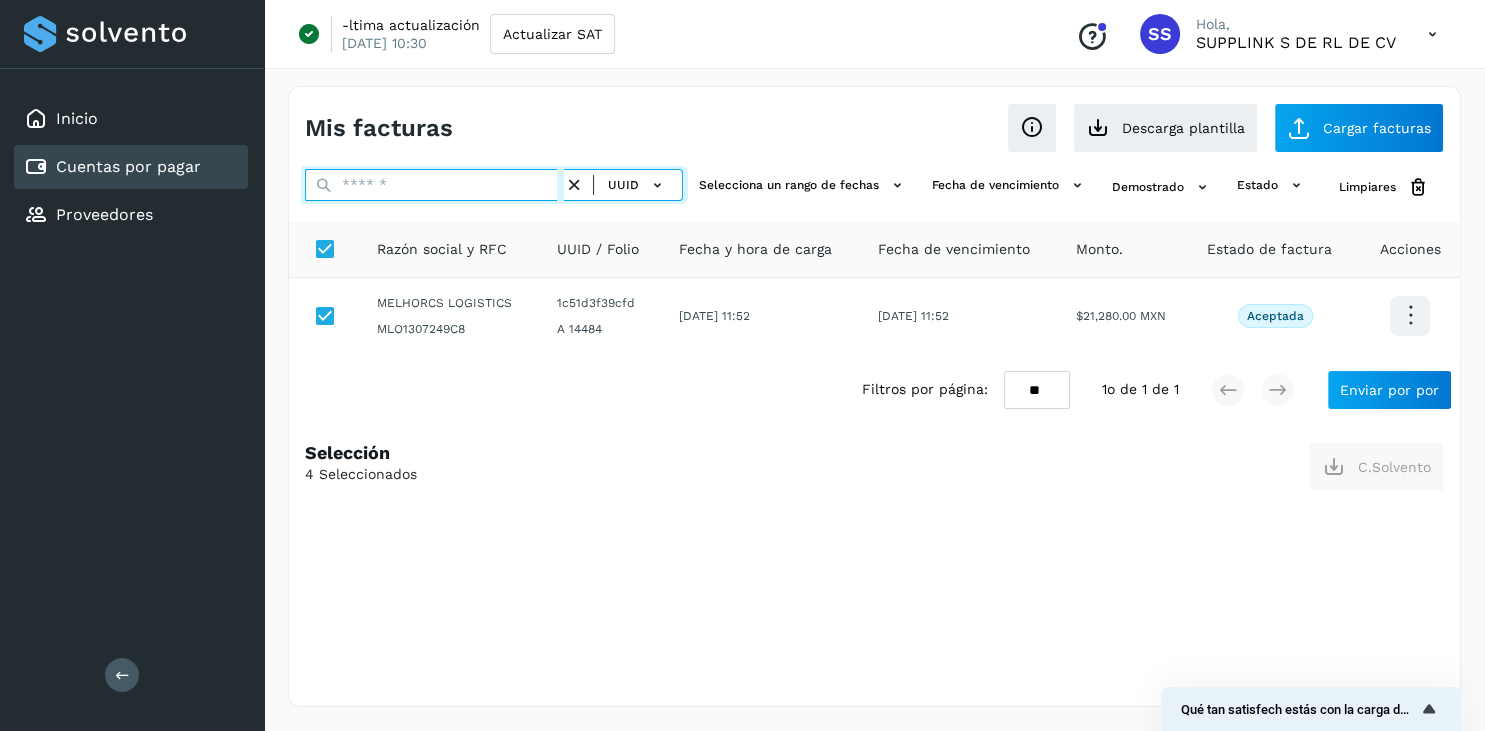 click at bounding box center (434, 185) 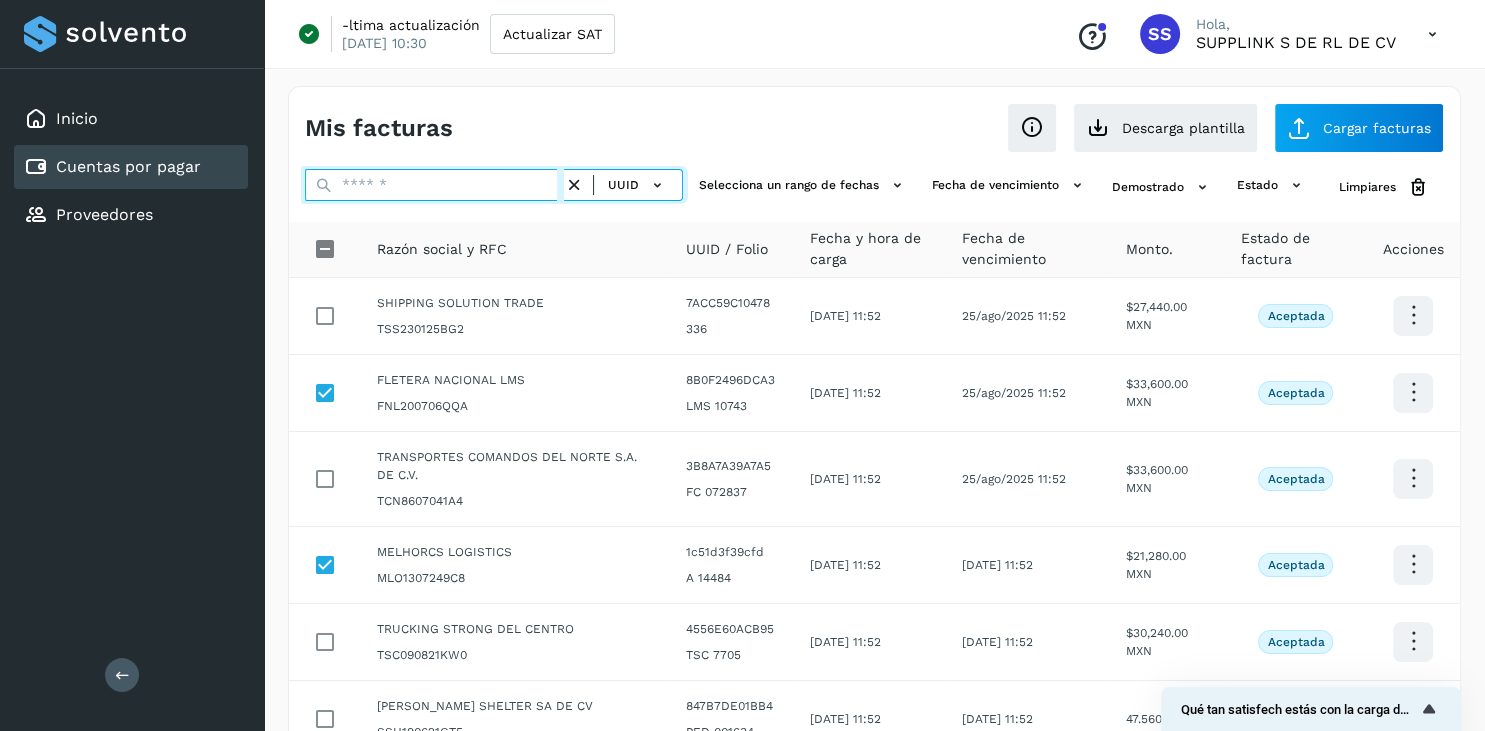 paste on "**********" 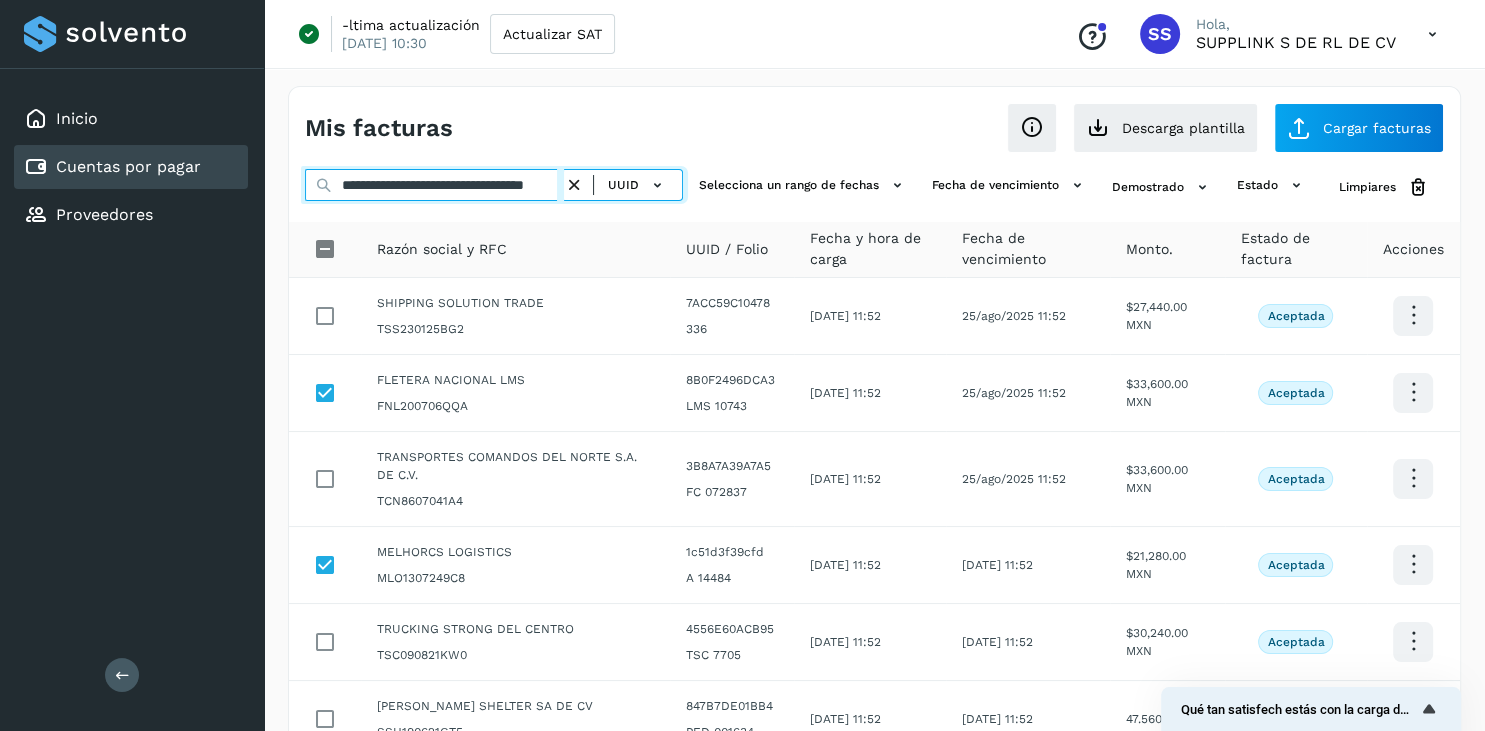 scroll, scrollTop: 0, scrollLeft: 67, axis: horizontal 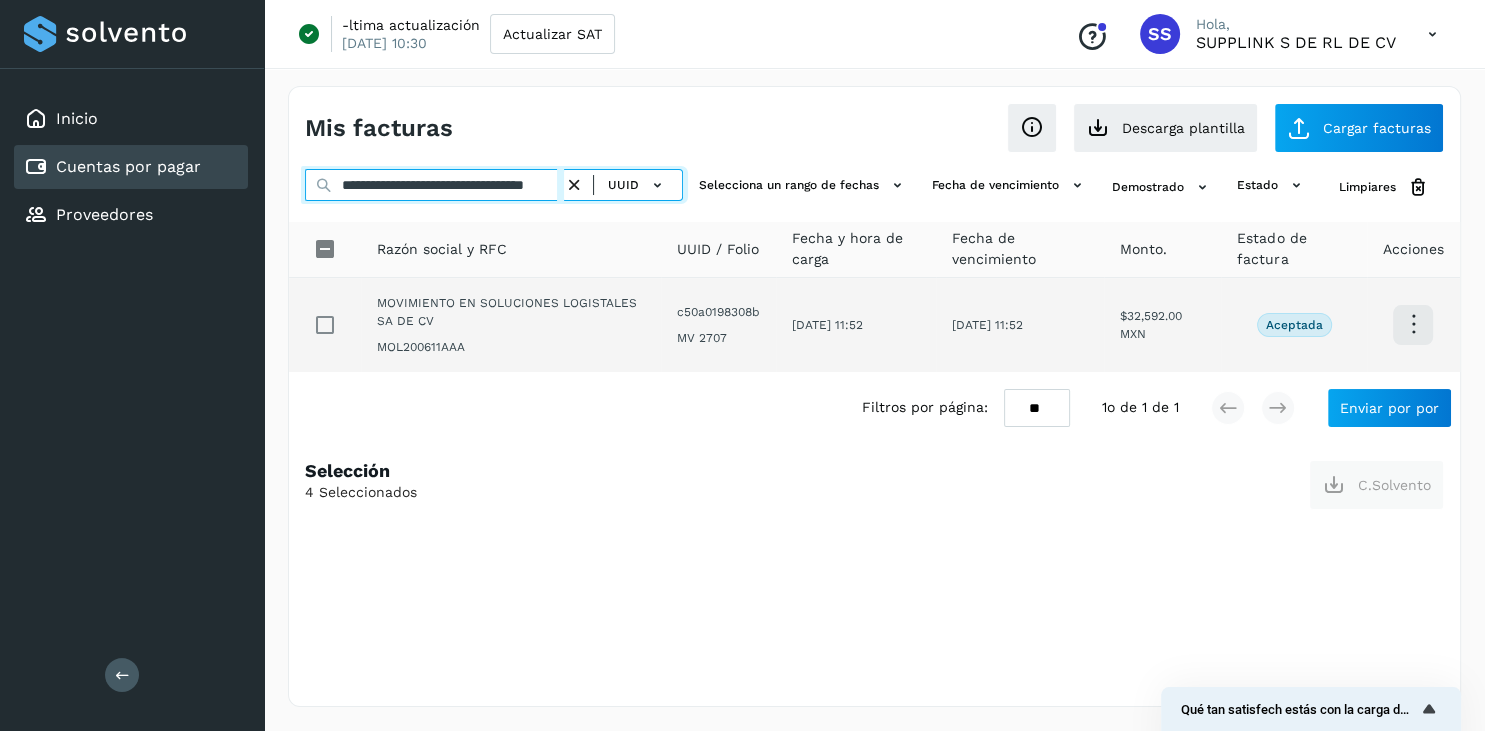 type on "**********" 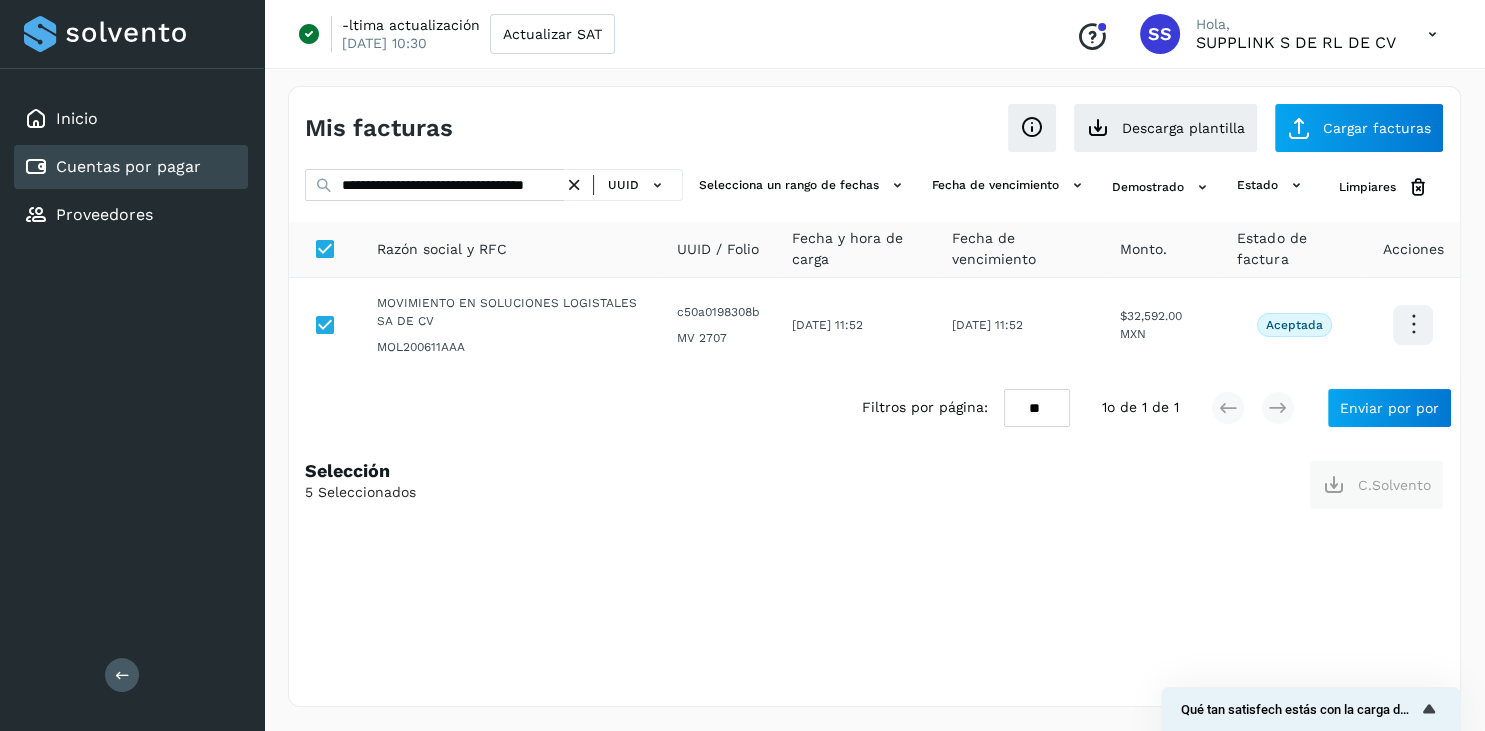 click at bounding box center [574, 185] 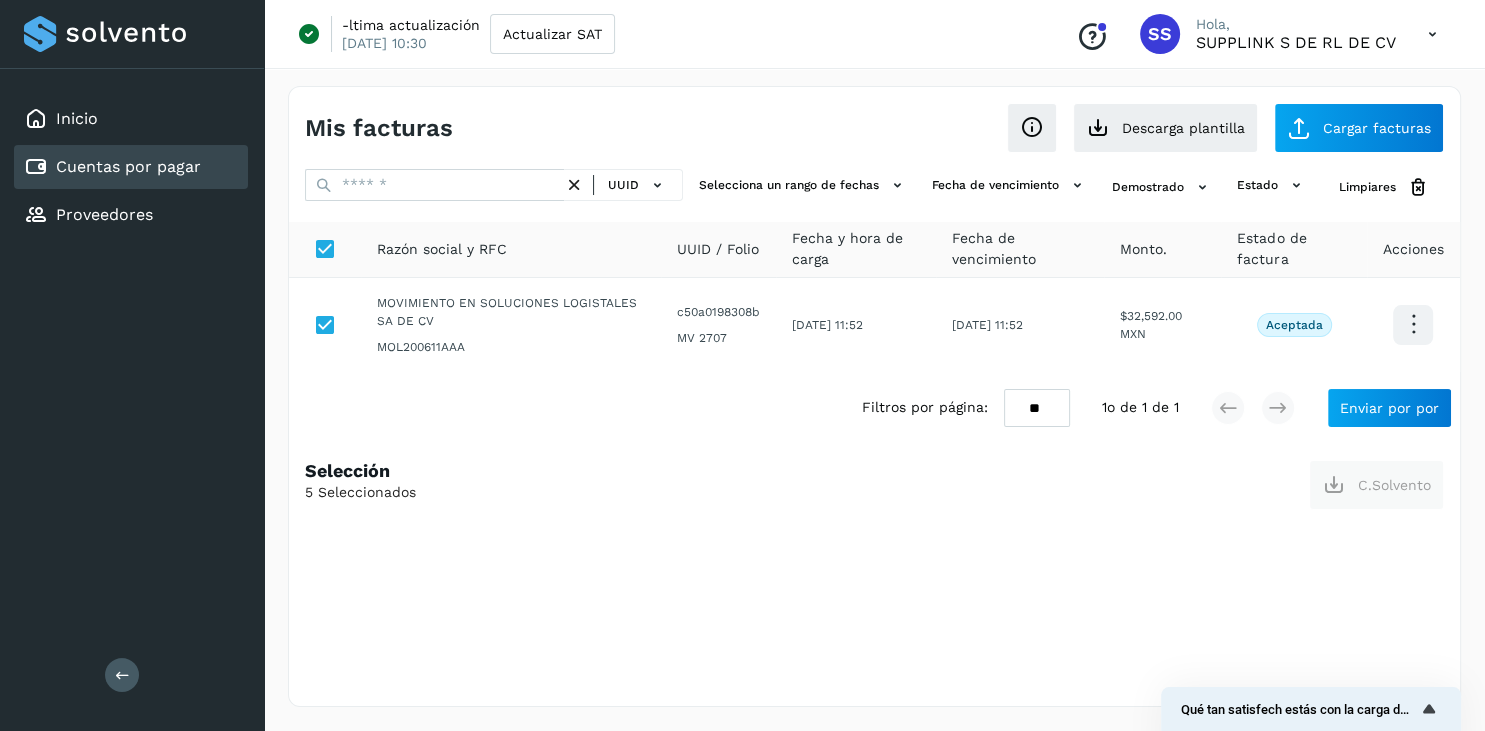 scroll, scrollTop: 0, scrollLeft: 0, axis: both 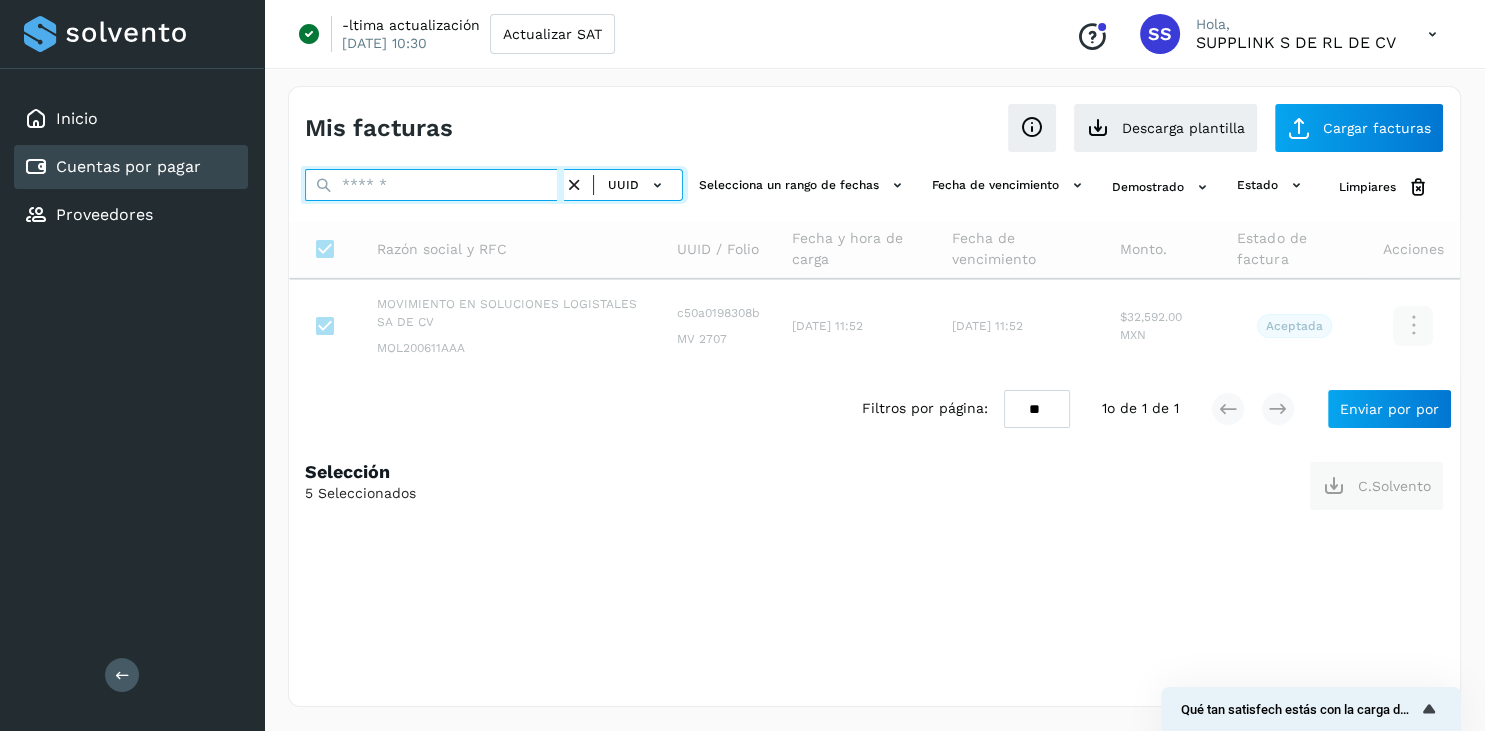 click at bounding box center [434, 185] 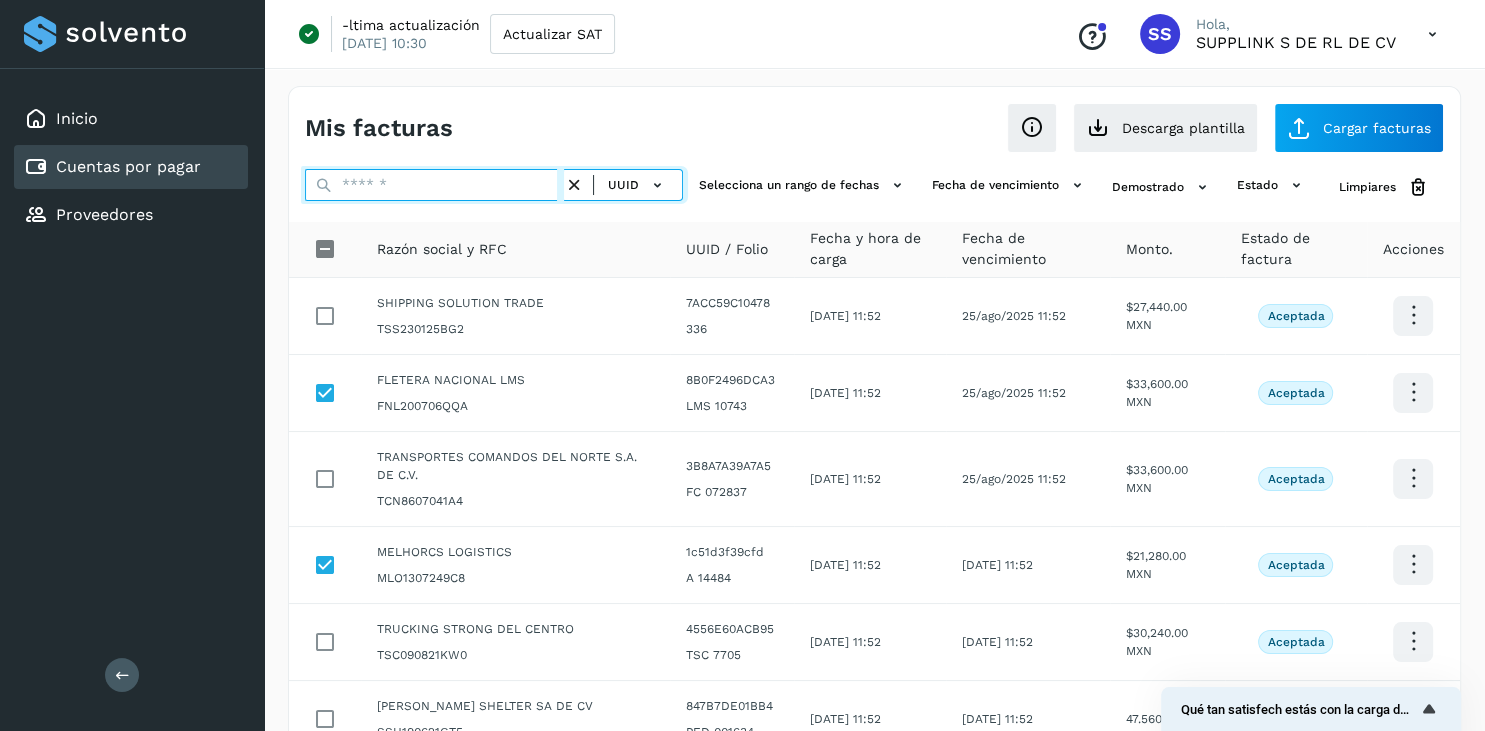 paste on "**********" 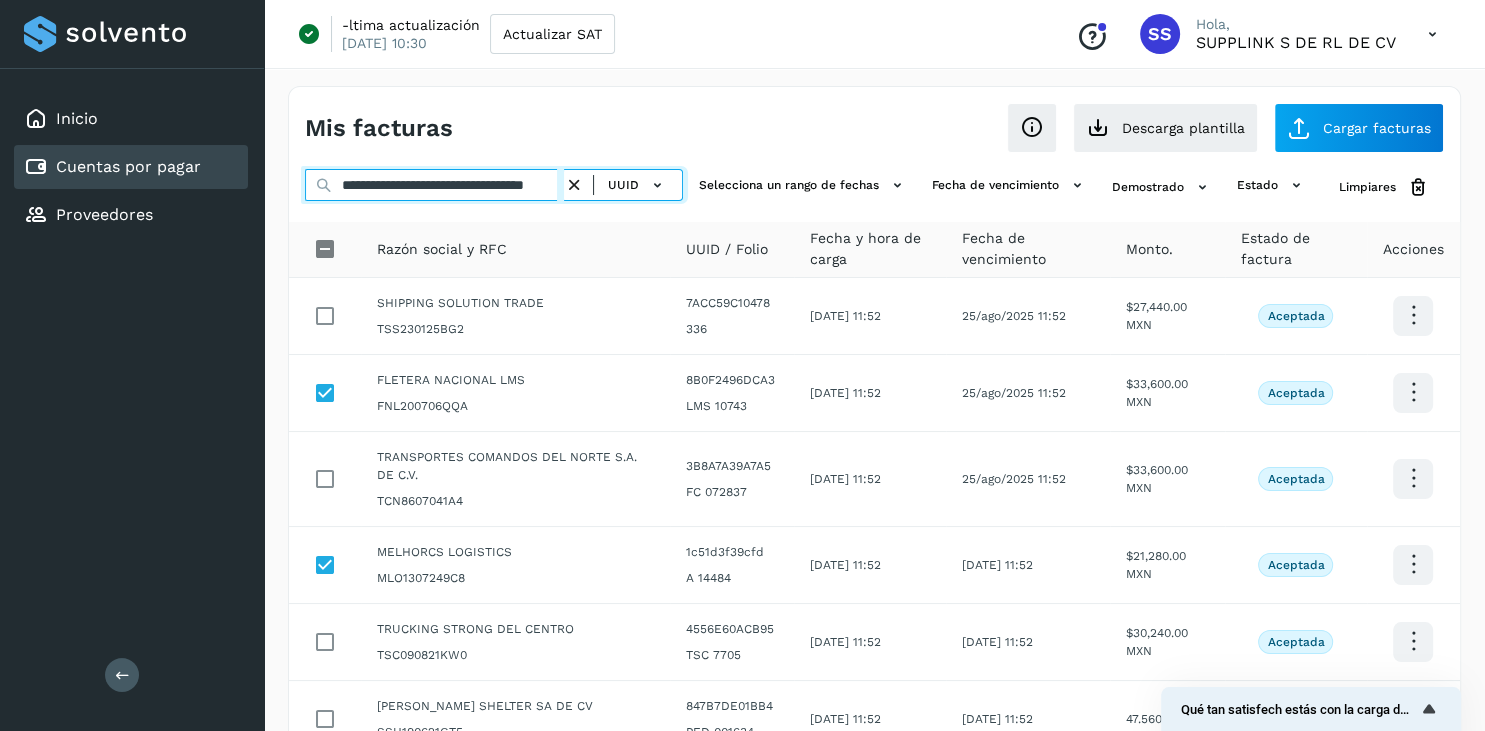 scroll, scrollTop: 0, scrollLeft: 76, axis: horizontal 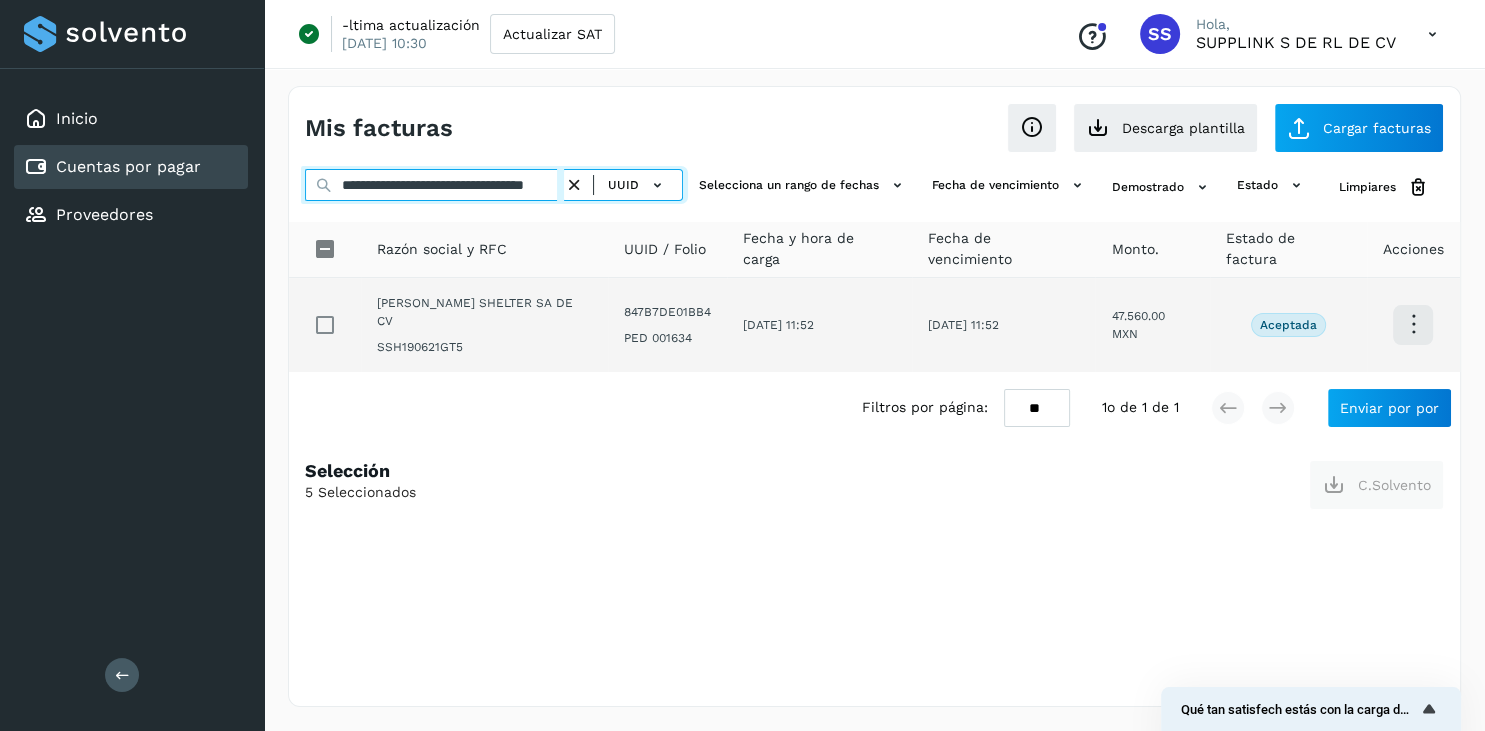 type on "**********" 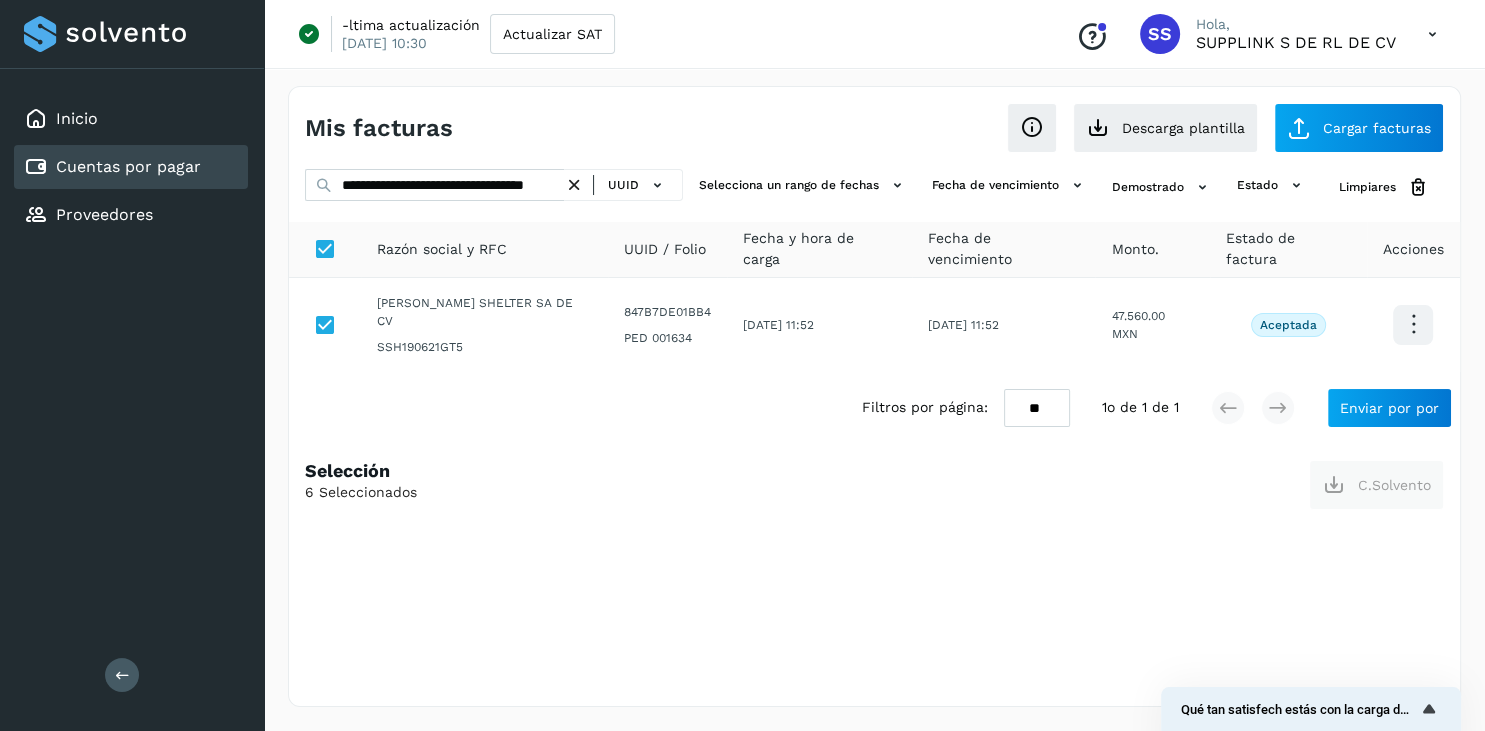 click at bounding box center [574, 185] 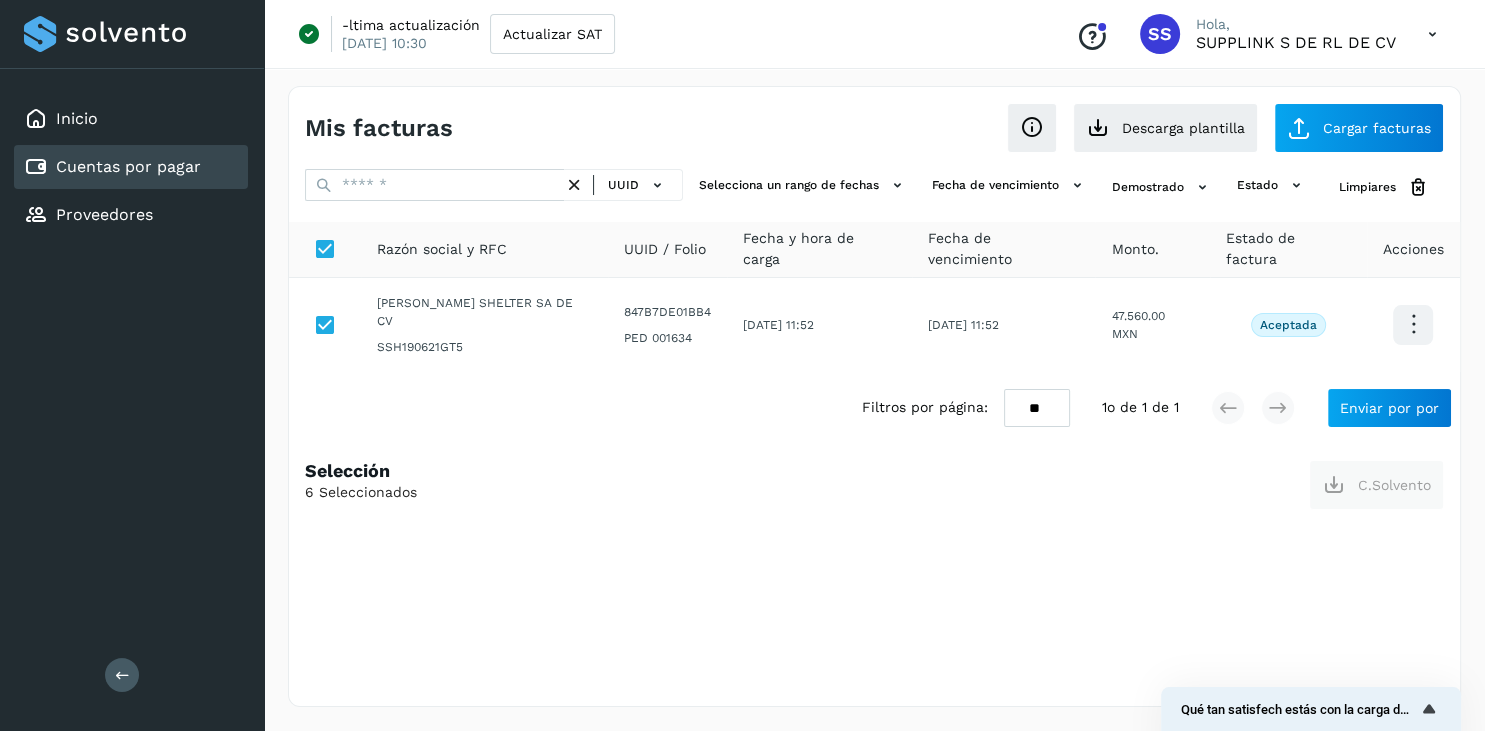 scroll, scrollTop: 0, scrollLeft: 0, axis: both 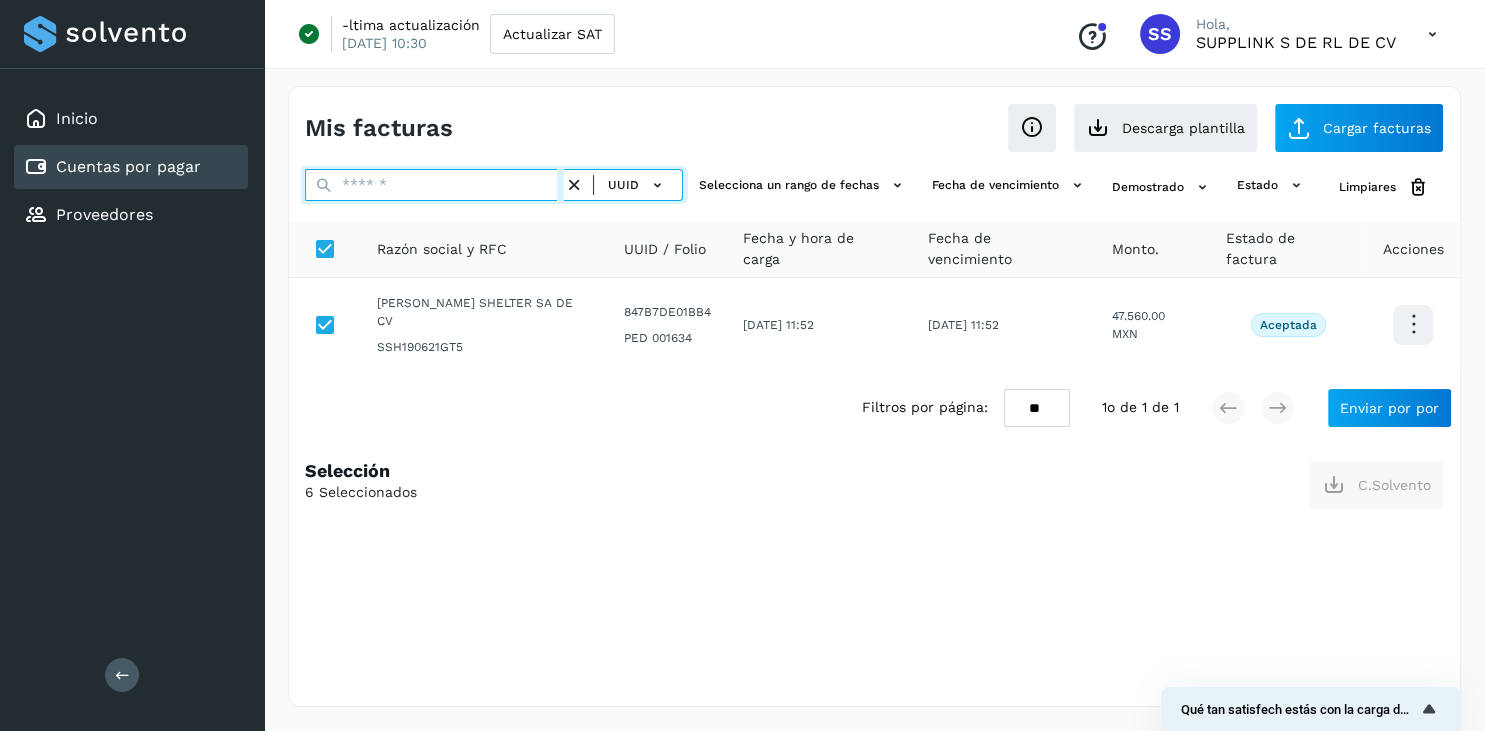 click at bounding box center [434, 185] 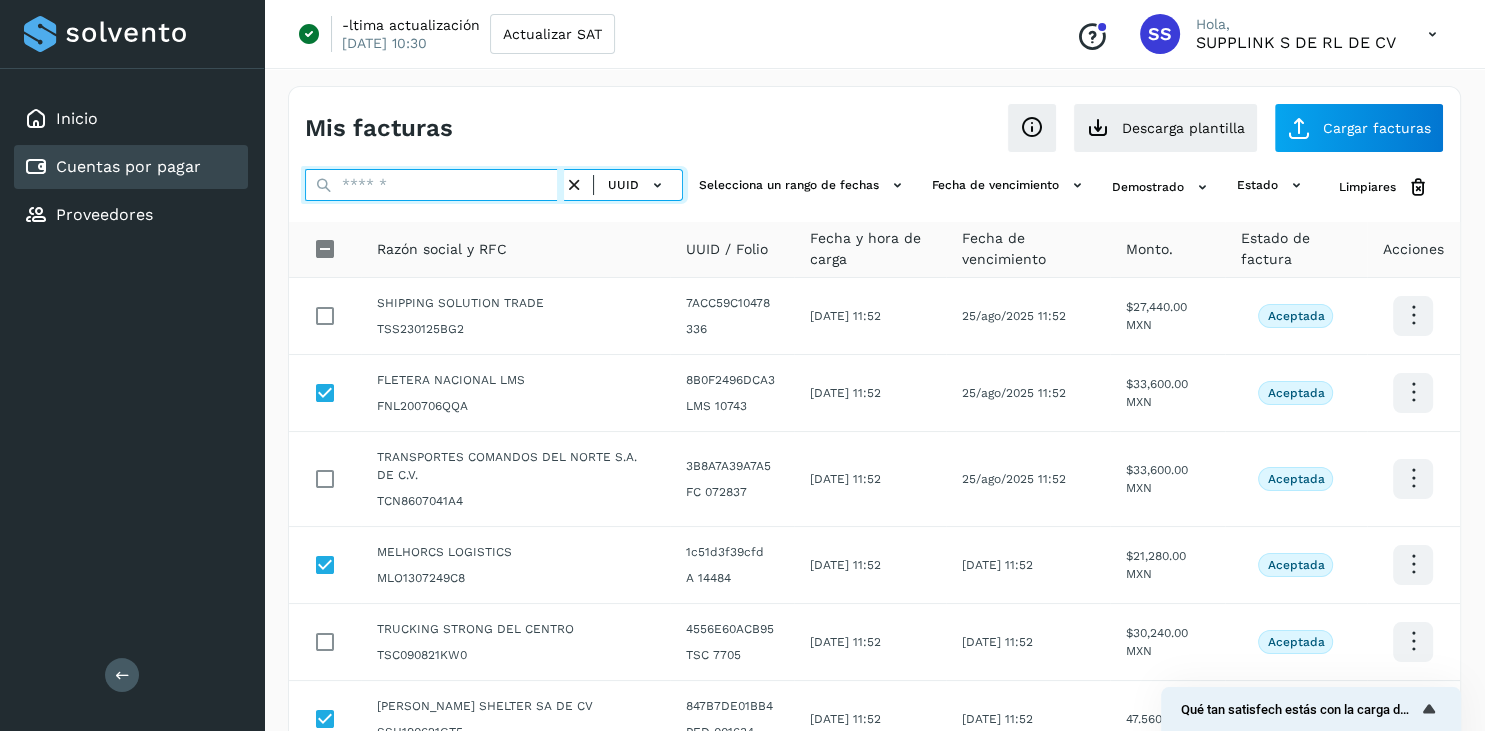 paste on "**********" 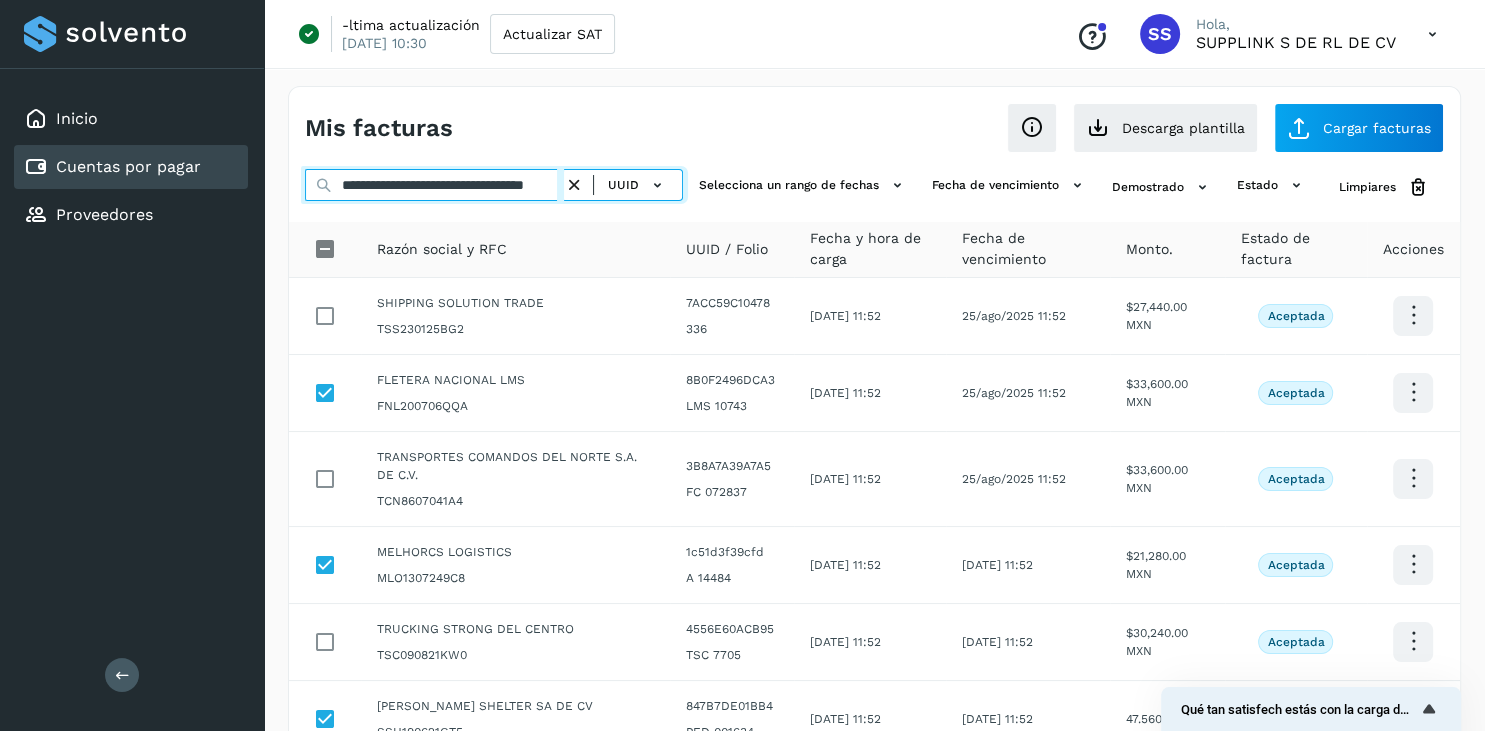 scroll, scrollTop: 0, scrollLeft: 80, axis: horizontal 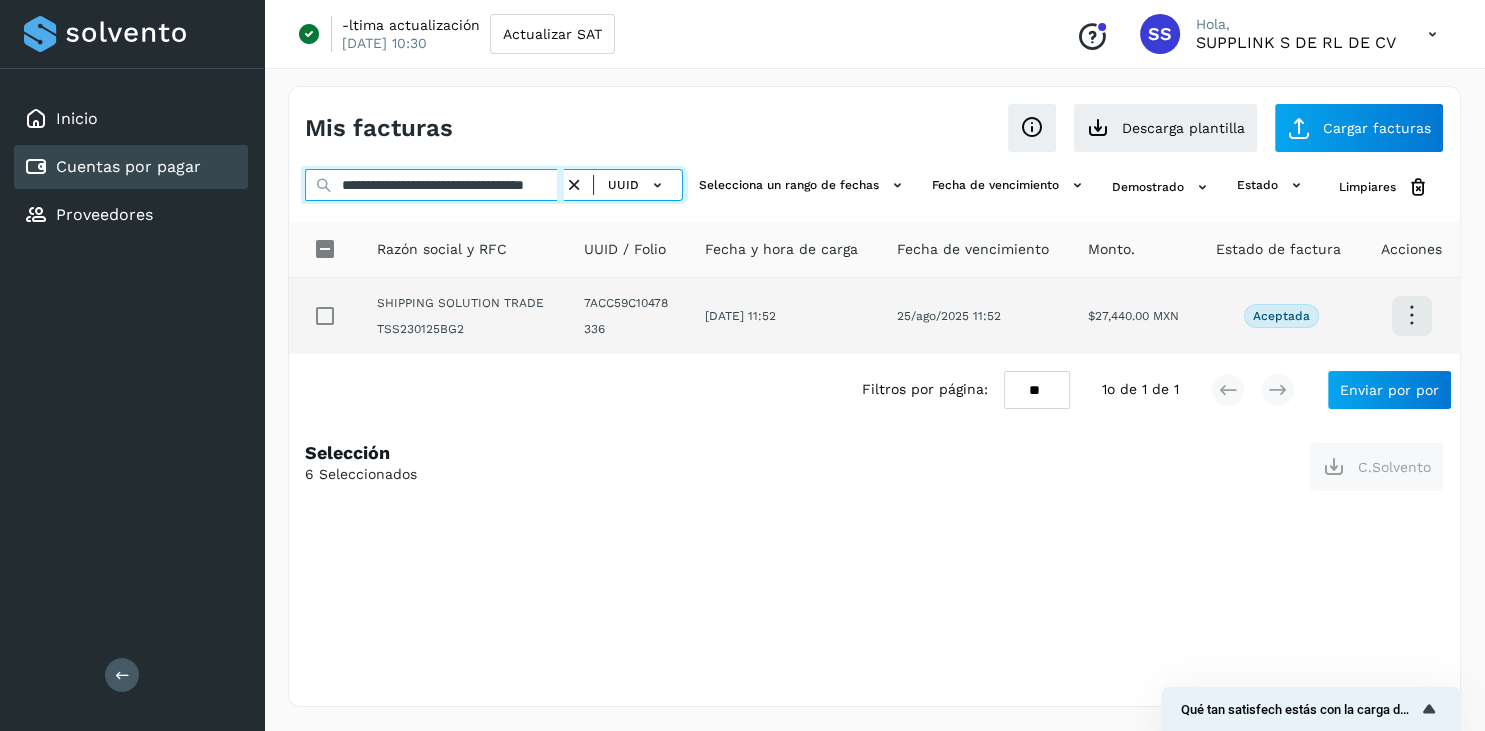 type on "**********" 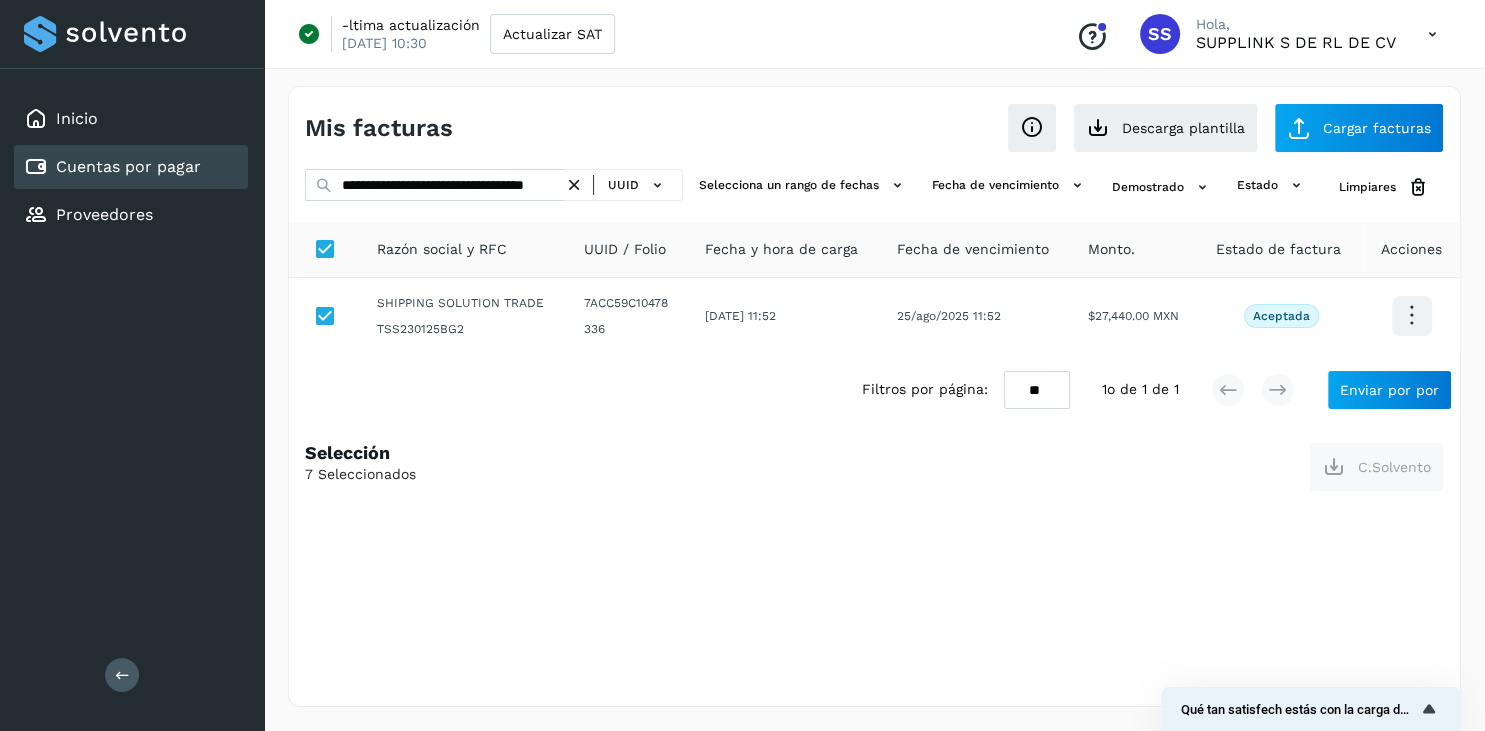 click at bounding box center (574, 185) 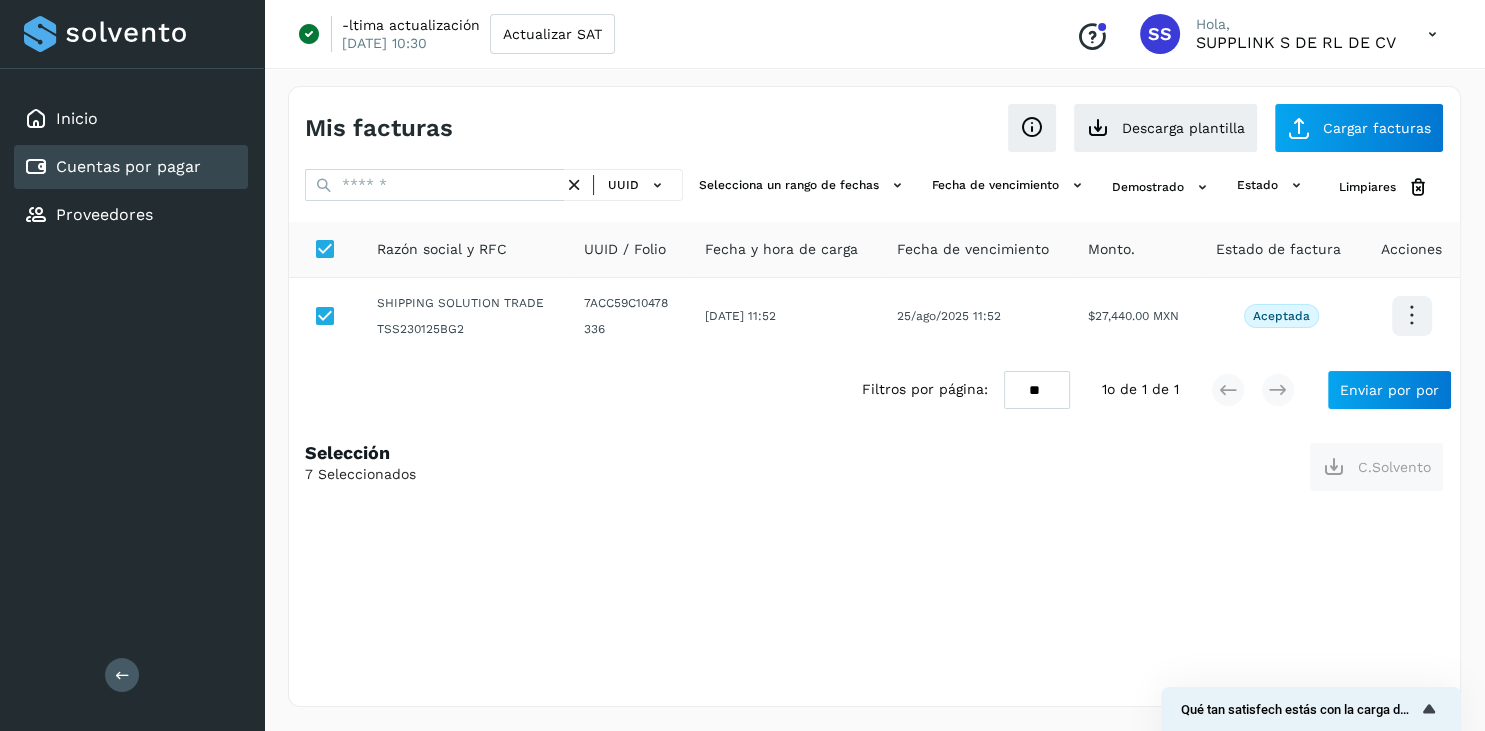 scroll, scrollTop: 0, scrollLeft: 0, axis: both 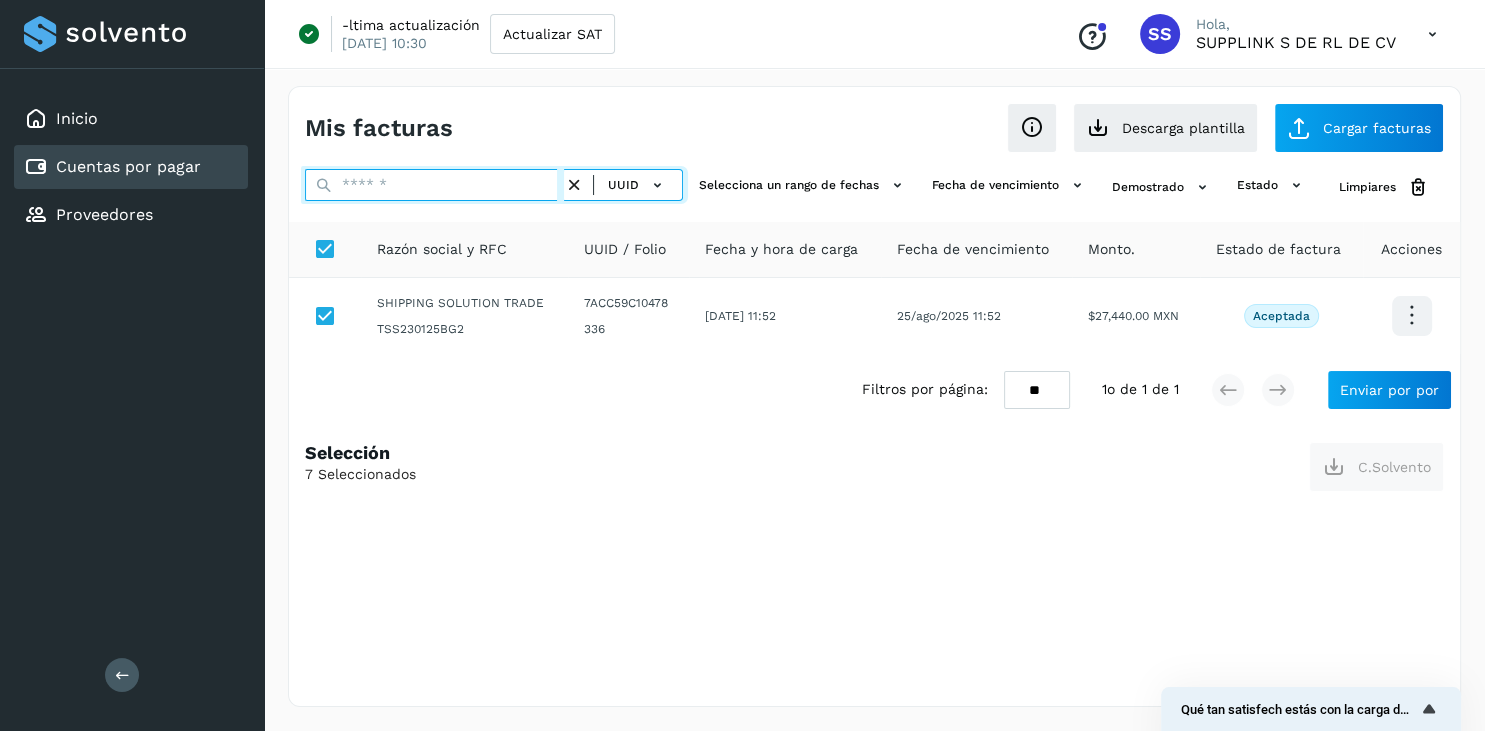 click at bounding box center (434, 185) 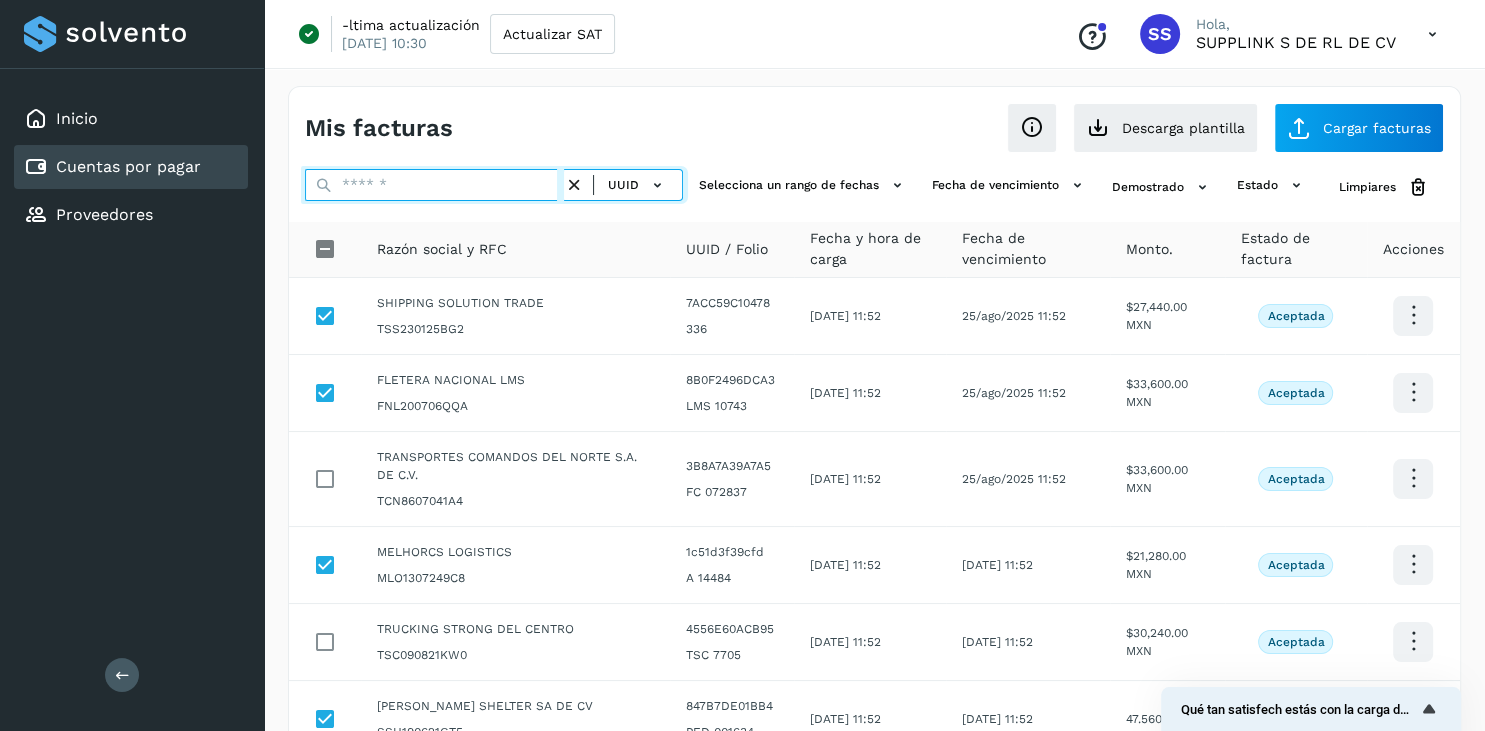 paste on "**********" 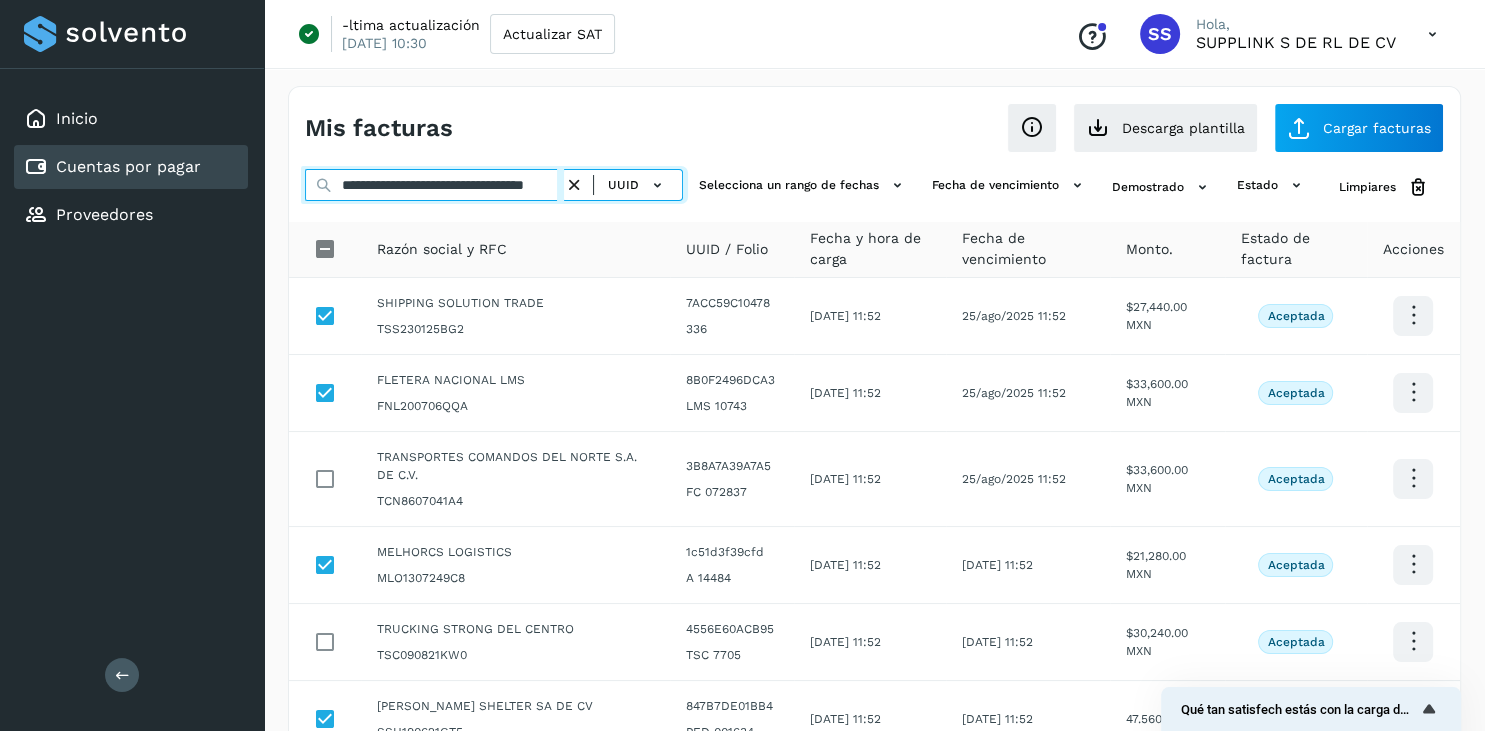 scroll, scrollTop: 0, scrollLeft: 82, axis: horizontal 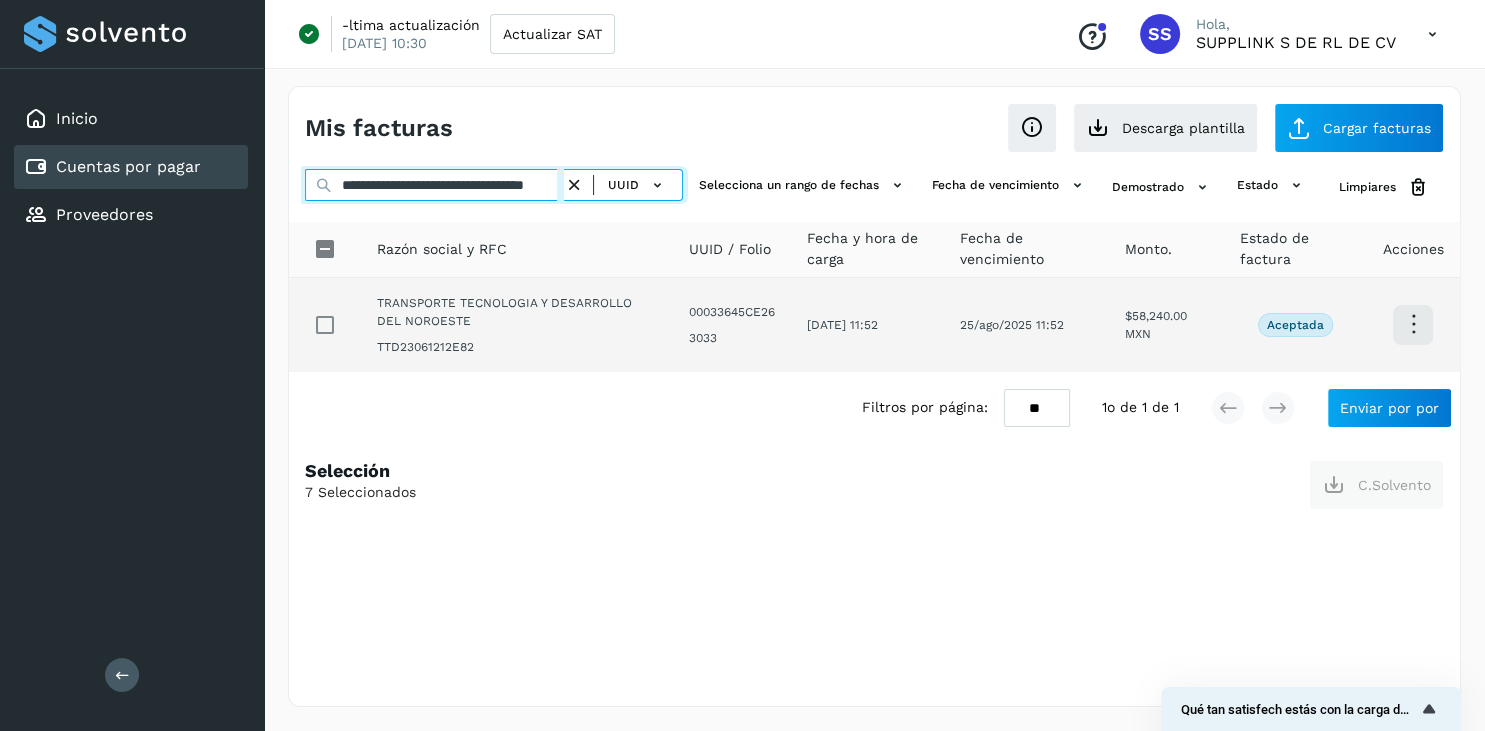 type on "**********" 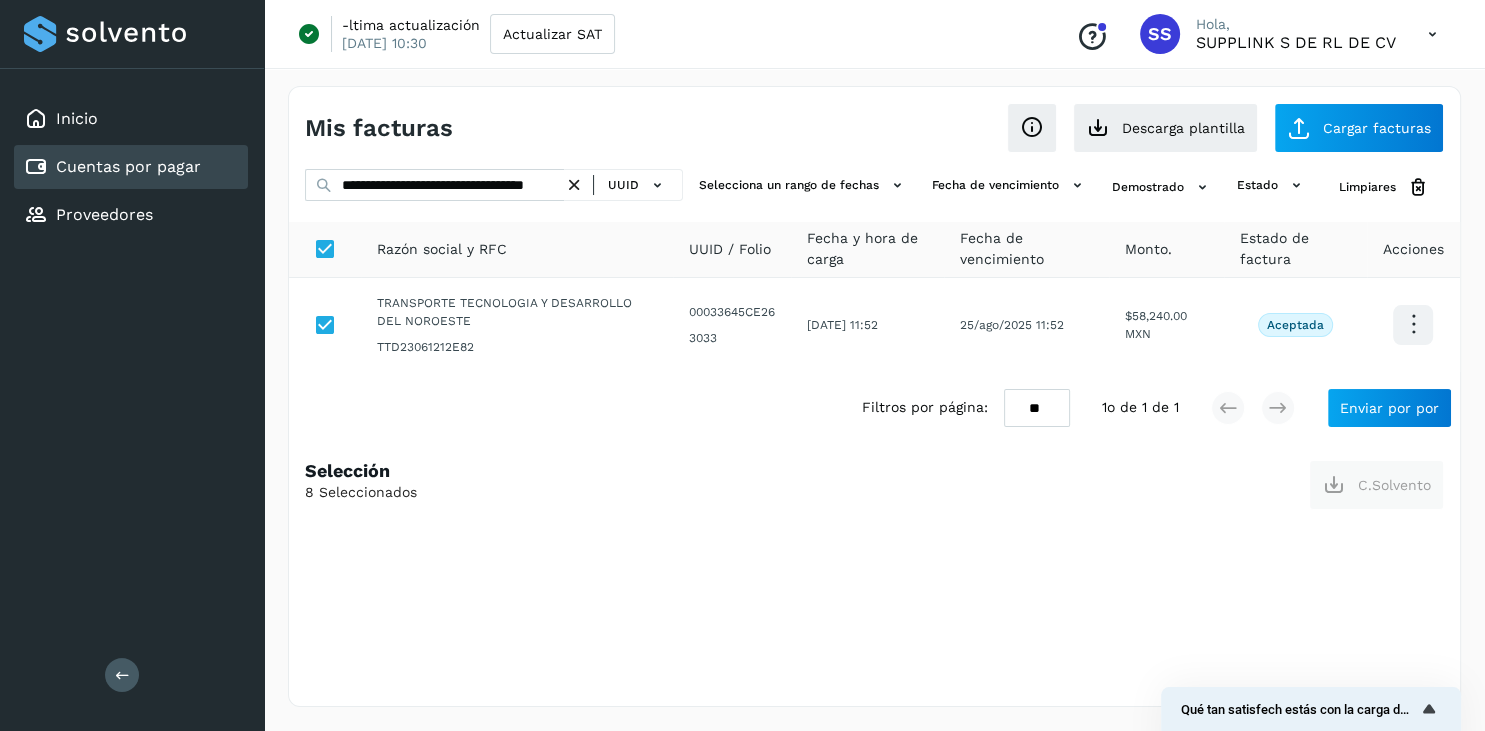 click at bounding box center [574, 185] 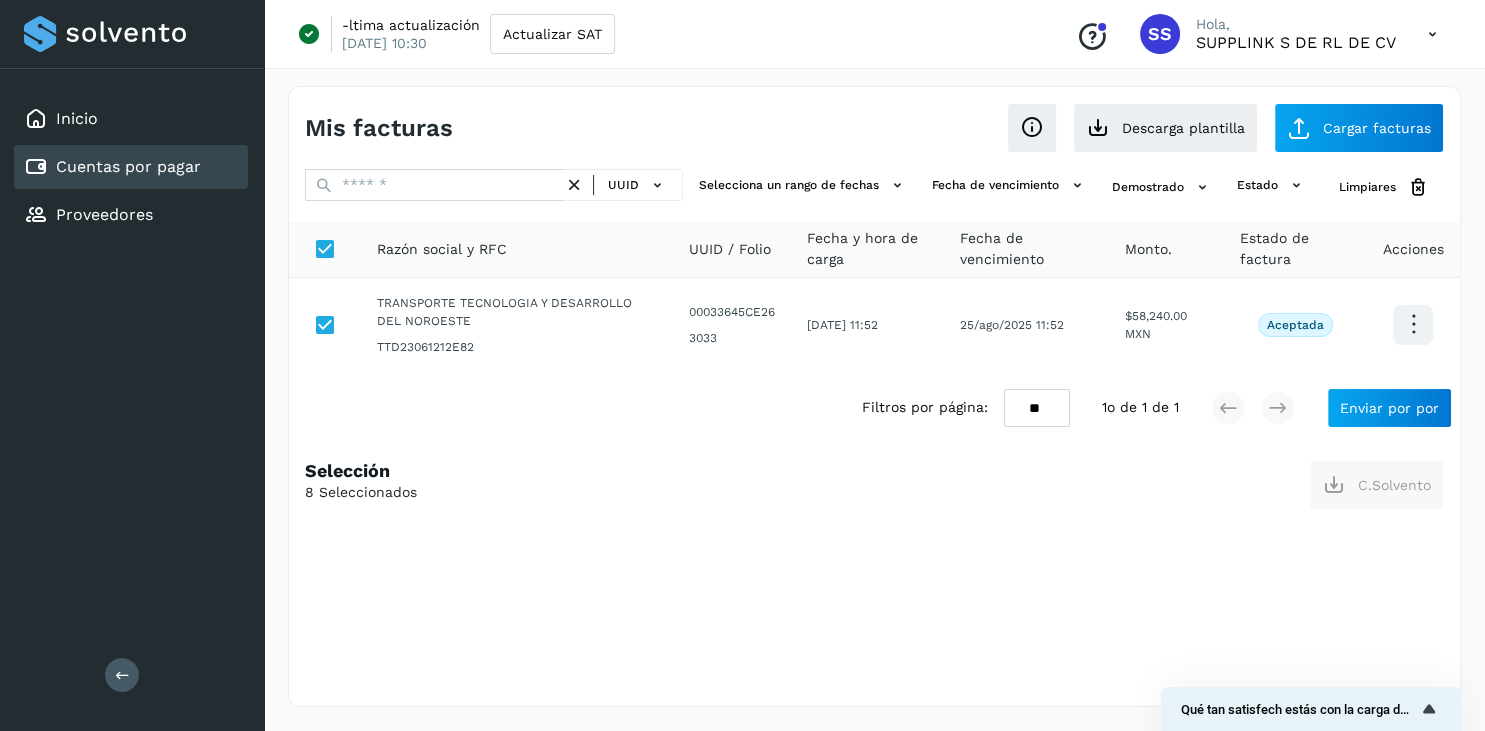scroll, scrollTop: 0, scrollLeft: 0, axis: both 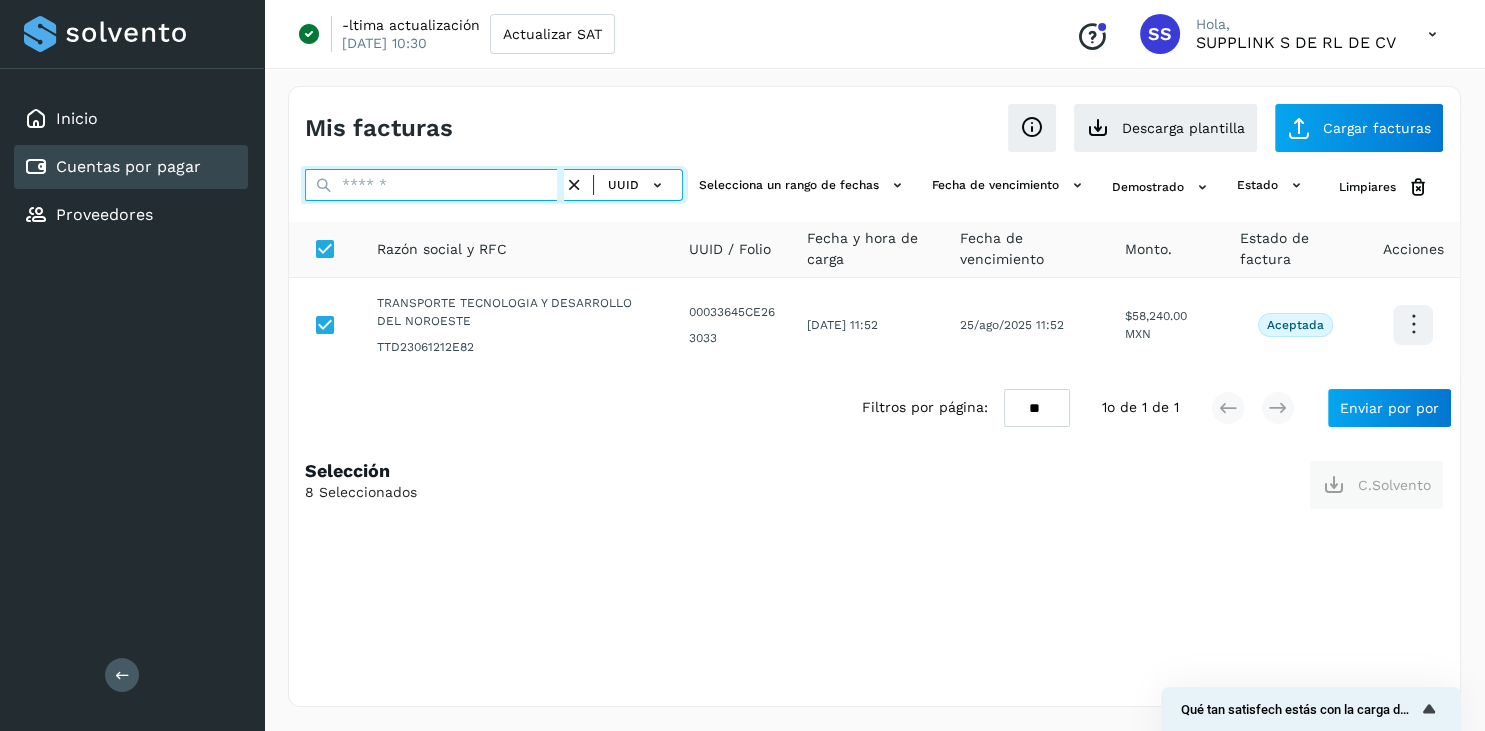 click at bounding box center [434, 185] 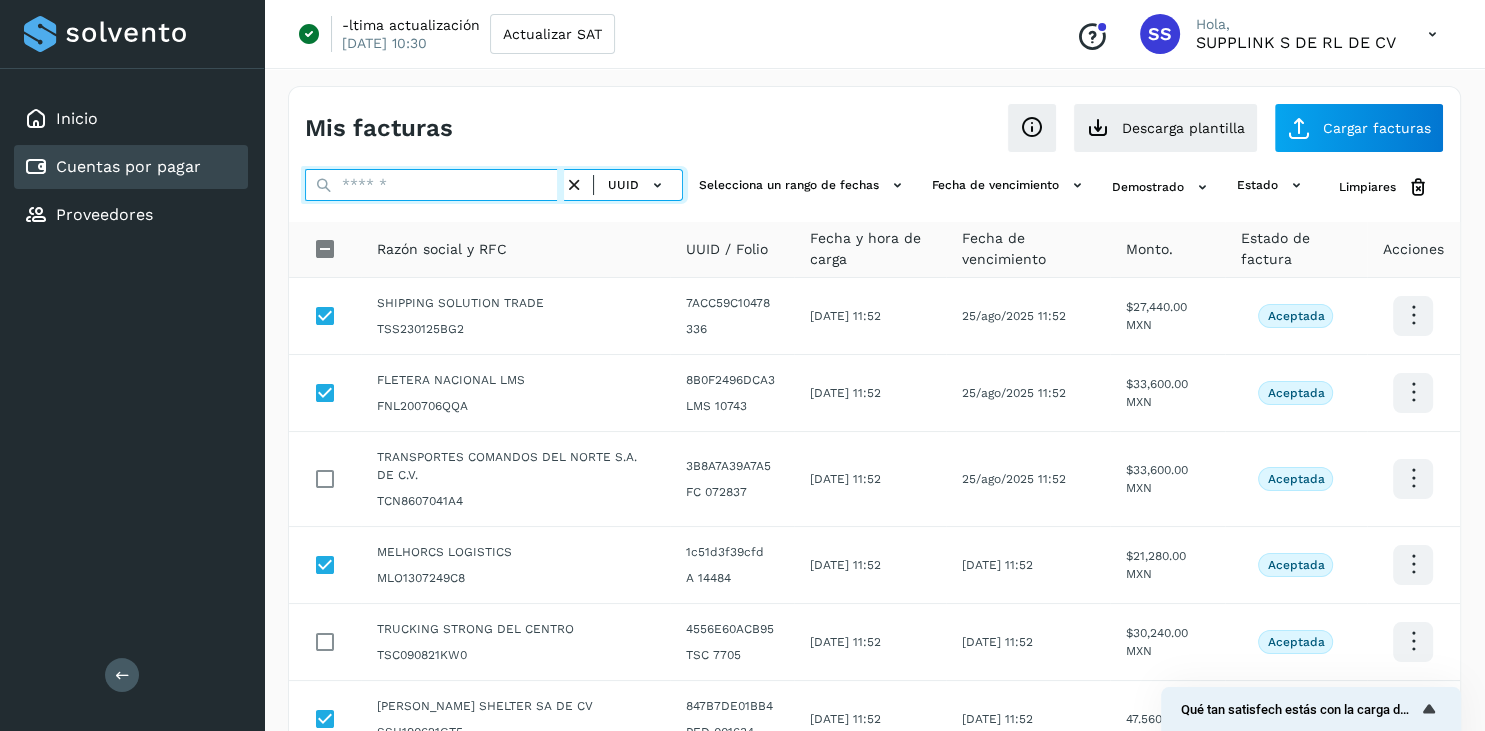 paste on "**********" 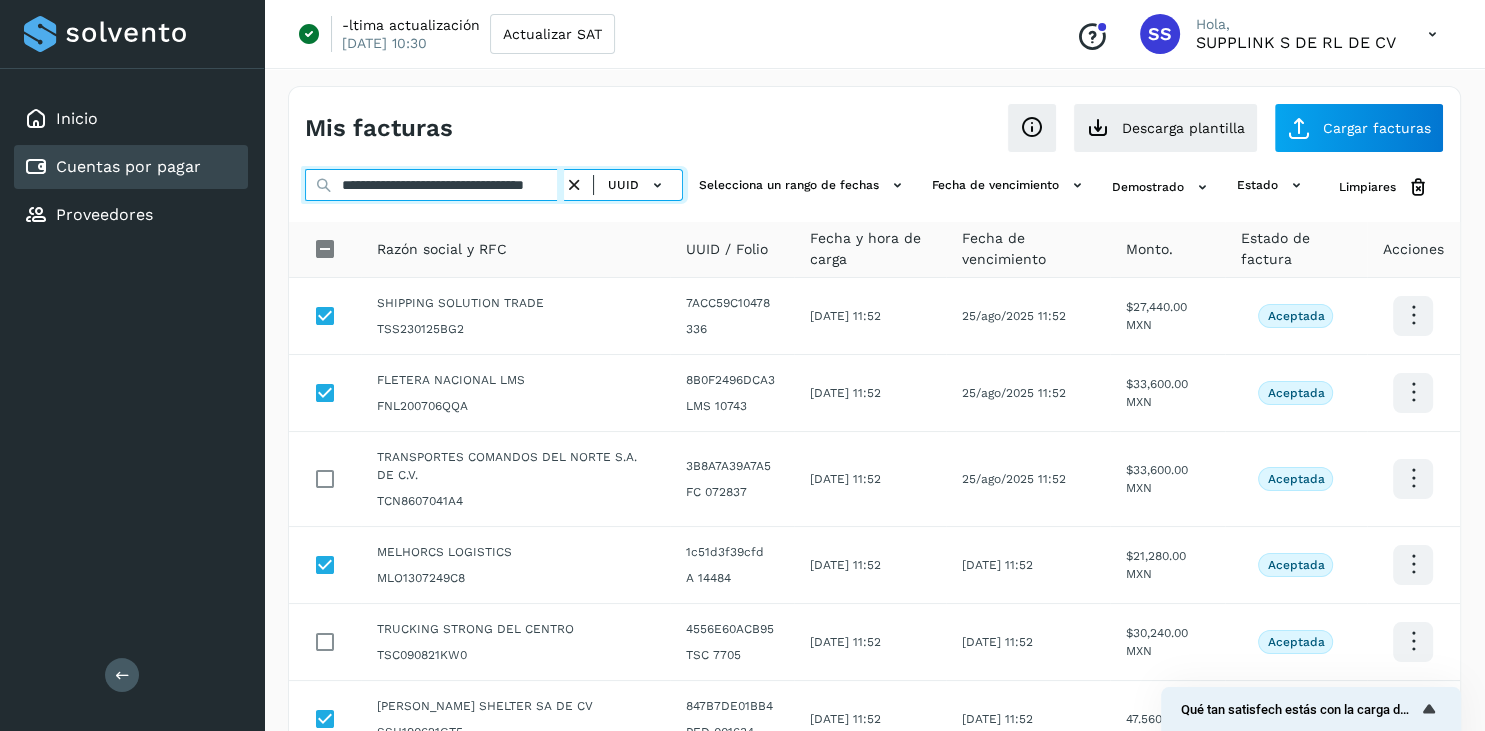scroll, scrollTop: 0, scrollLeft: 74, axis: horizontal 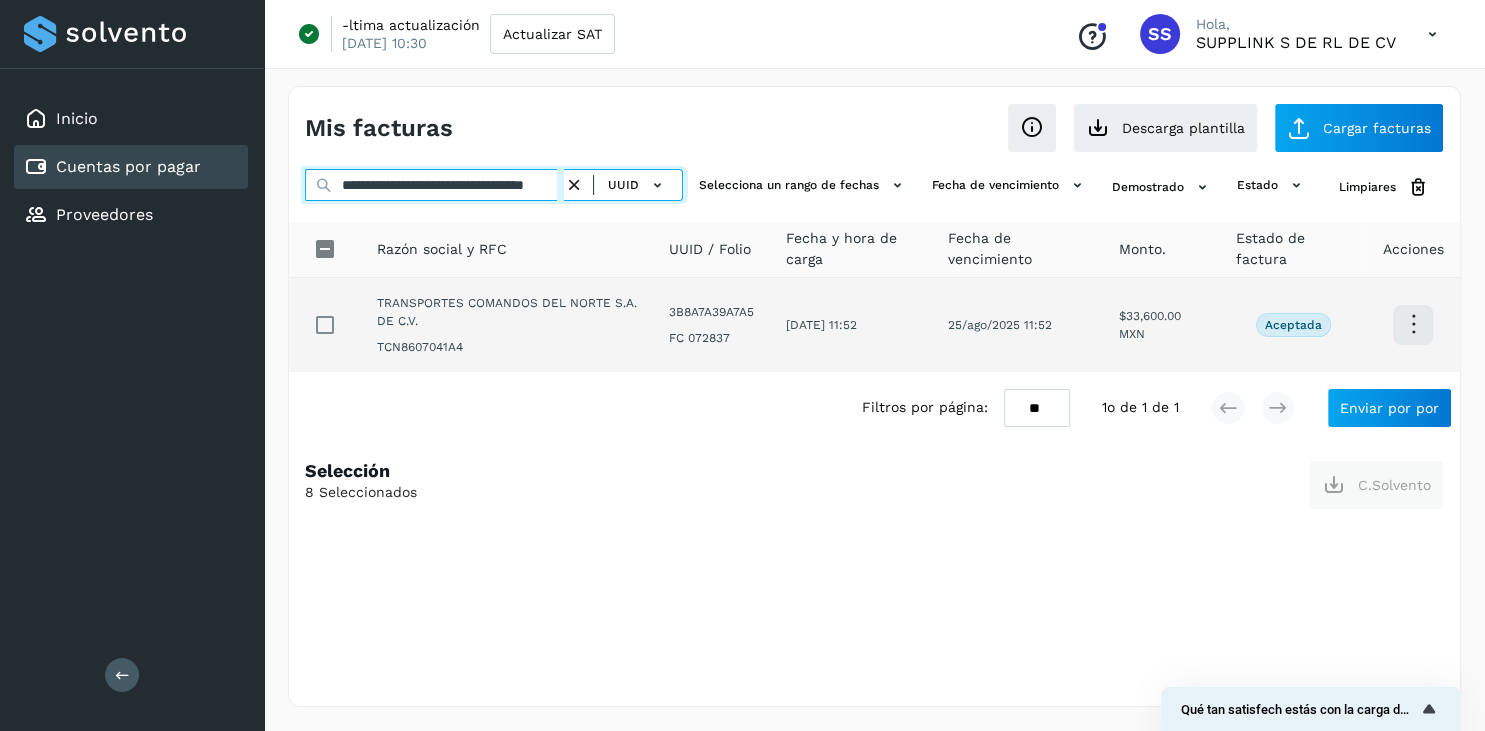 type on "**********" 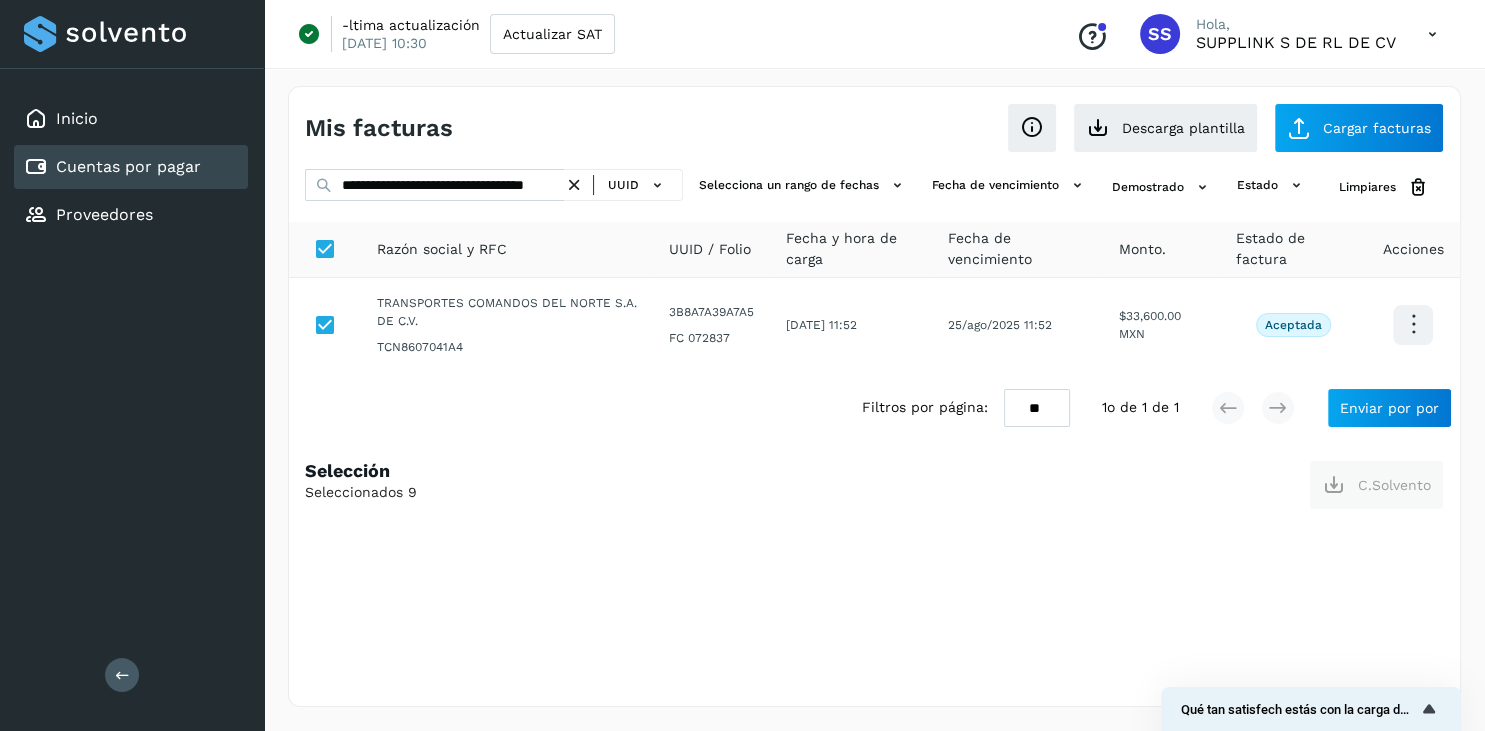 click at bounding box center (574, 185) 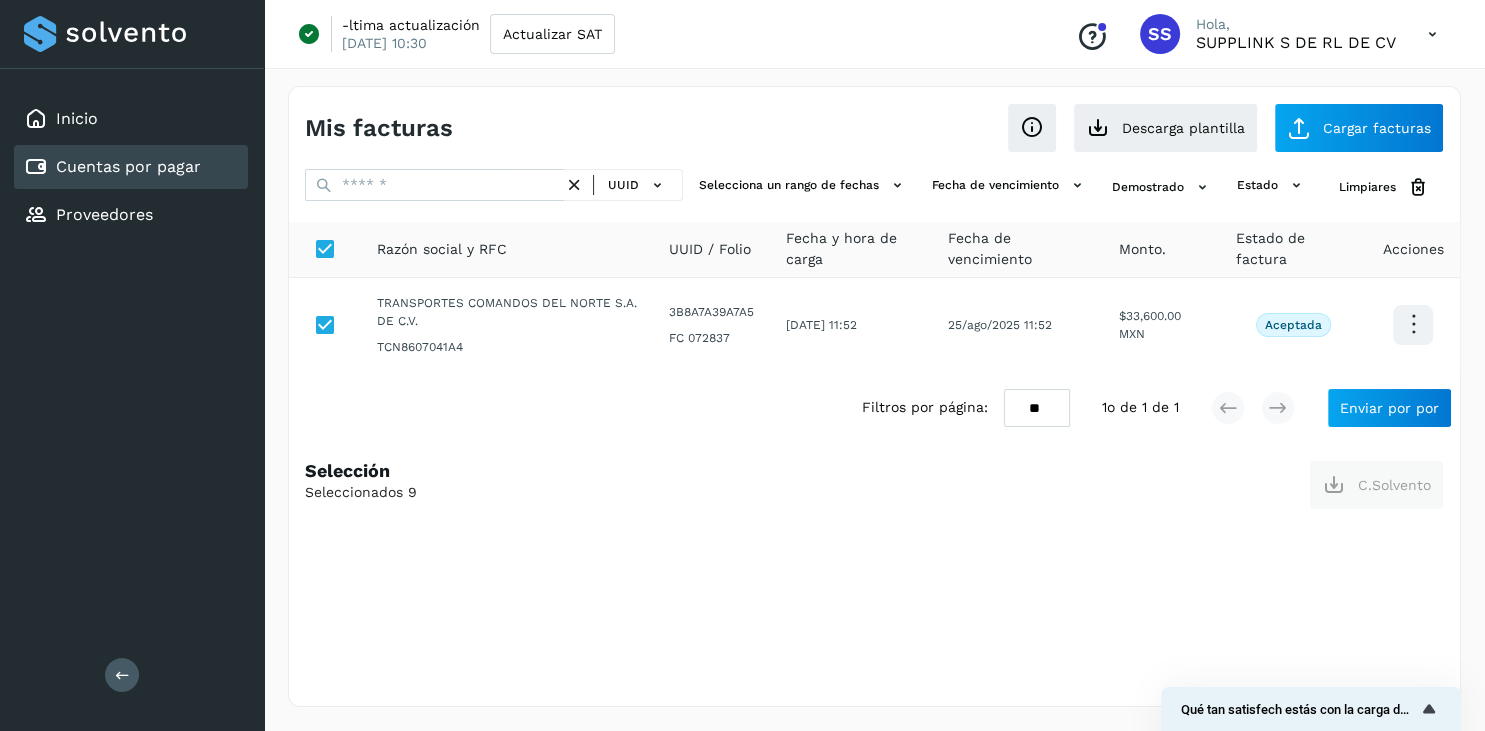 scroll, scrollTop: 0, scrollLeft: 0, axis: both 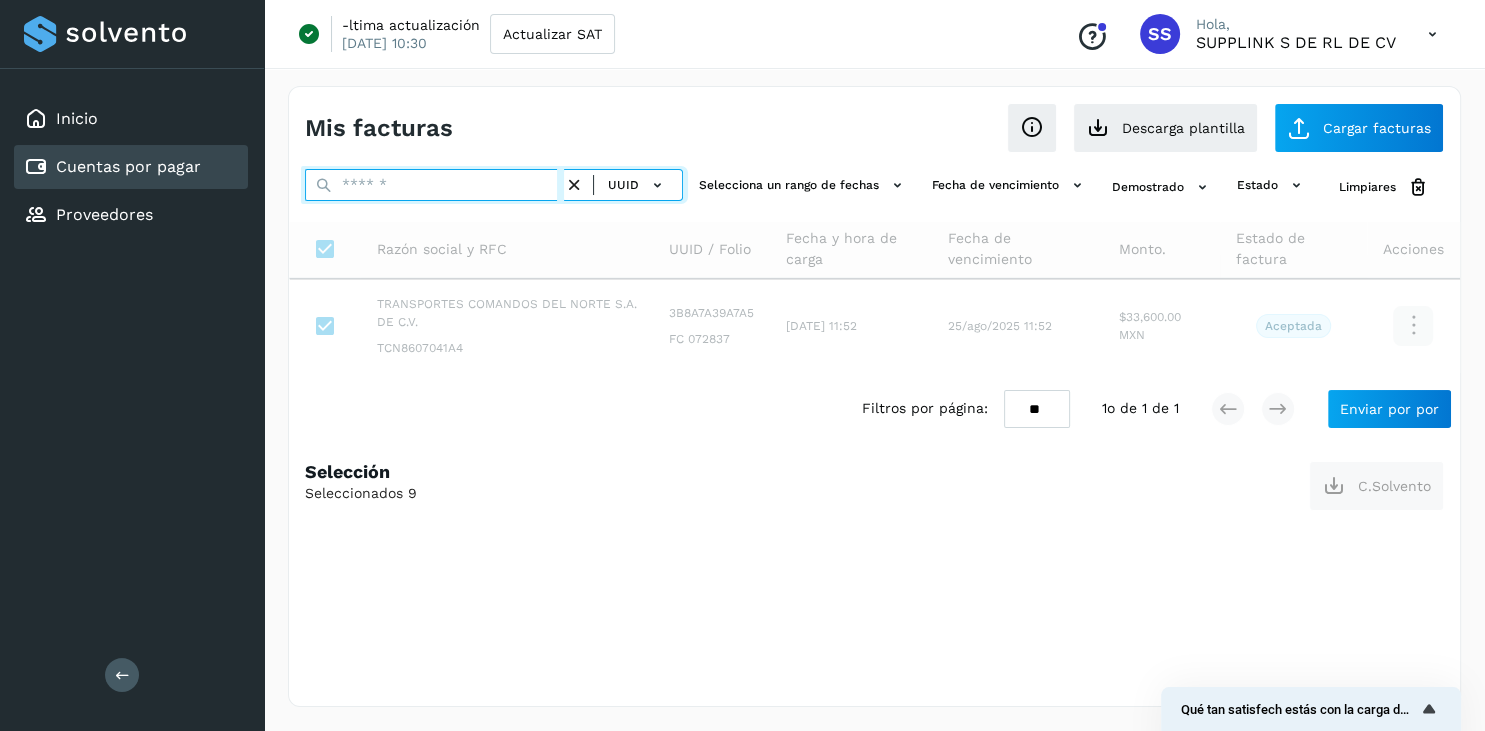 click at bounding box center [434, 185] 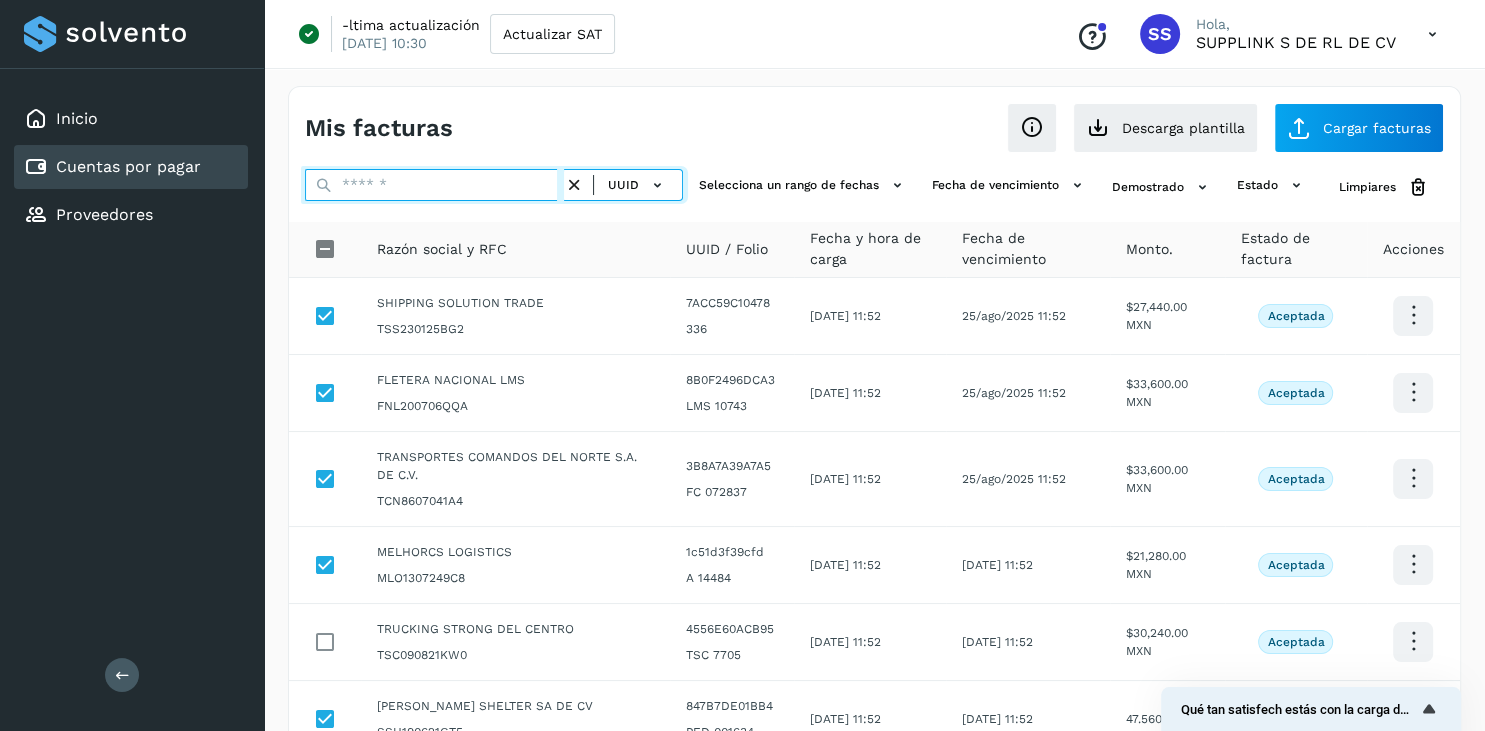 paste on "**********" 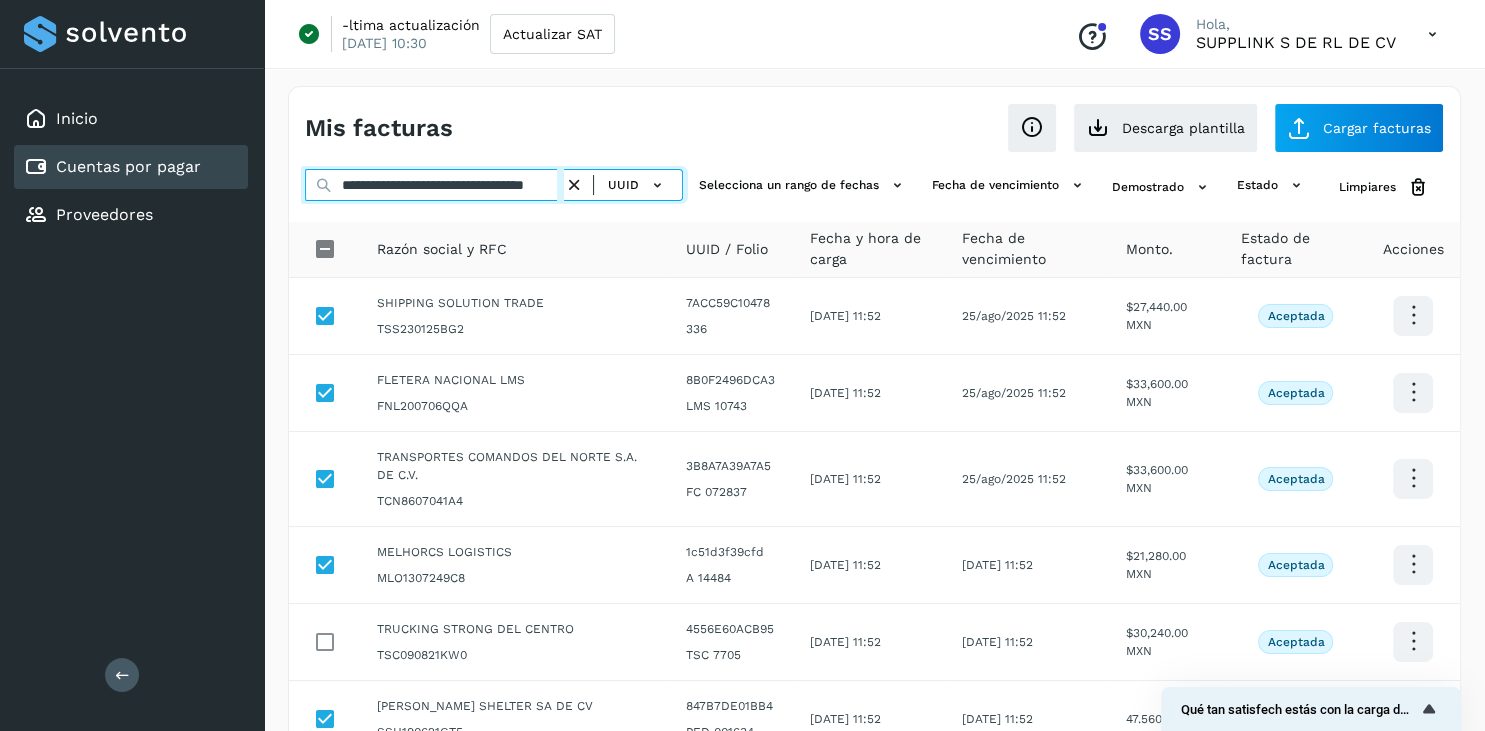 scroll, scrollTop: 0, scrollLeft: 78, axis: horizontal 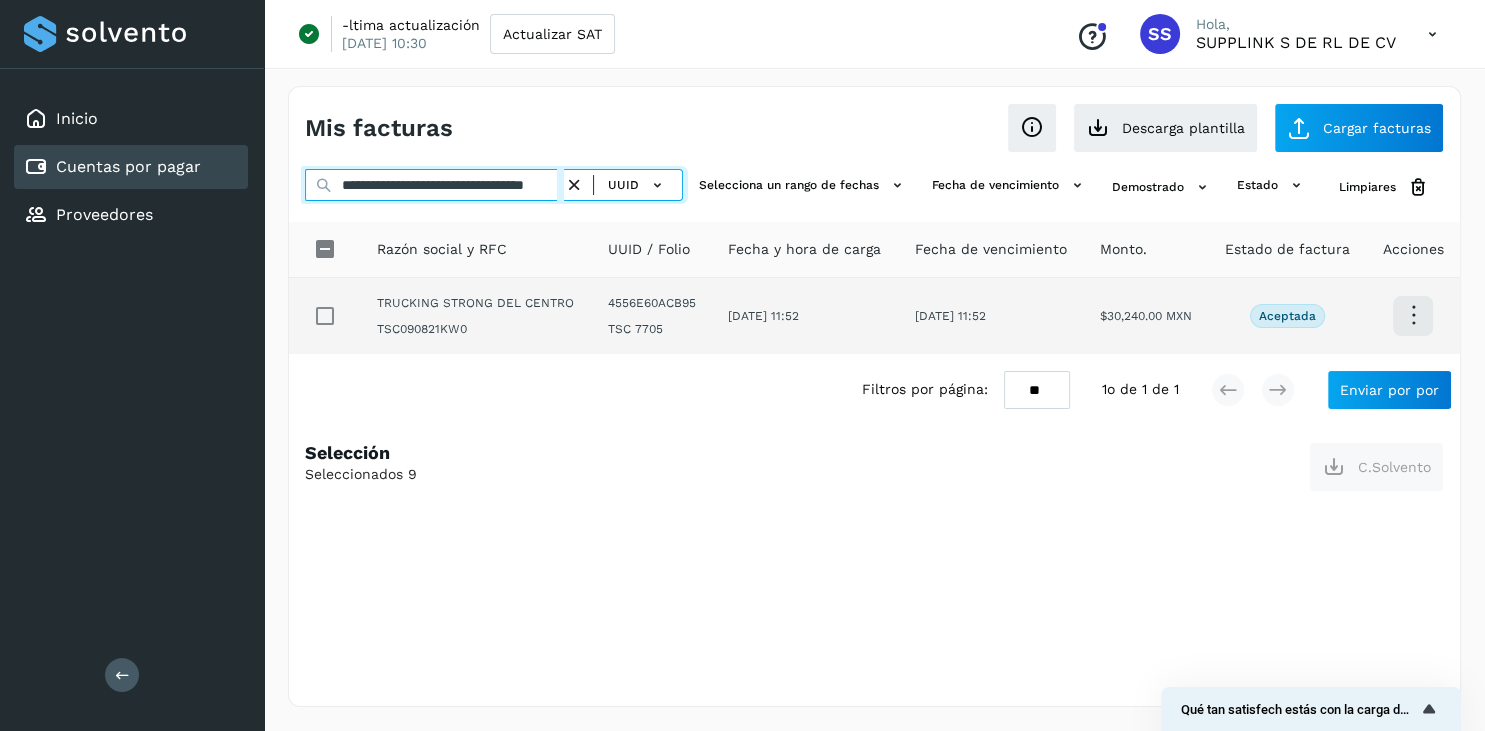 type on "**********" 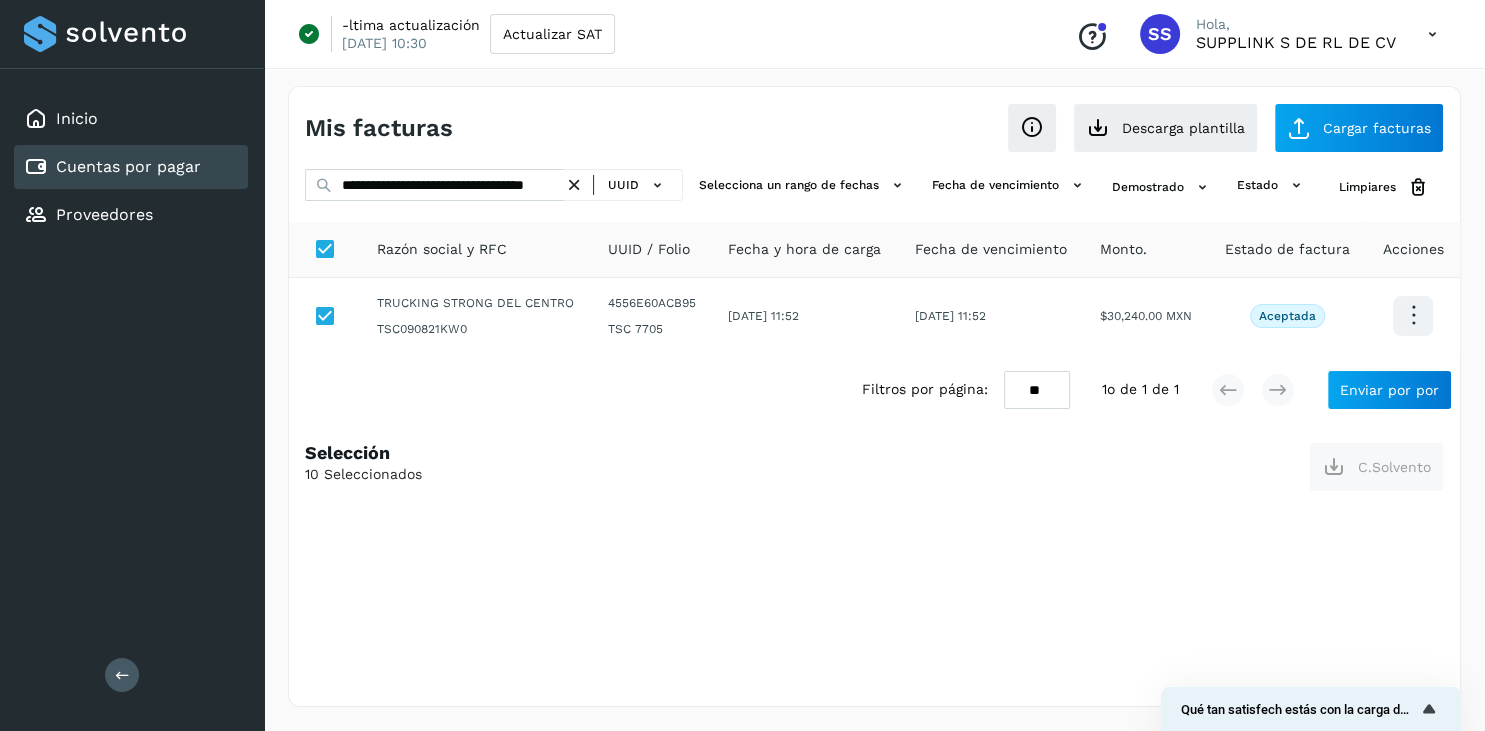 click at bounding box center [574, 185] 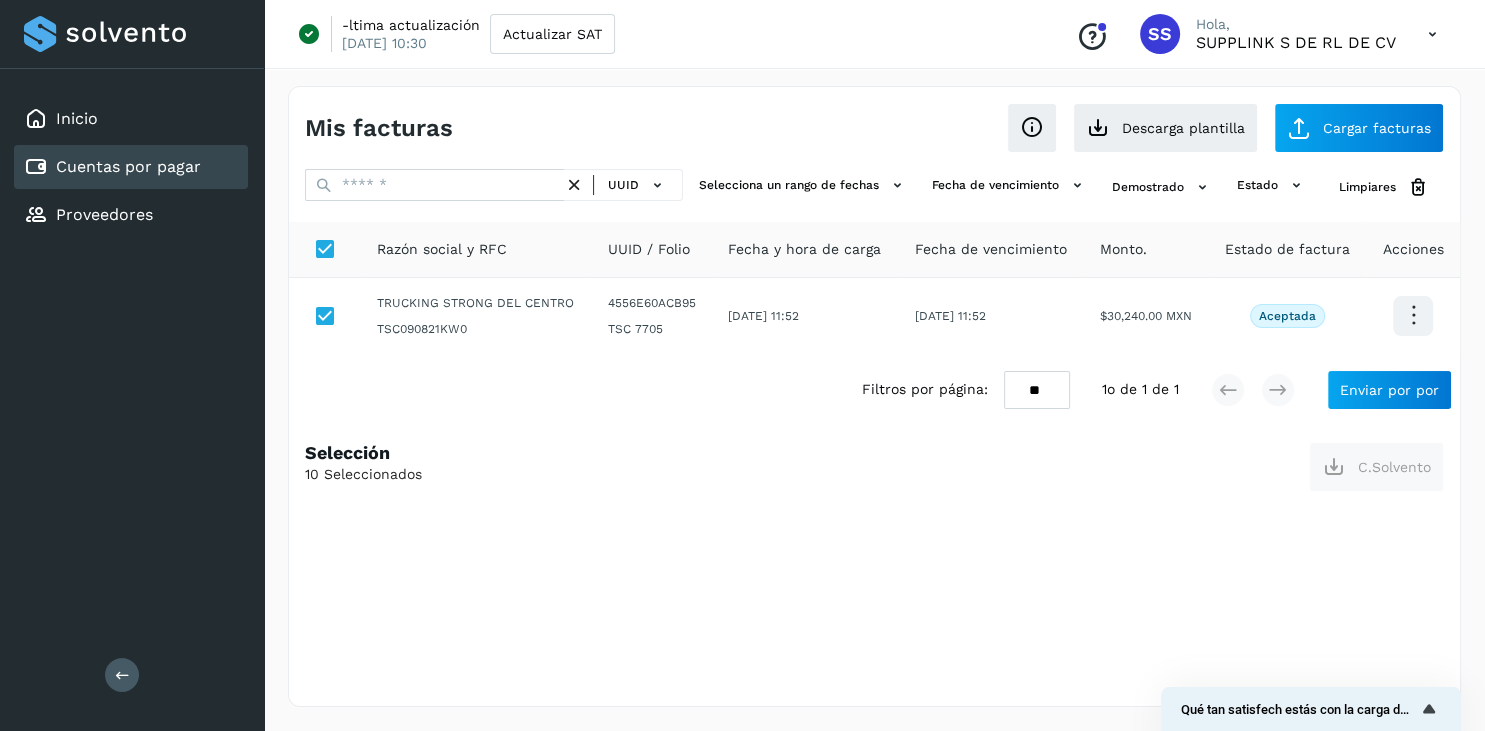 scroll, scrollTop: 0, scrollLeft: 0, axis: both 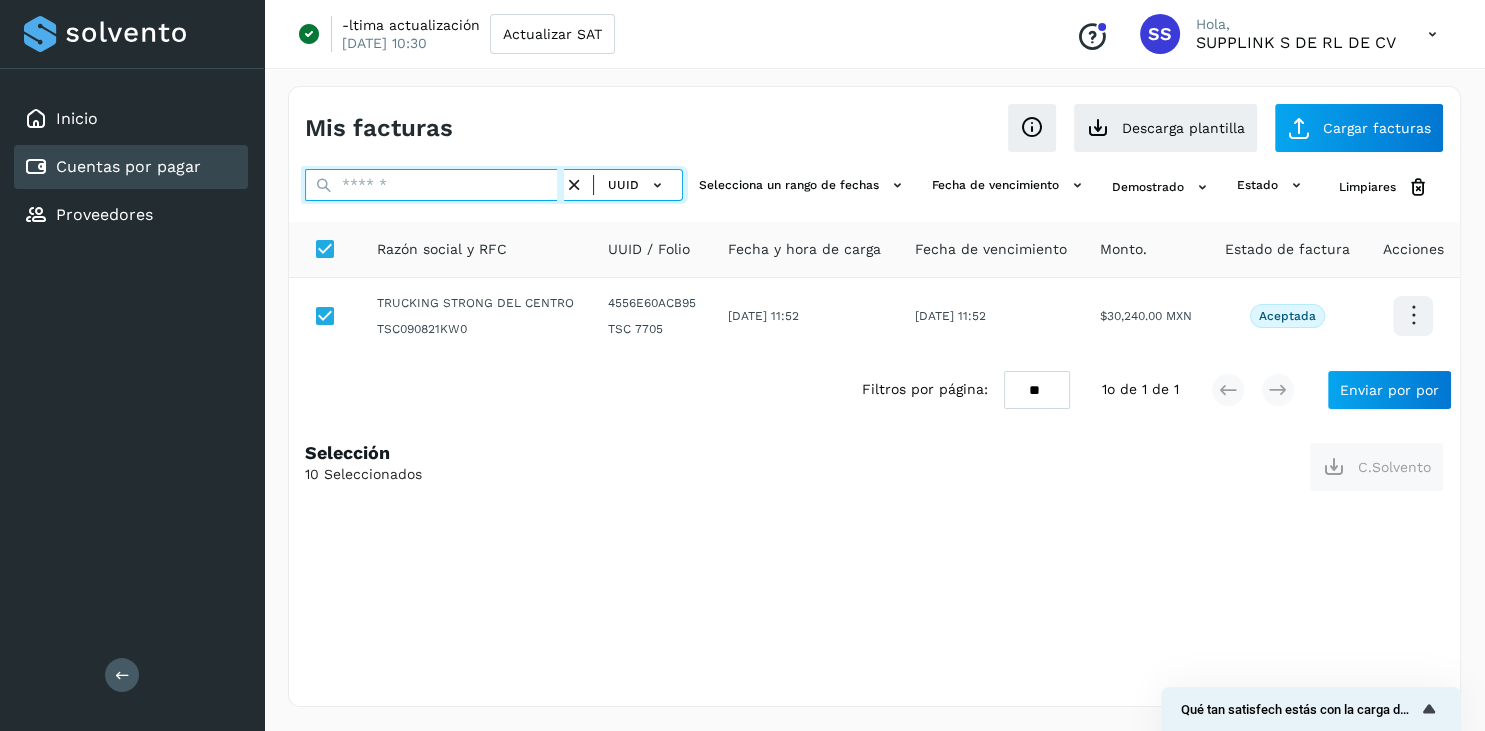 click at bounding box center (434, 185) 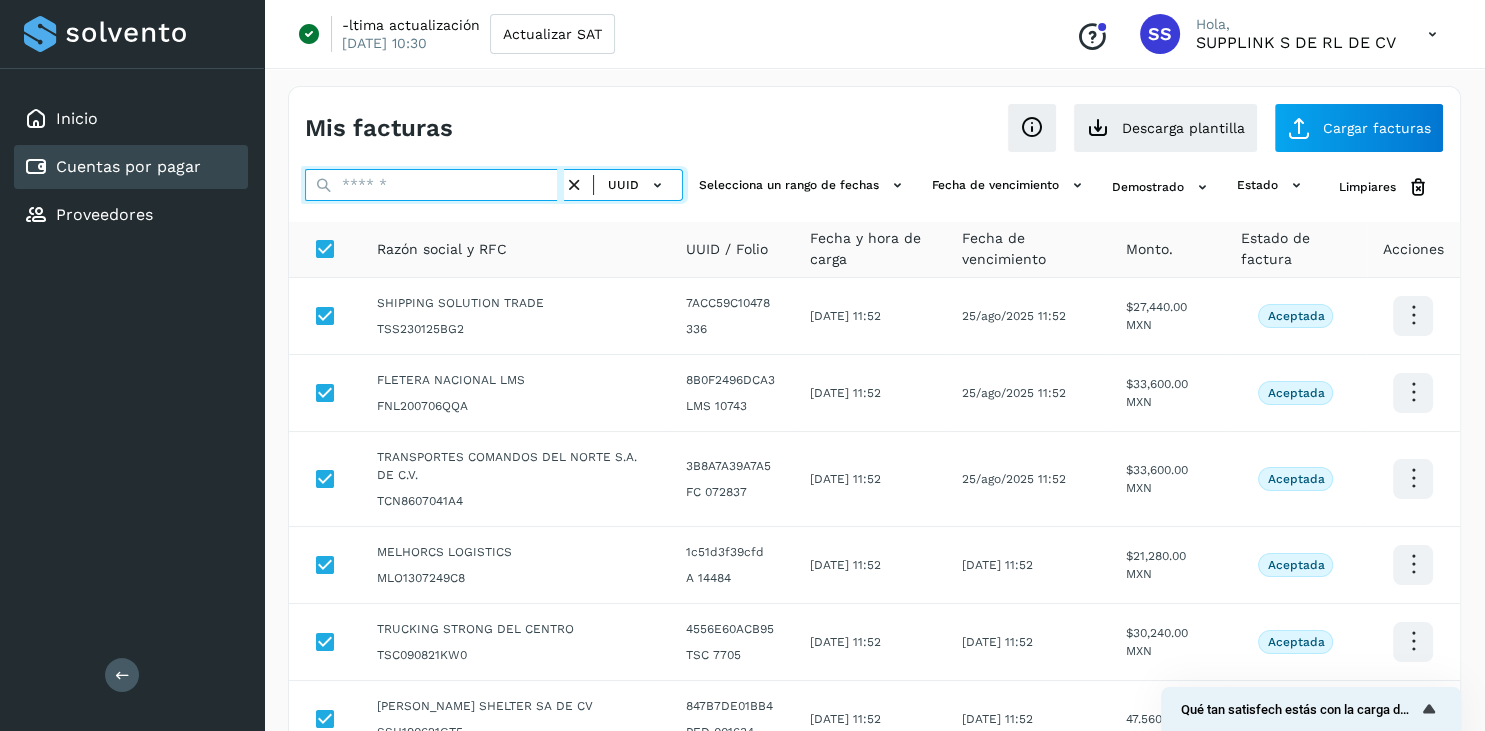 paste on "**********" 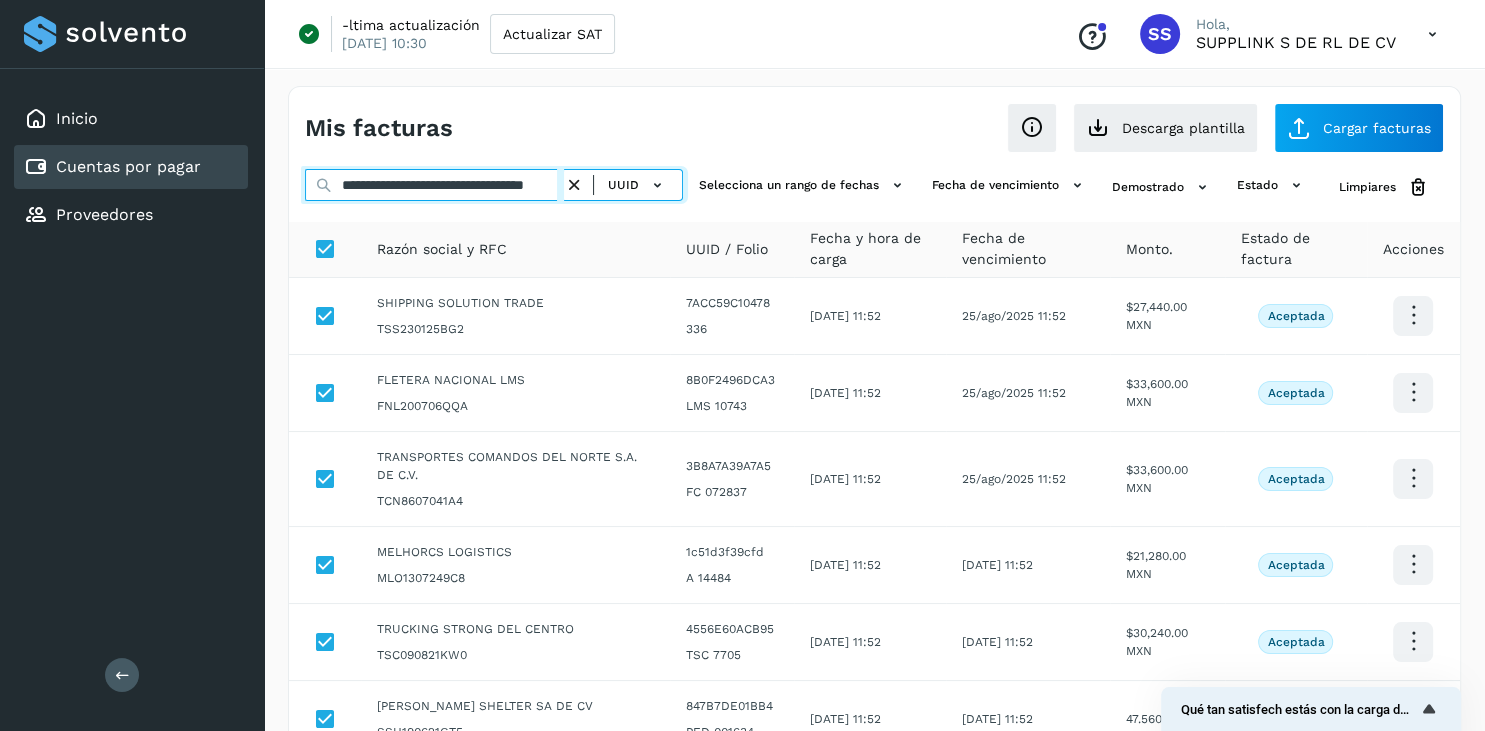 scroll, scrollTop: 0, scrollLeft: 80, axis: horizontal 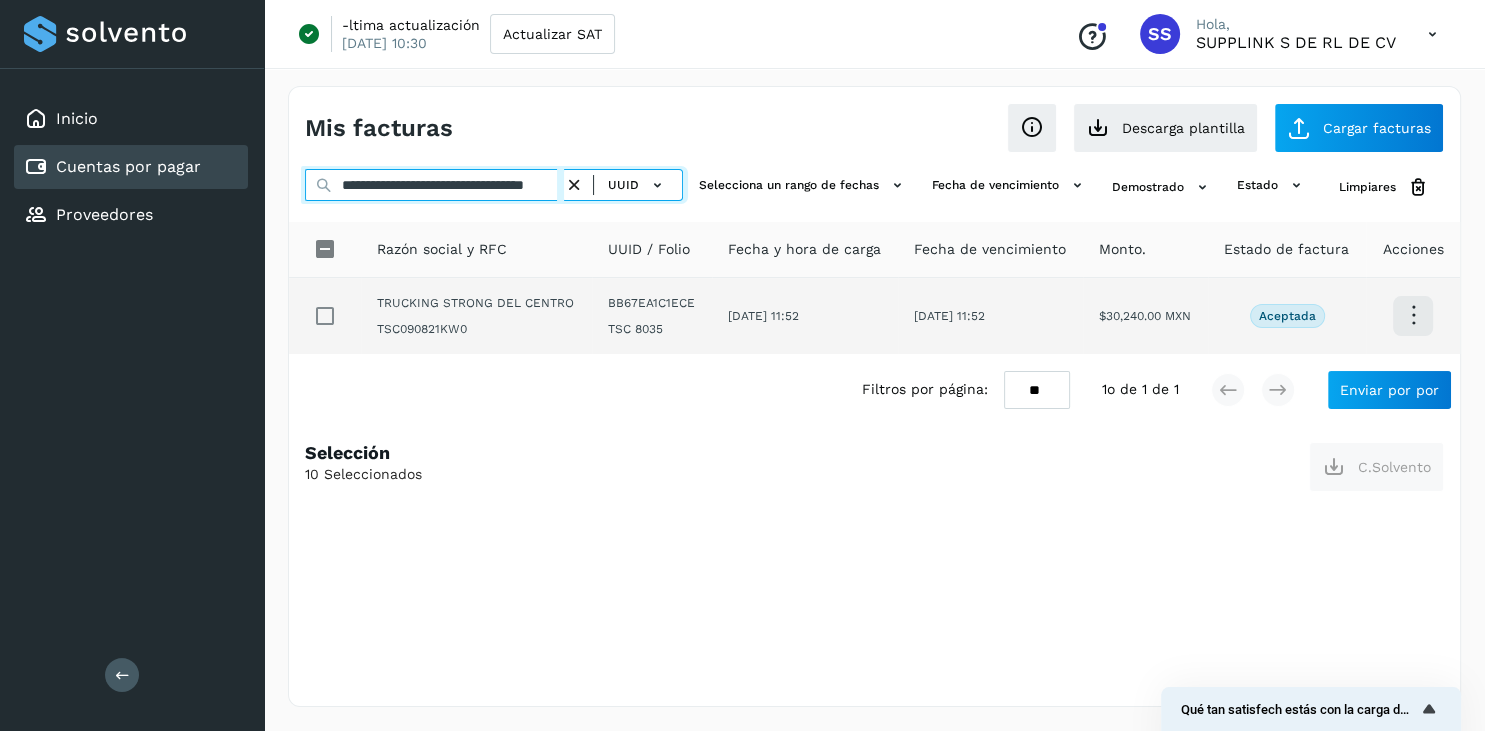 type on "**********" 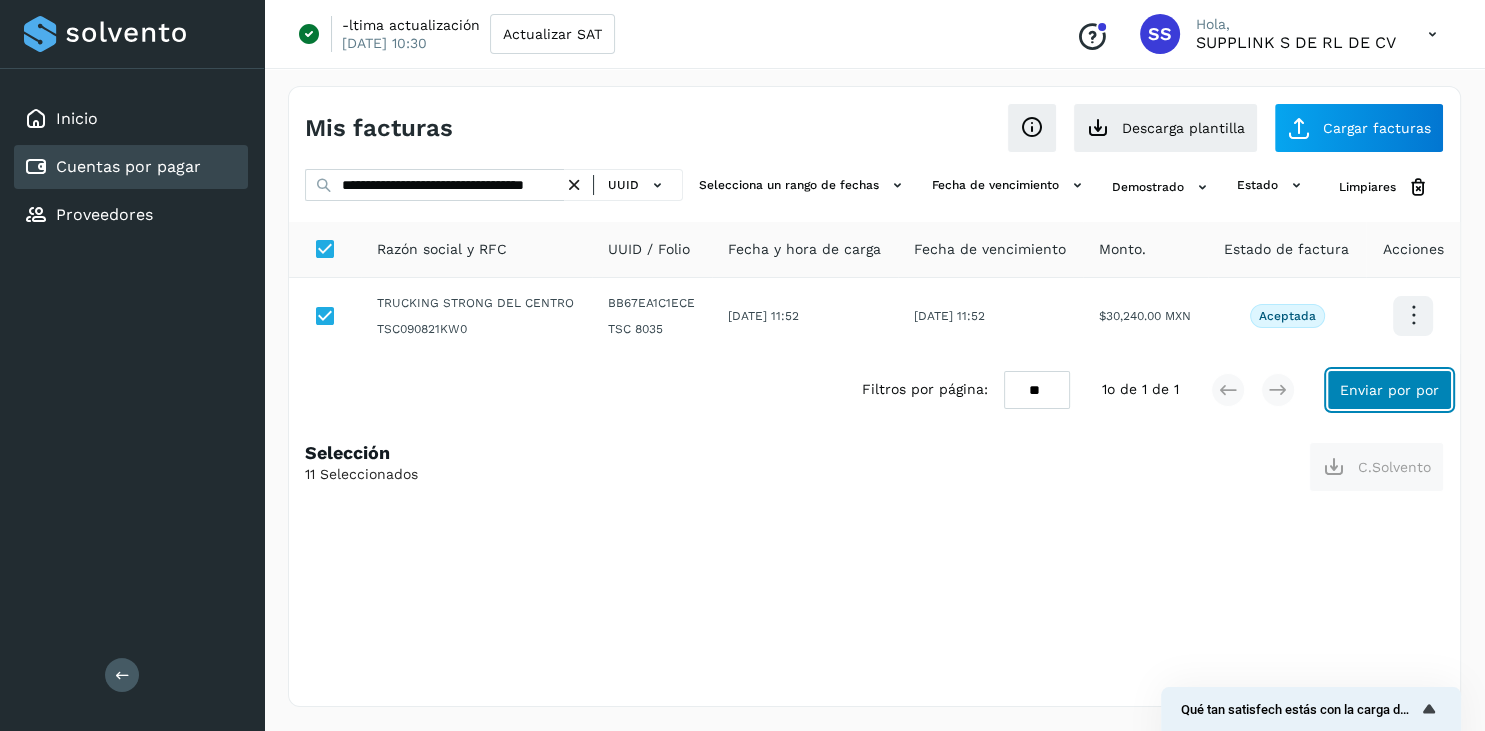 click on "Enviar por por" 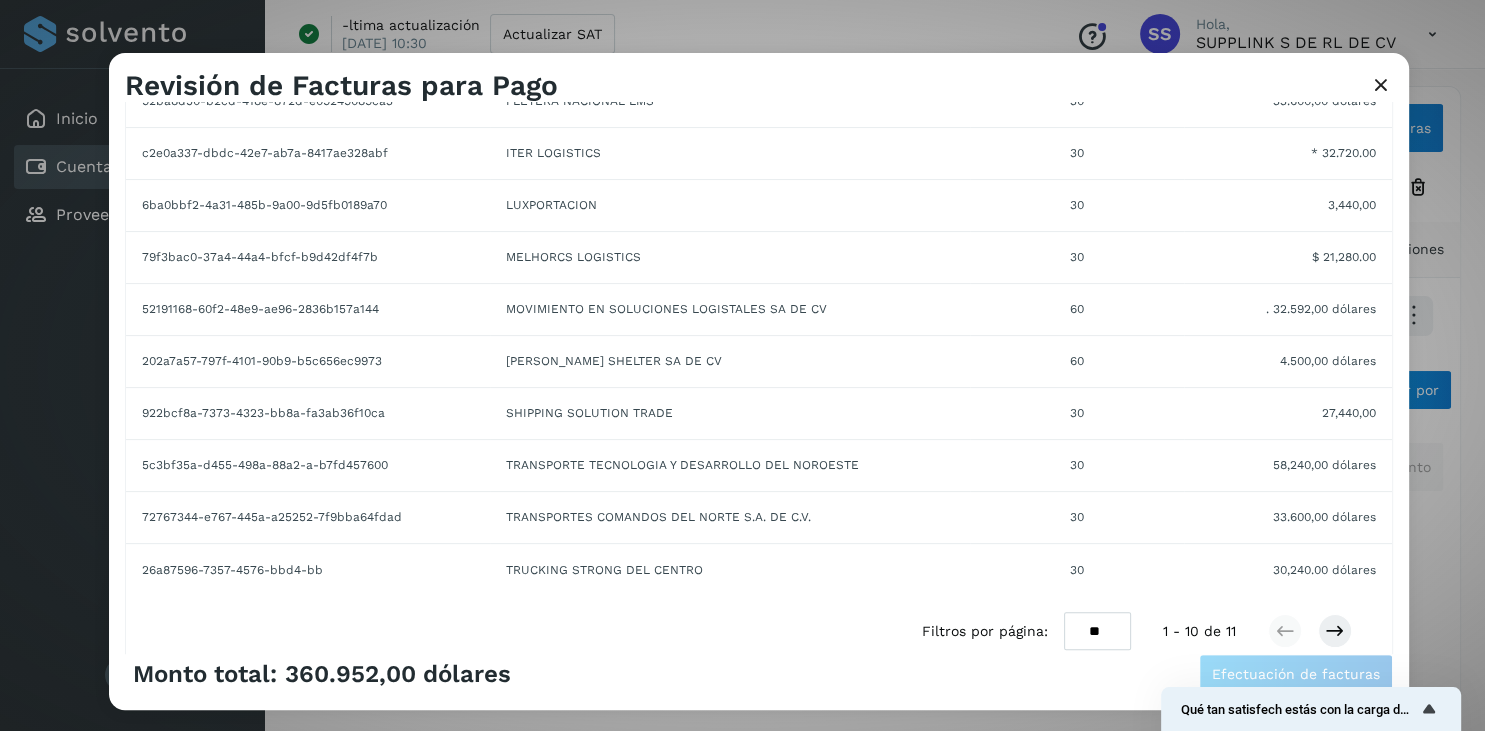 scroll, scrollTop: 288, scrollLeft: 0, axis: vertical 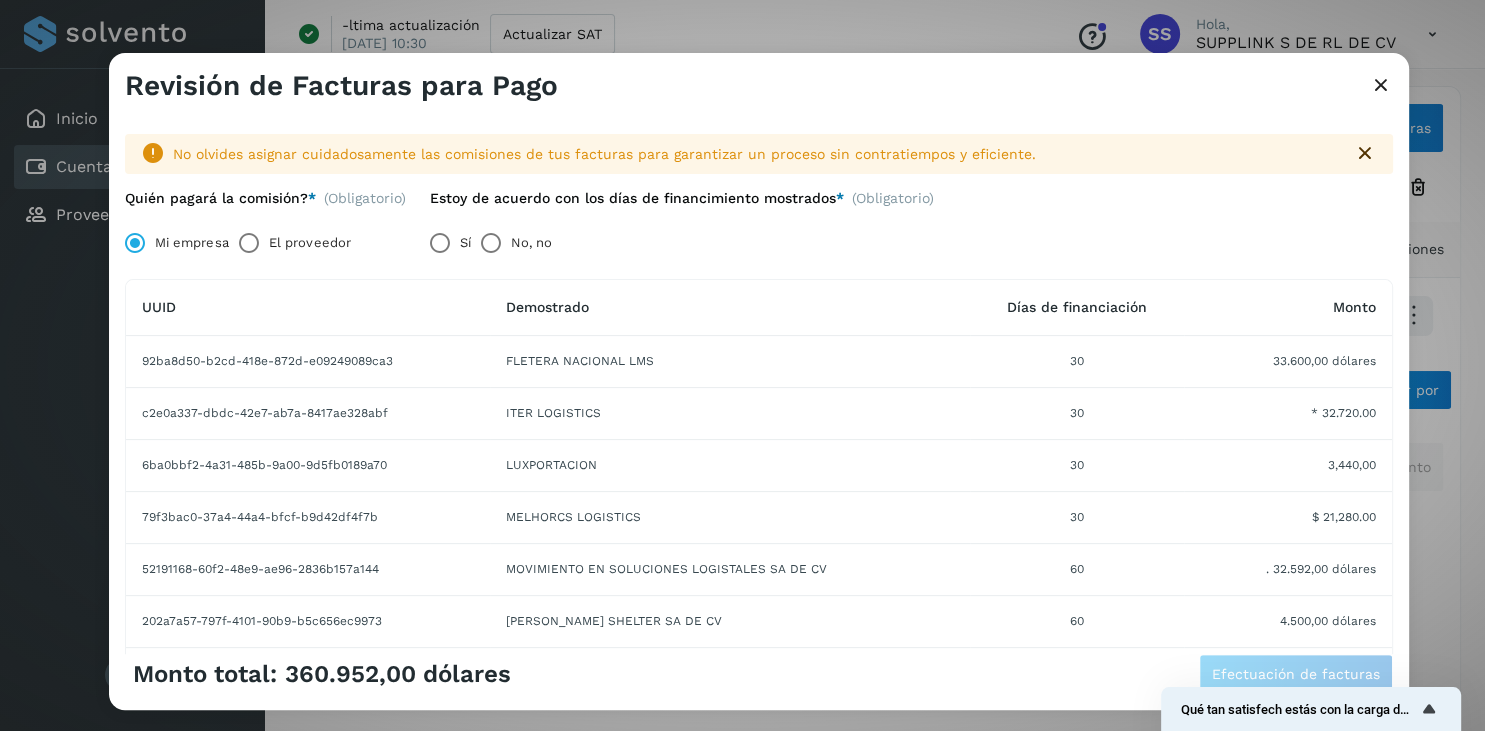 click at bounding box center [1381, 86] 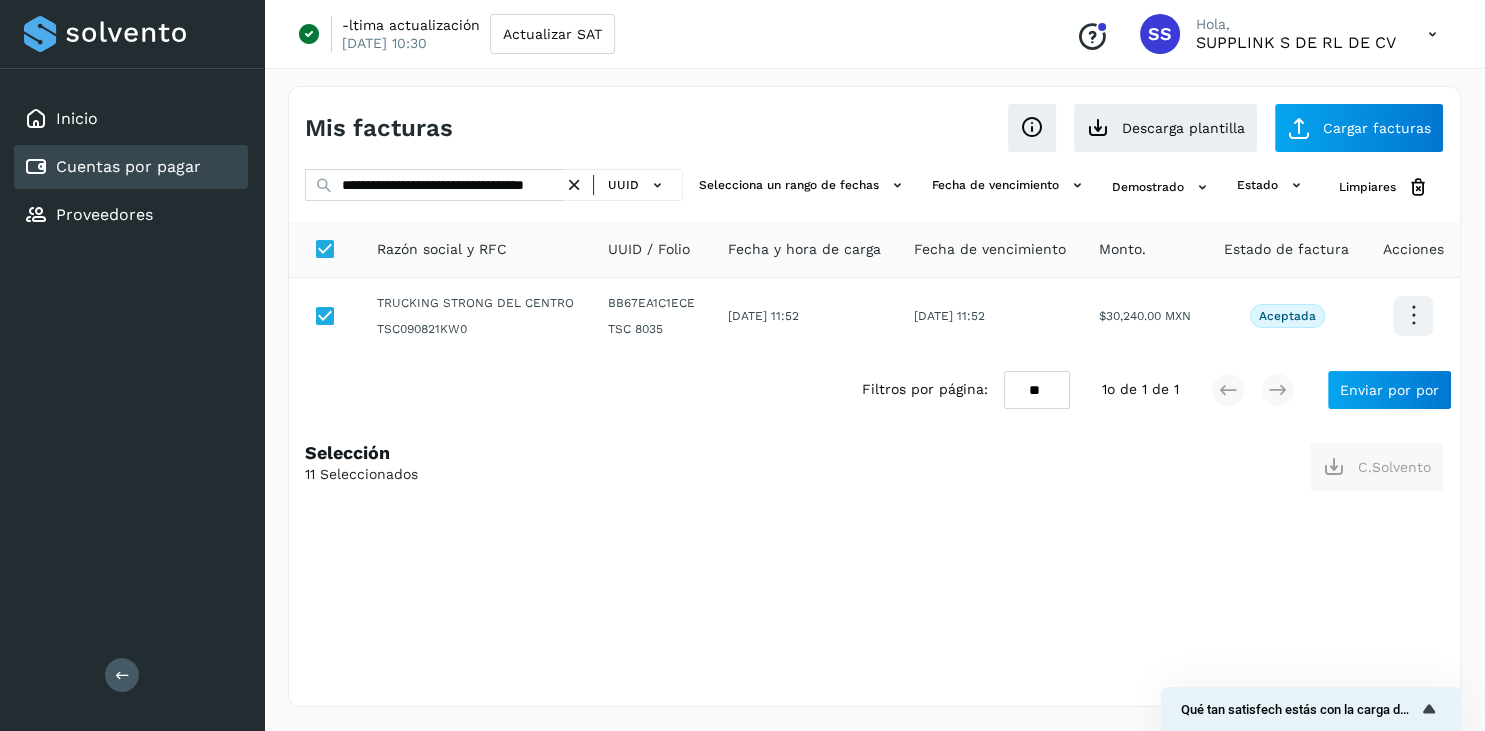 scroll, scrollTop: 0, scrollLeft: 80, axis: horizontal 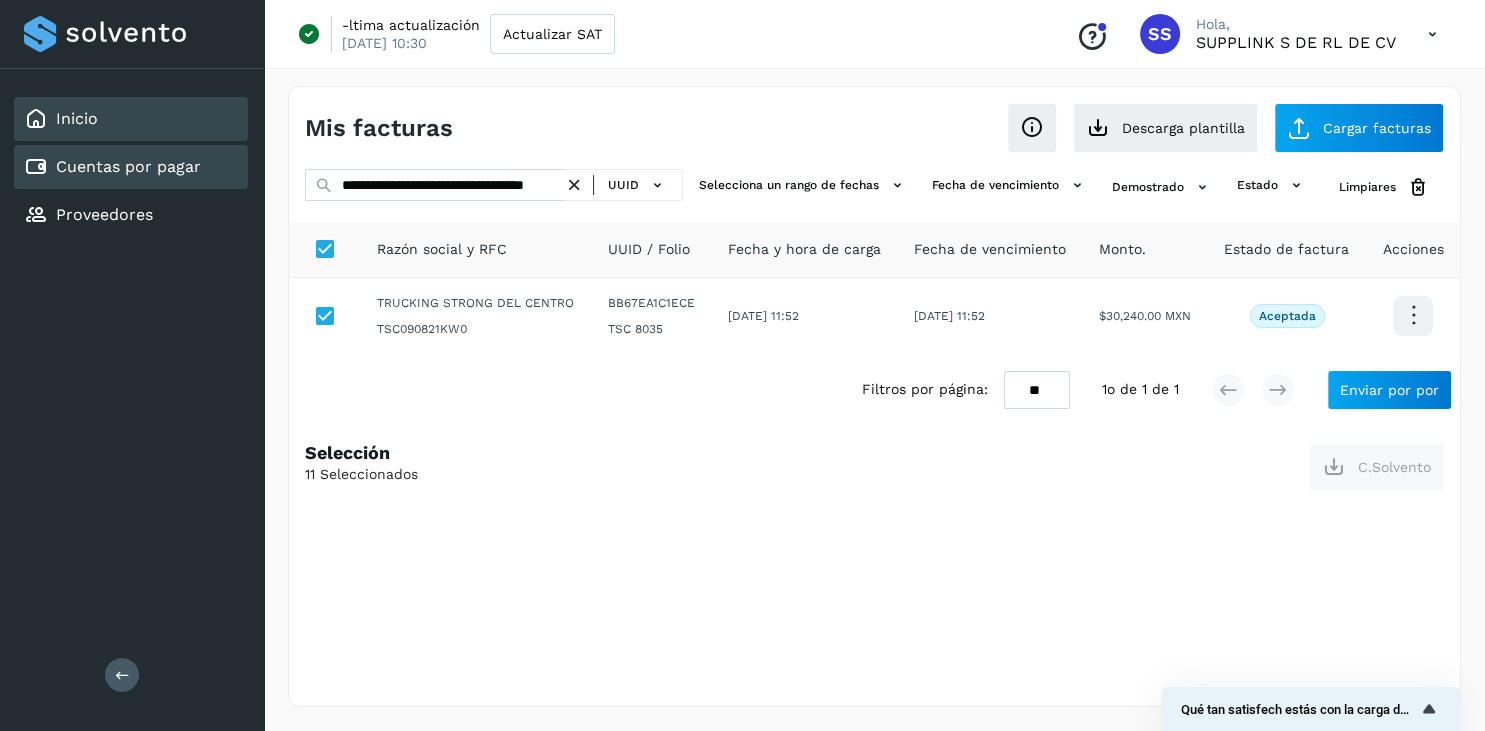 click on "Inicio" 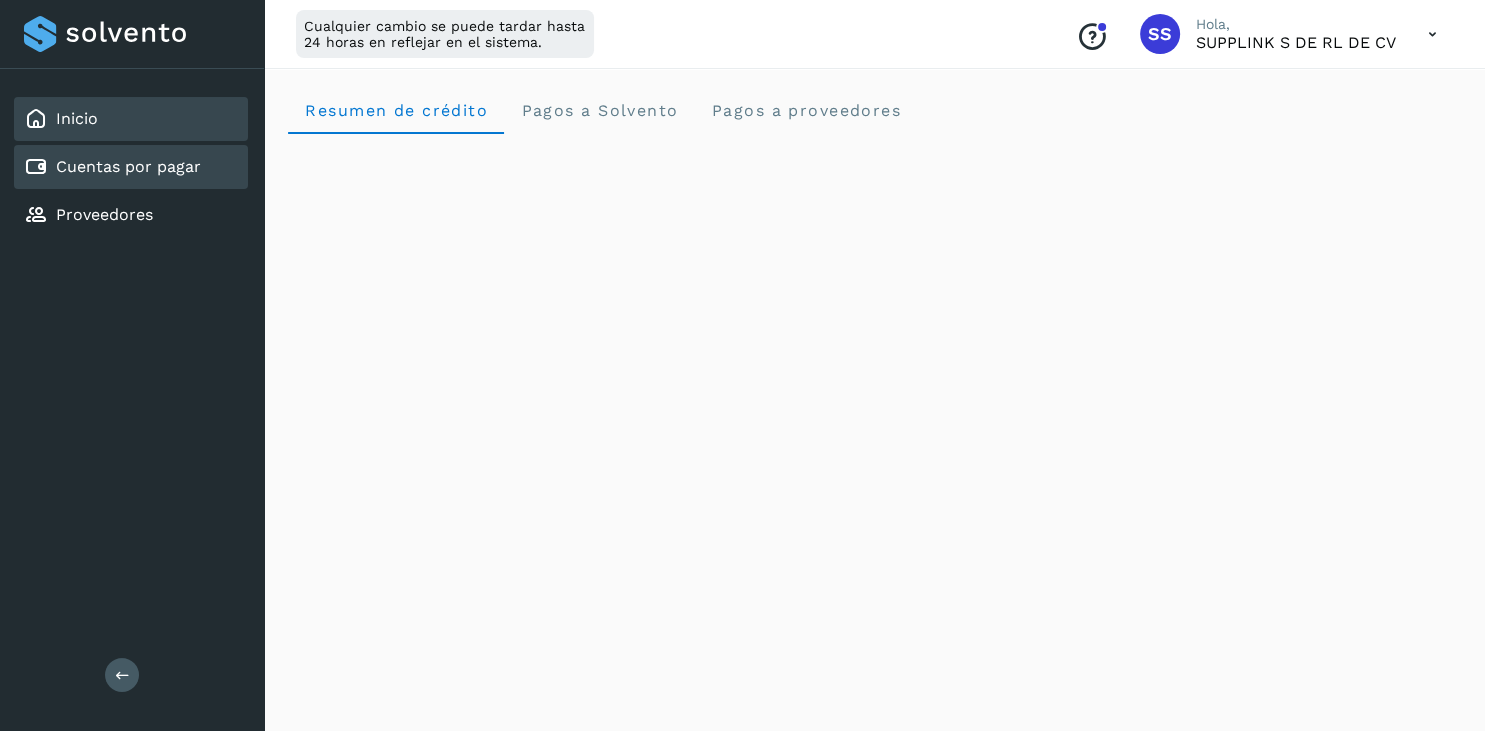 click on "Cuentas por pagar" at bounding box center [128, 166] 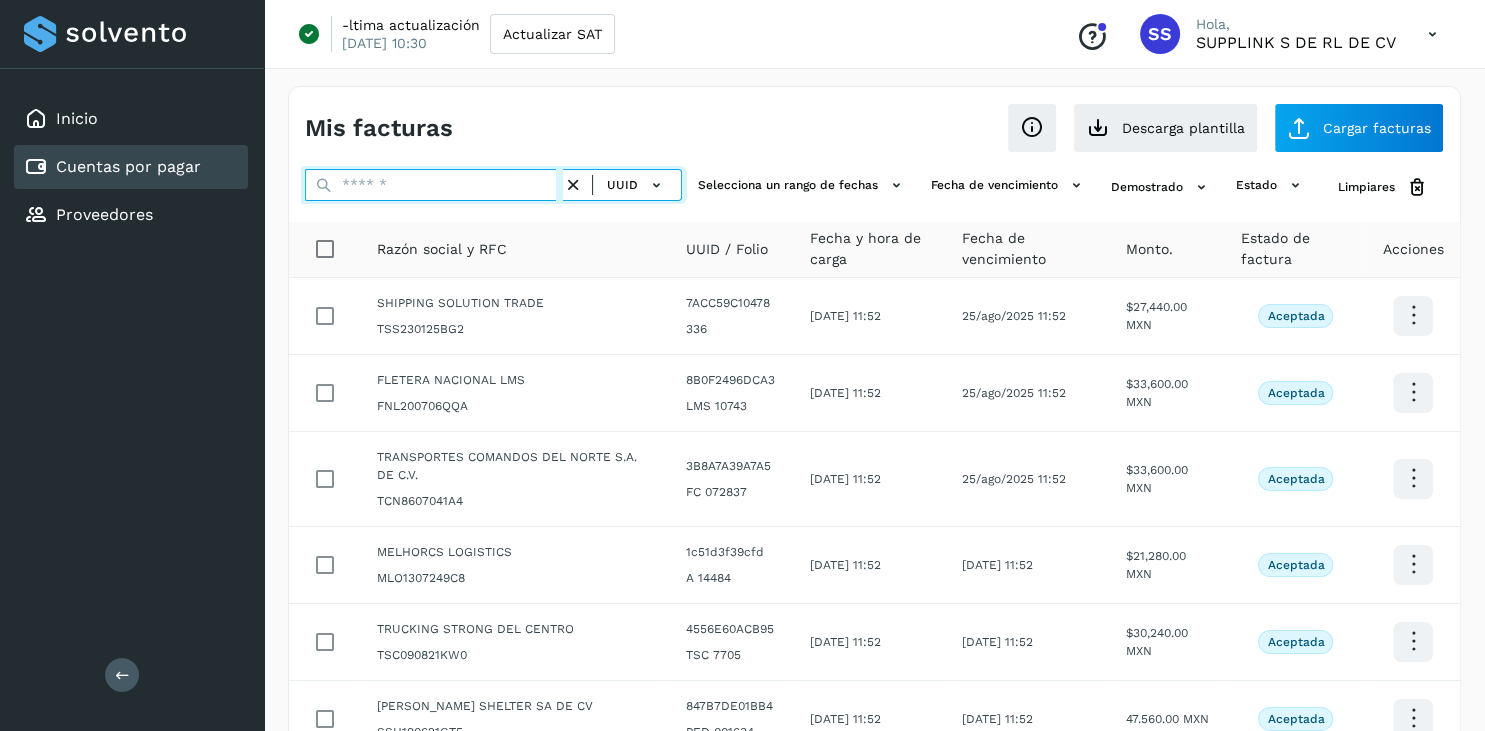 click at bounding box center [434, 185] 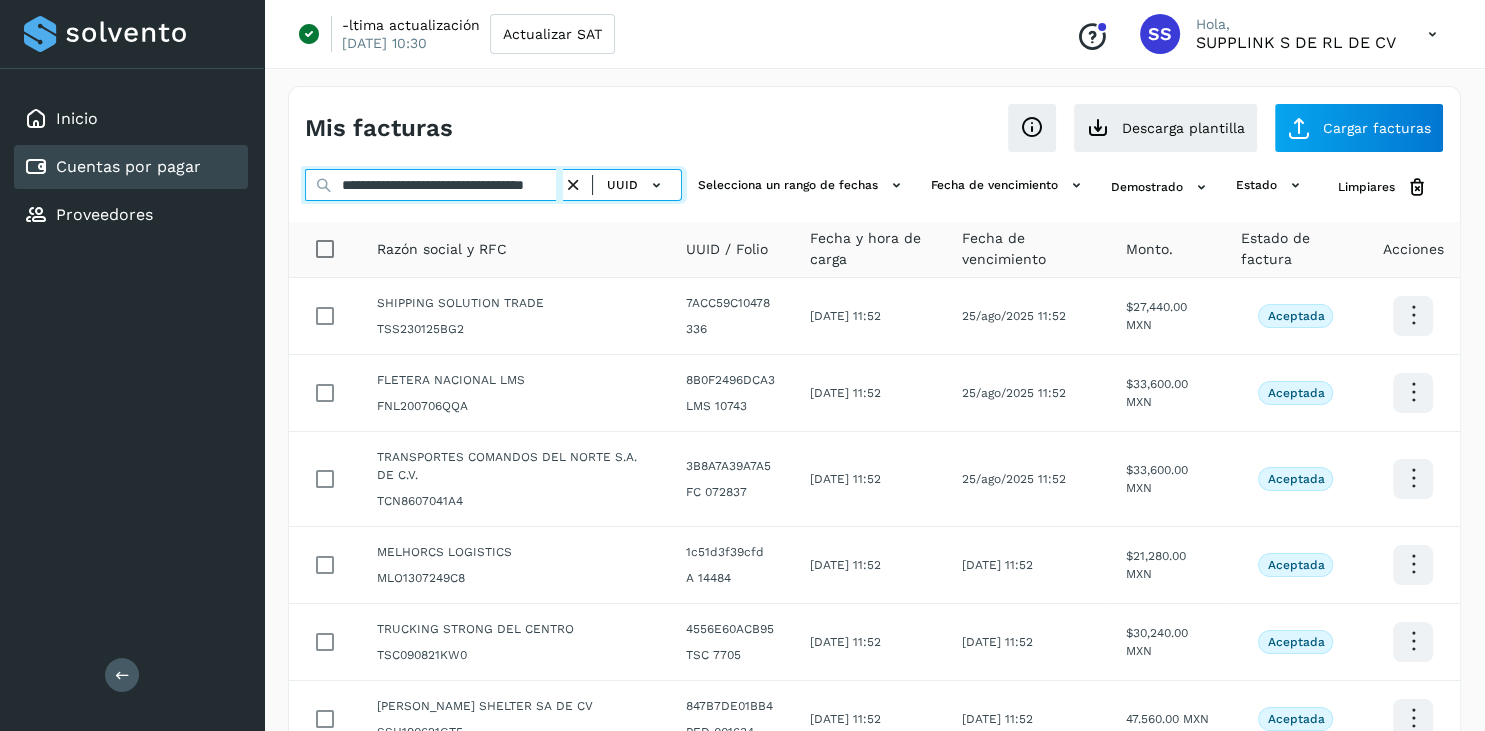scroll, scrollTop: 0, scrollLeft: 78, axis: horizontal 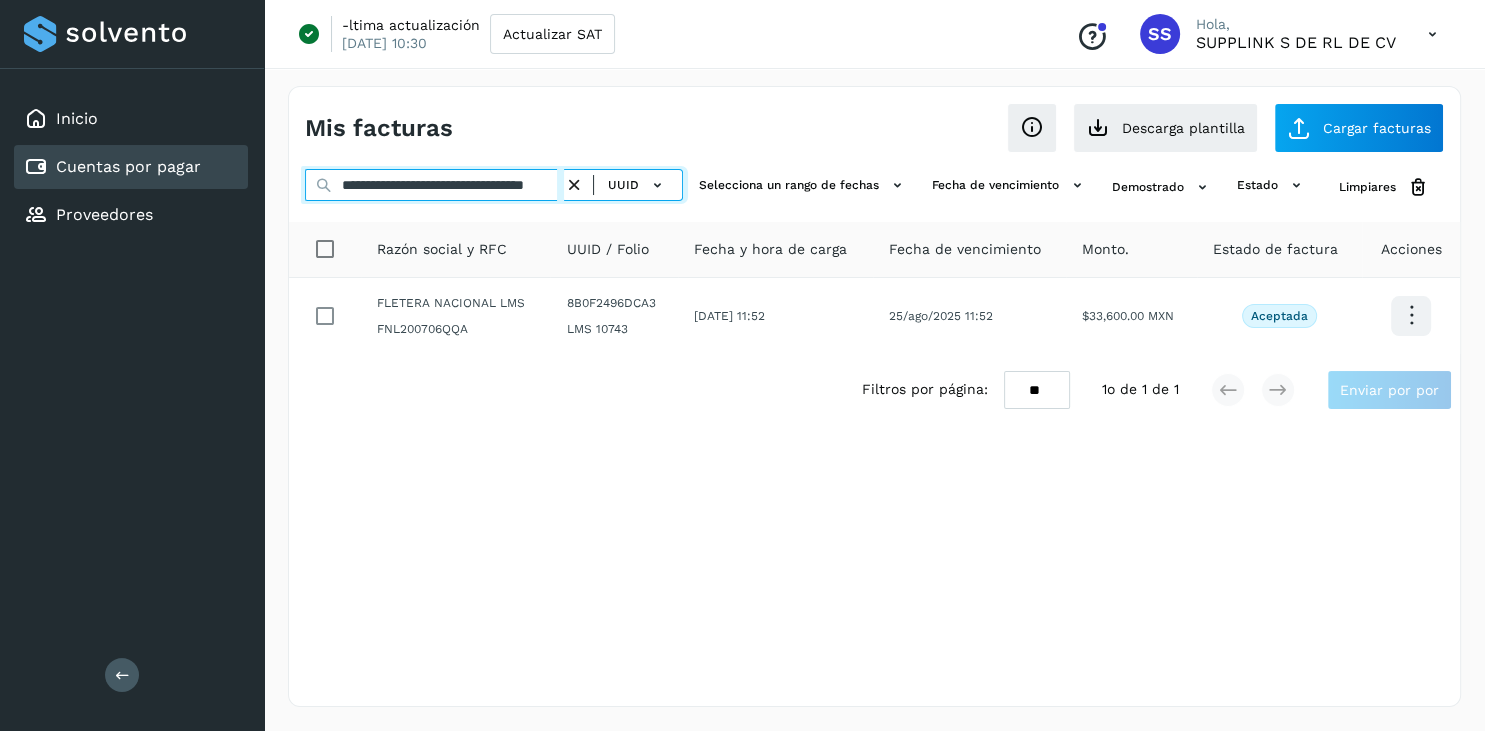 type on "**********" 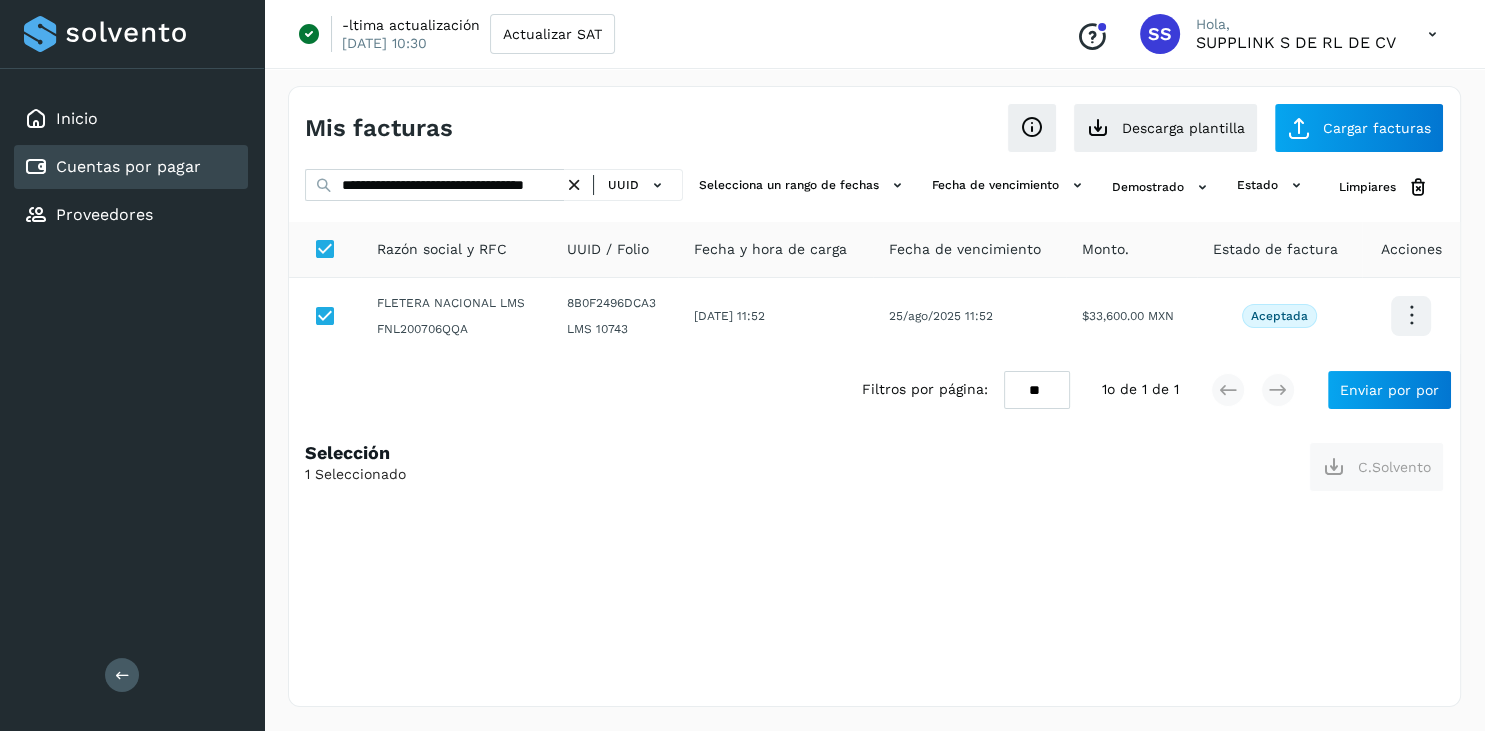 click at bounding box center [574, 185] 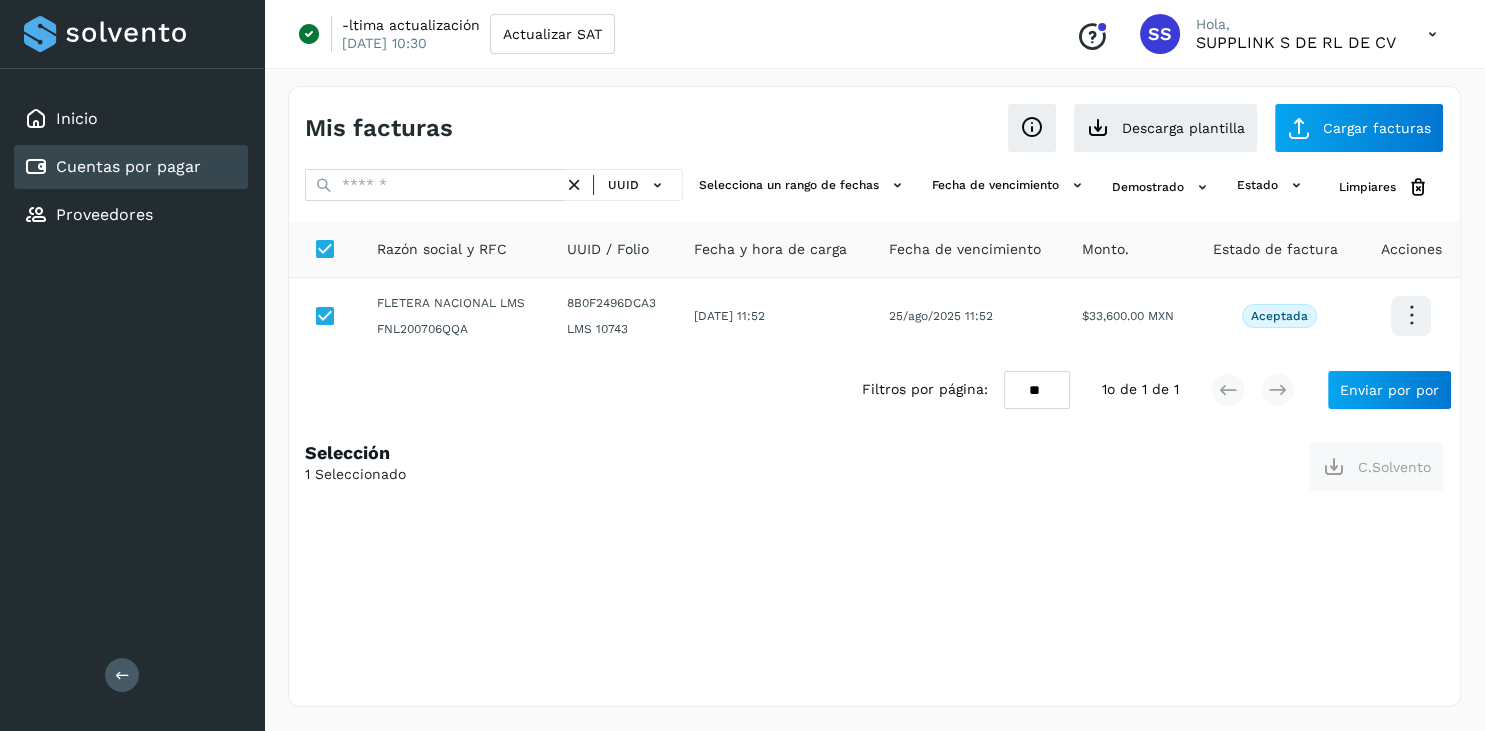 scroll, scrollTop: 0, scrollLeft: 0, axis: both 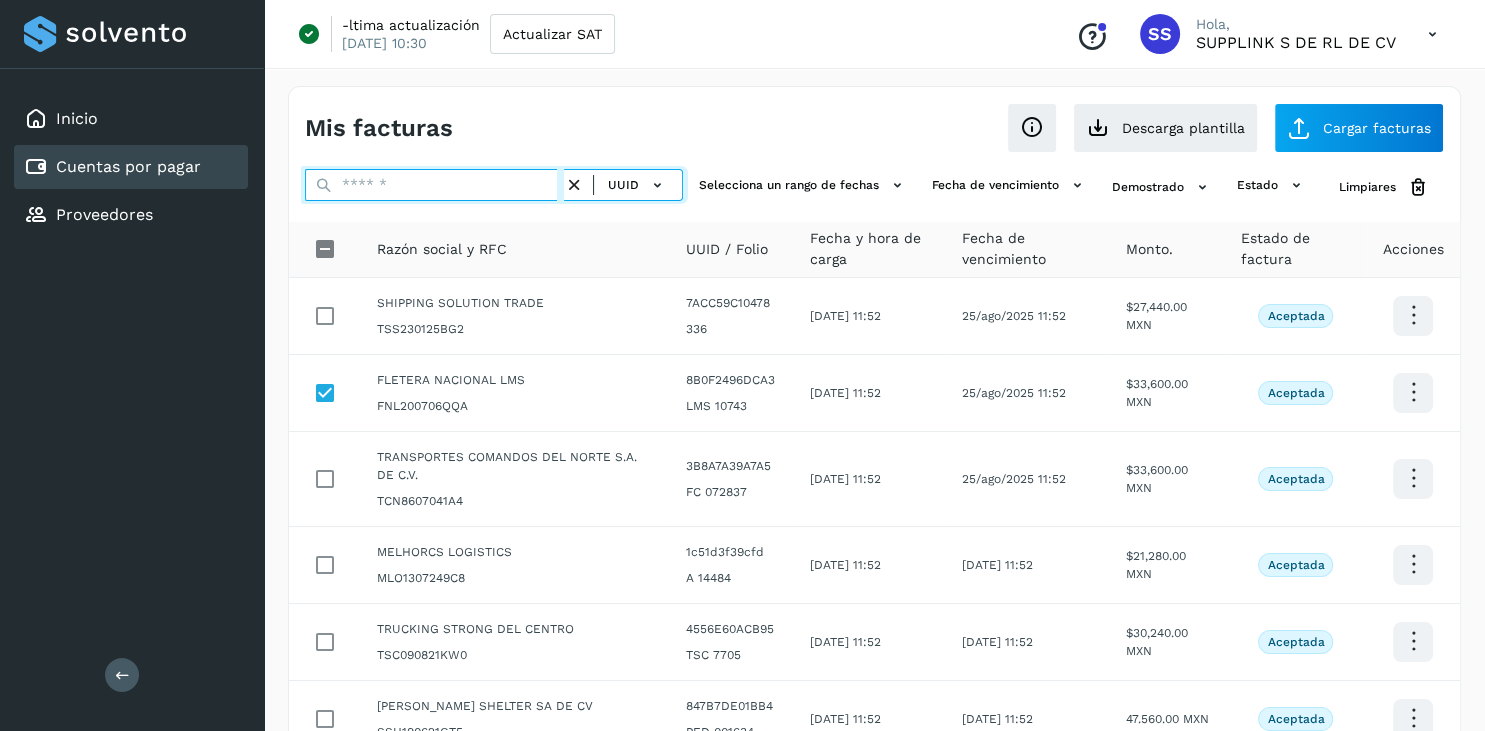 click at bounding box center [434, 185] 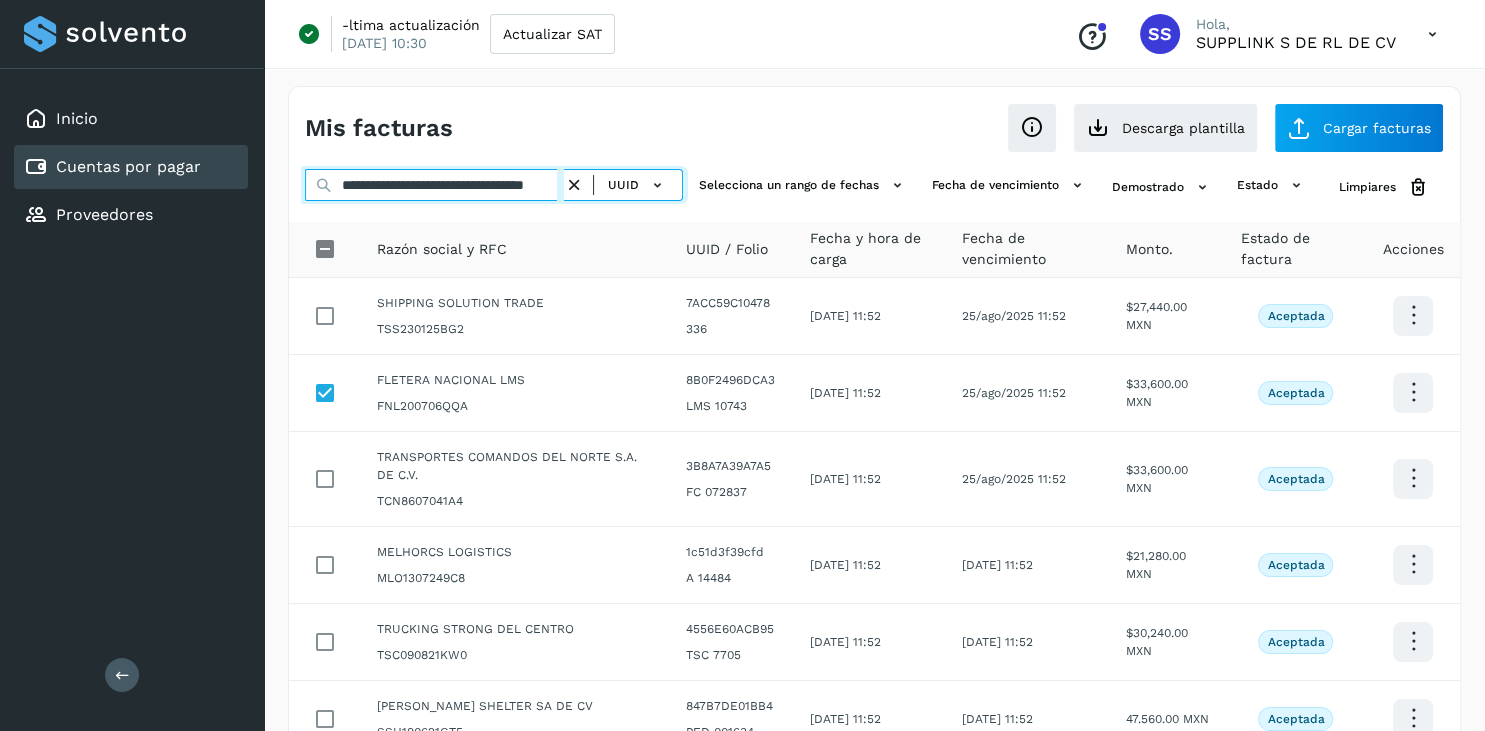 scroll, scrollTop: 0, scrollLeft: 93, axis: horizontal 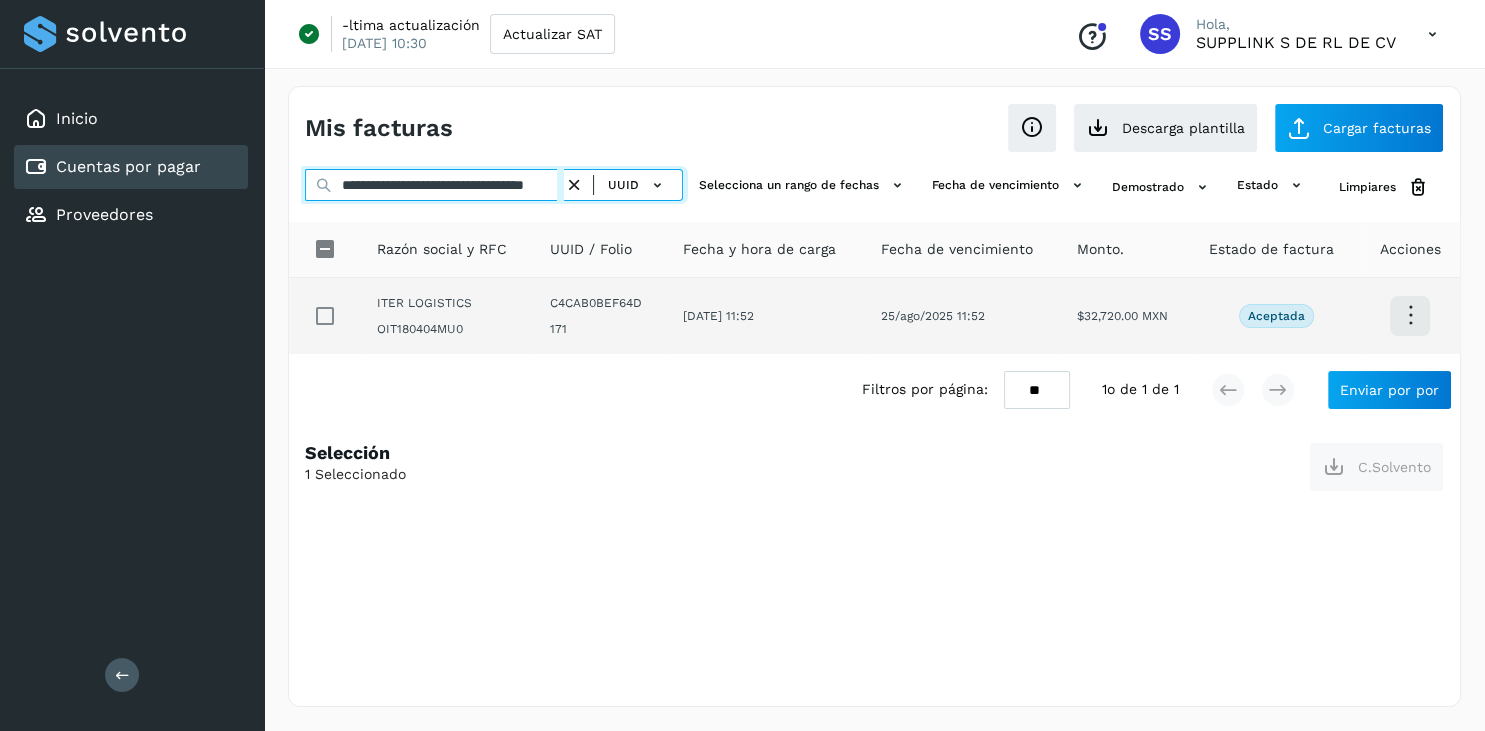 type on "**********" 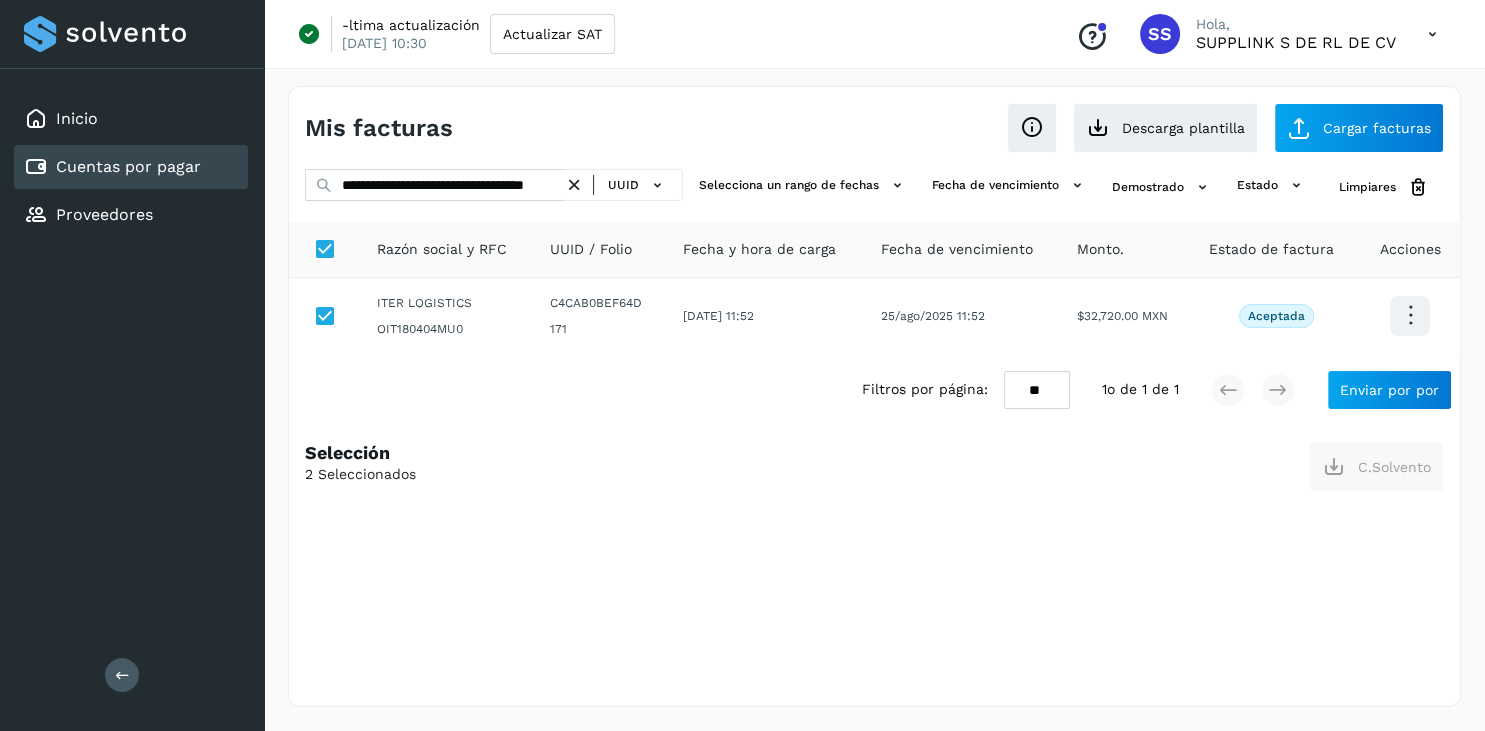 click at bounding box center [574, 185] 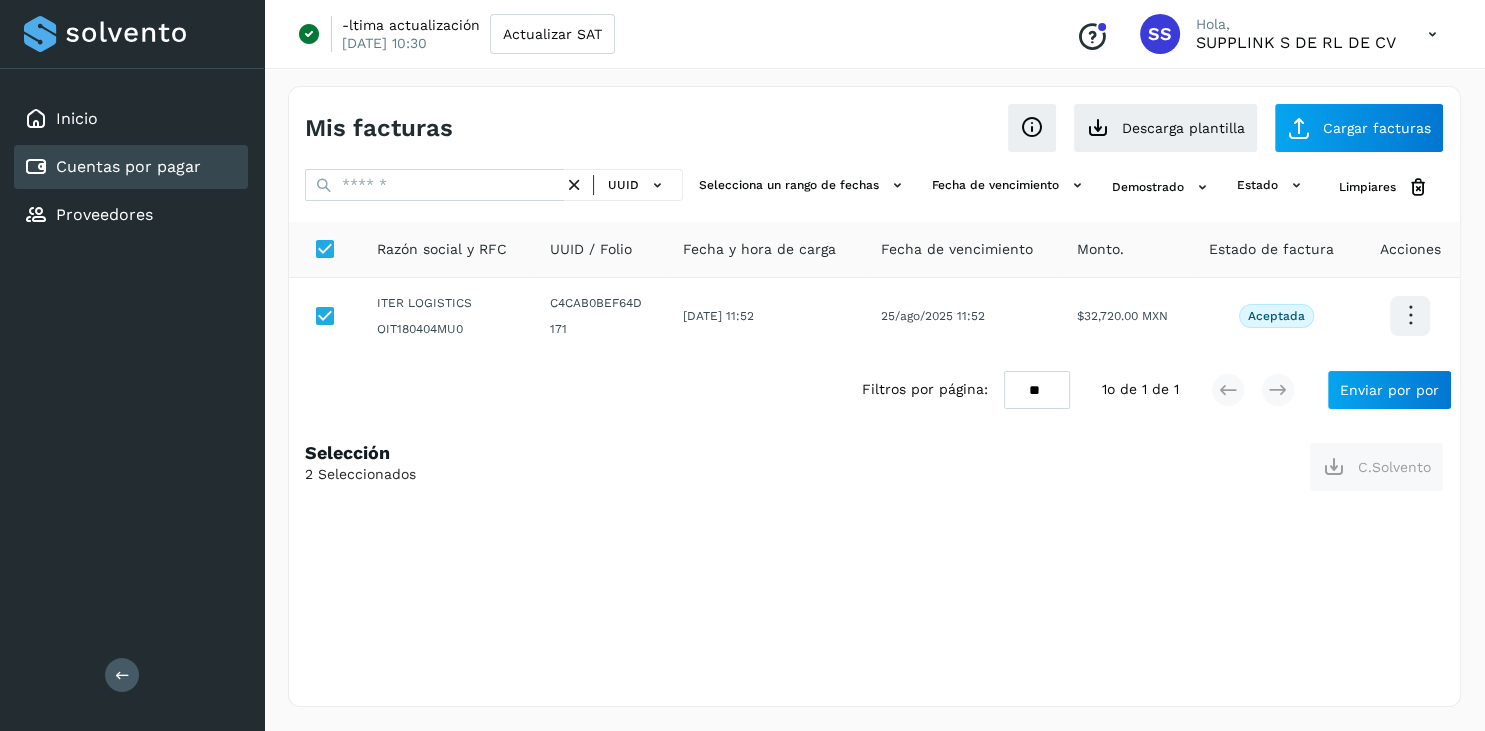 scroll, scrollTop: 0, scrollLeft: 0, axis: both 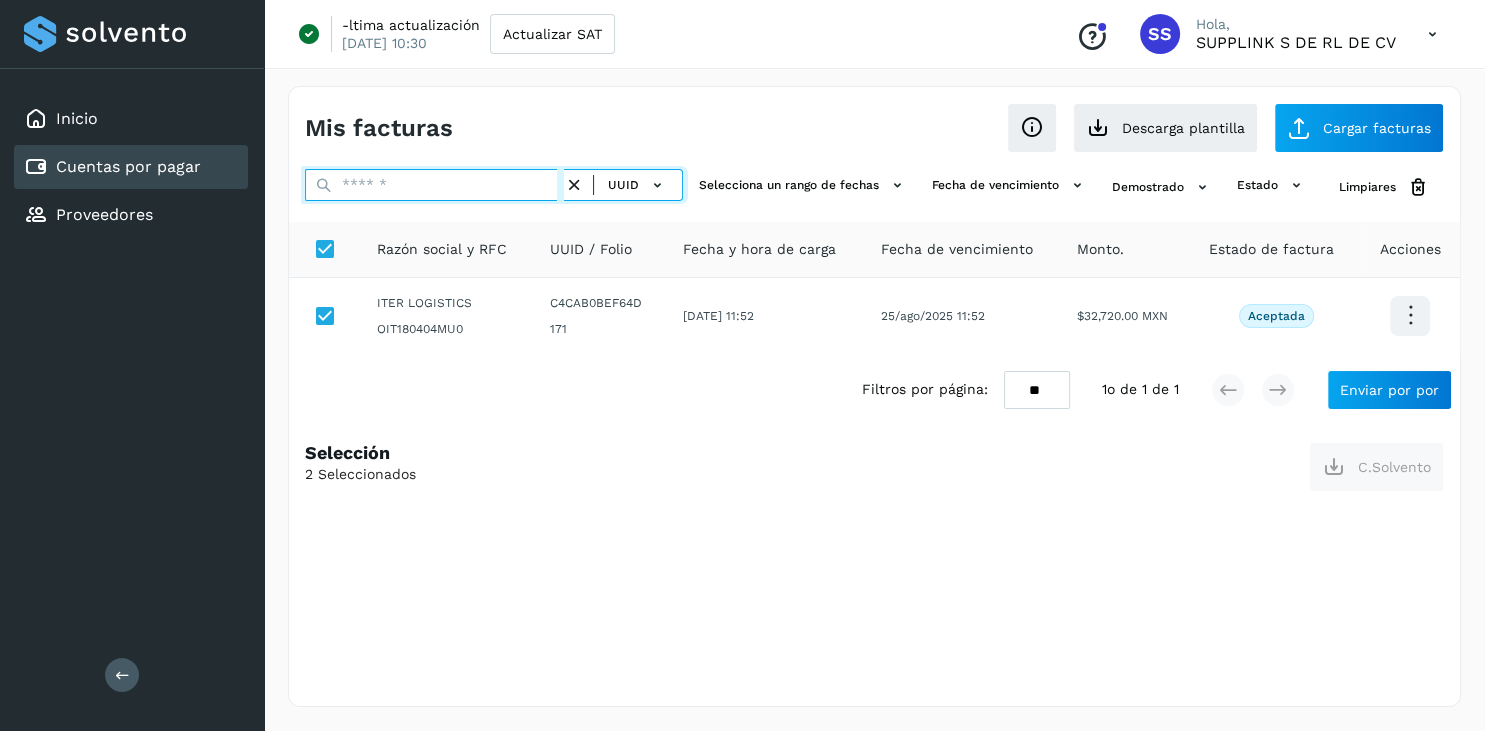 click at bounding box center (434, 185) 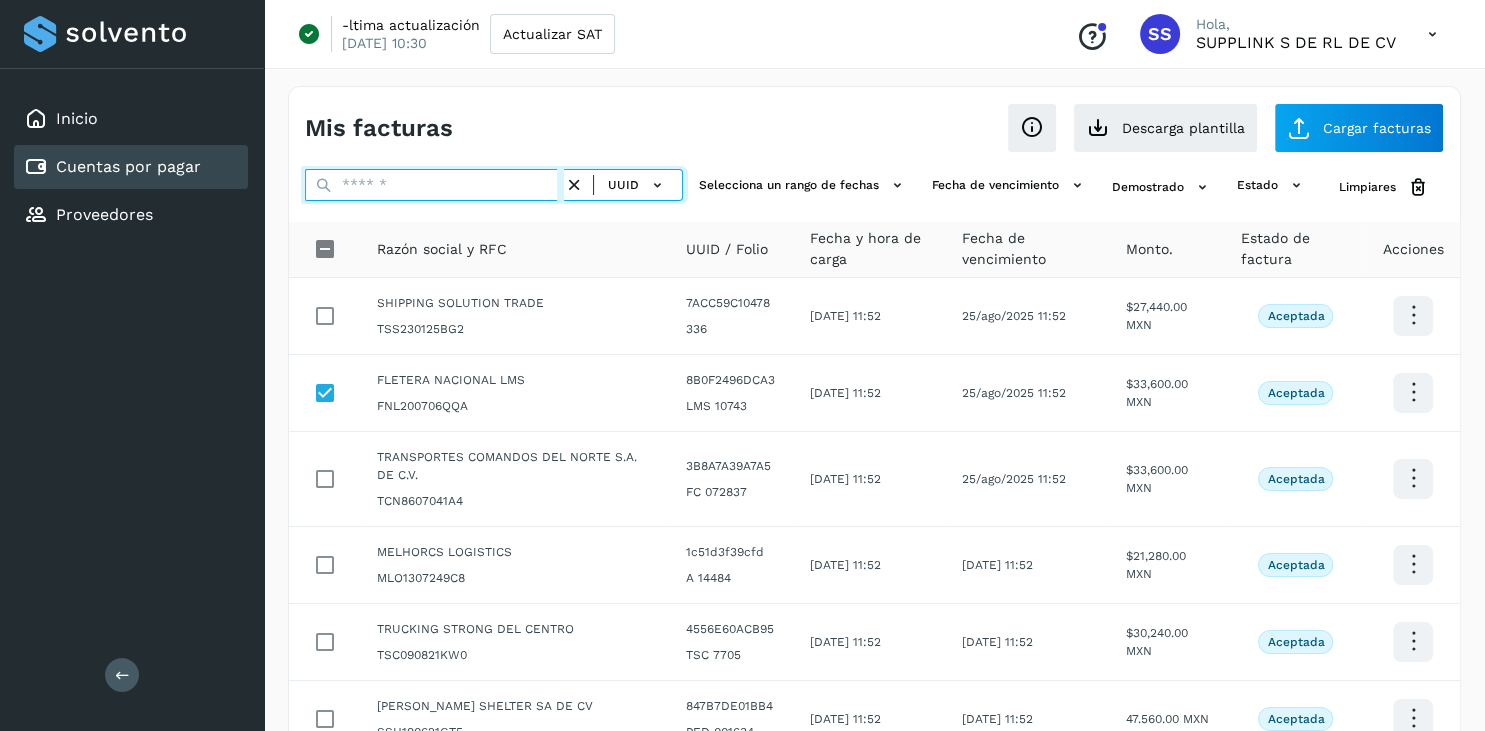 paste on "**********" 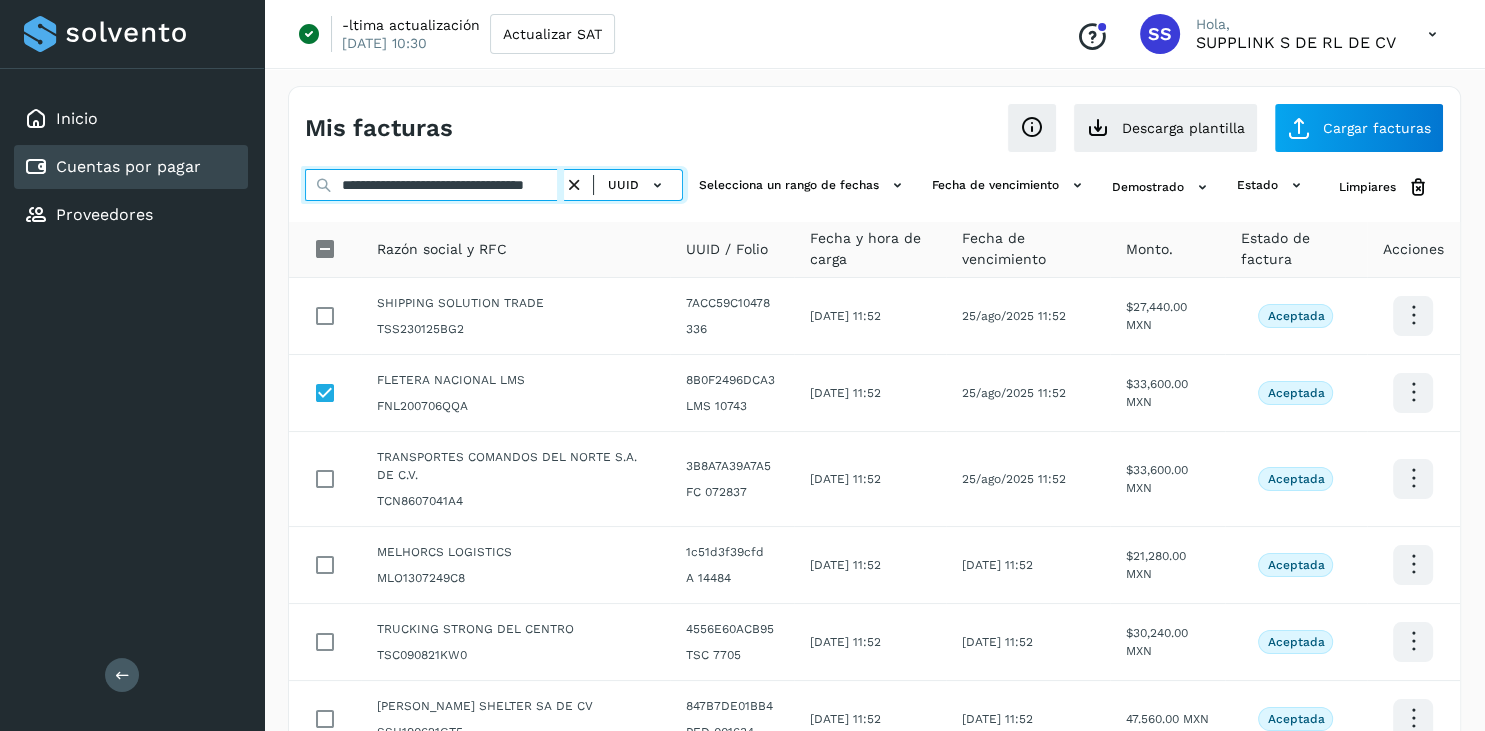 scroll, scrollTop: 0, scrollLeft: 74, axis: horizontal 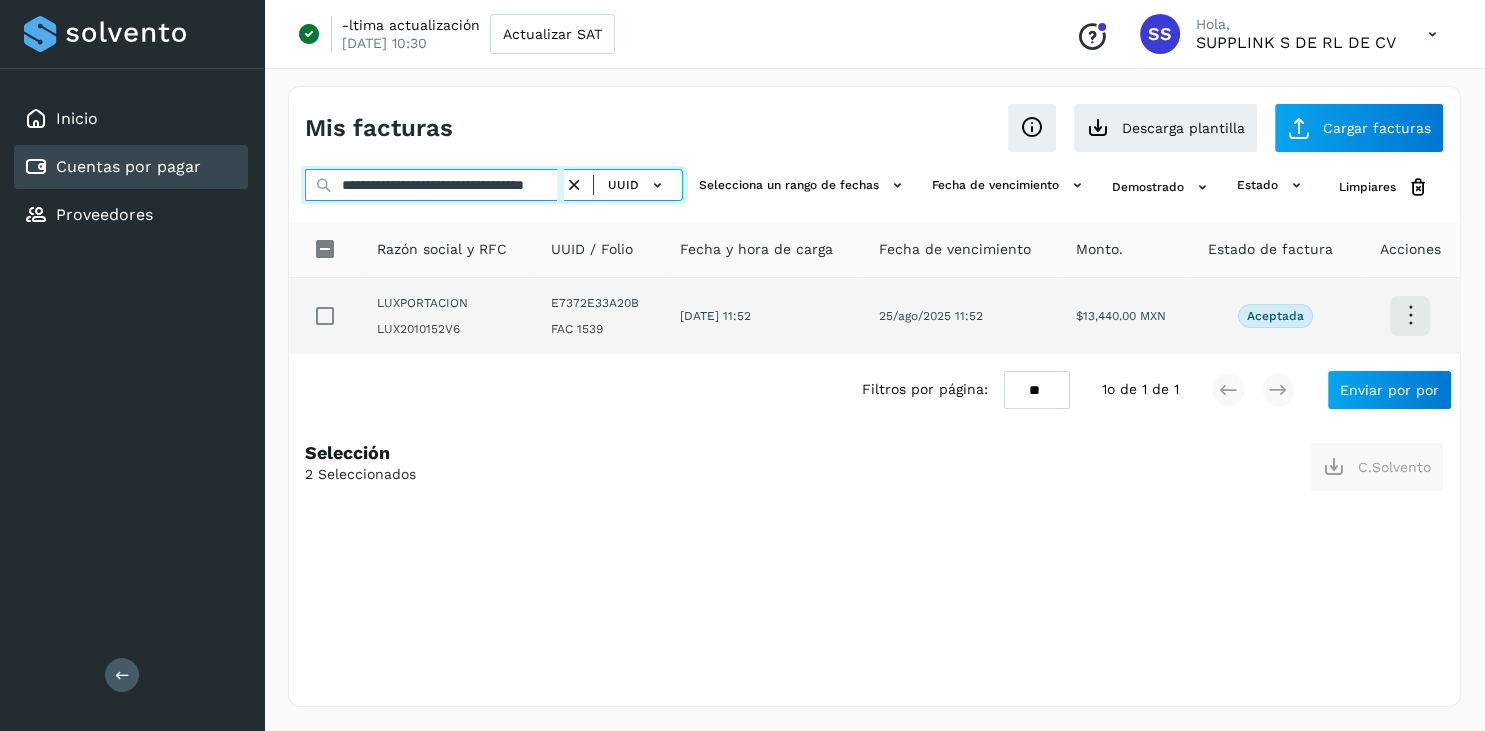 type on "**********" 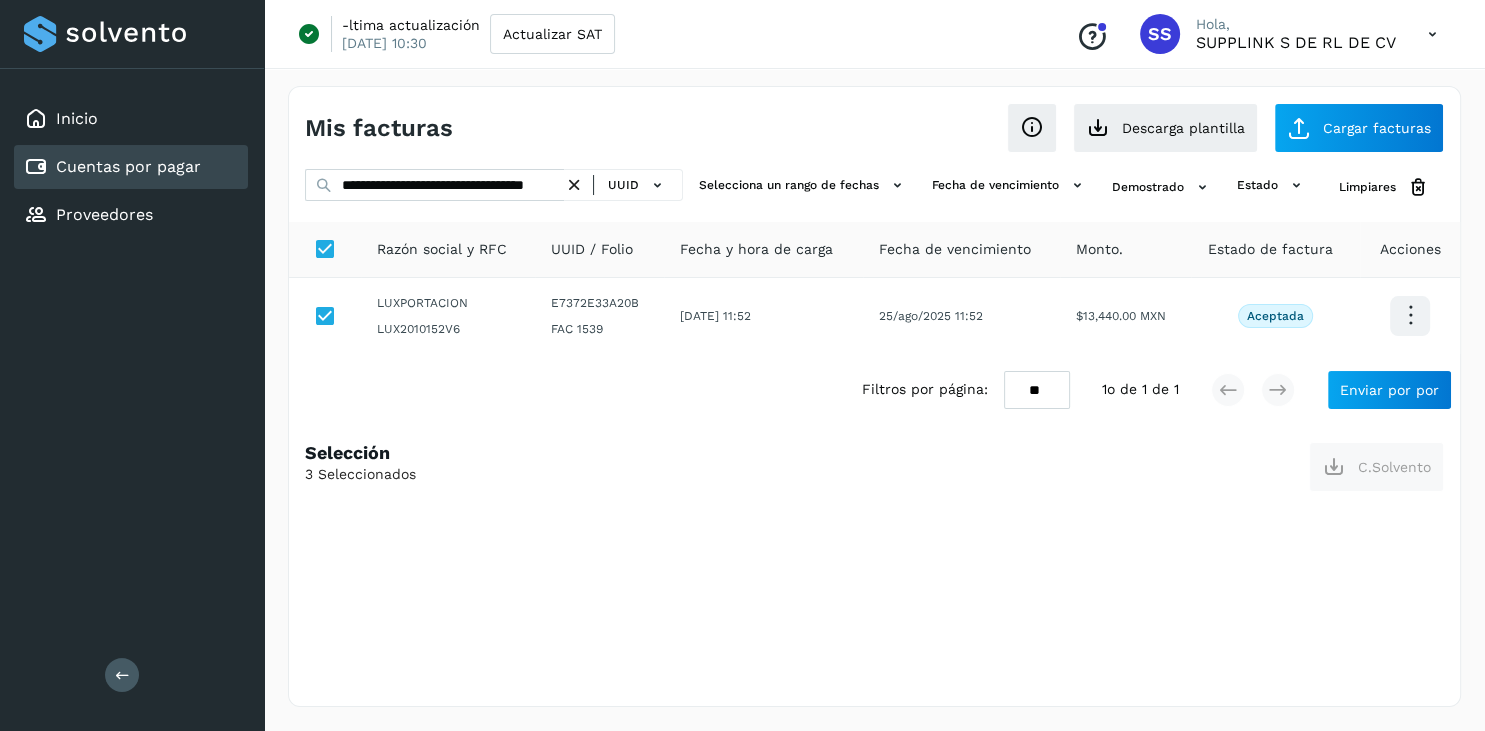 click at bounding box center (574, 185) 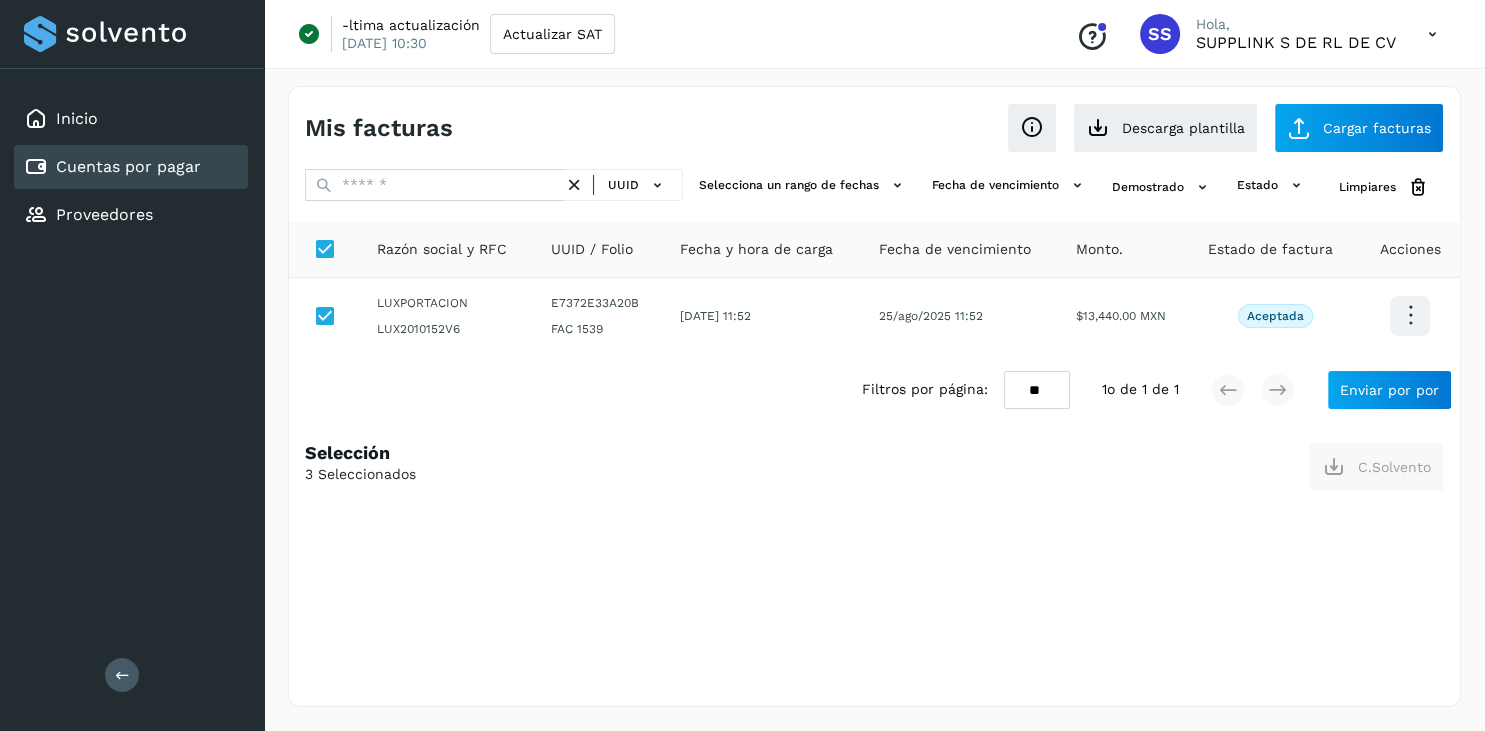 scroll, scrollTop: 0, scrollLeft: 0, axis: both 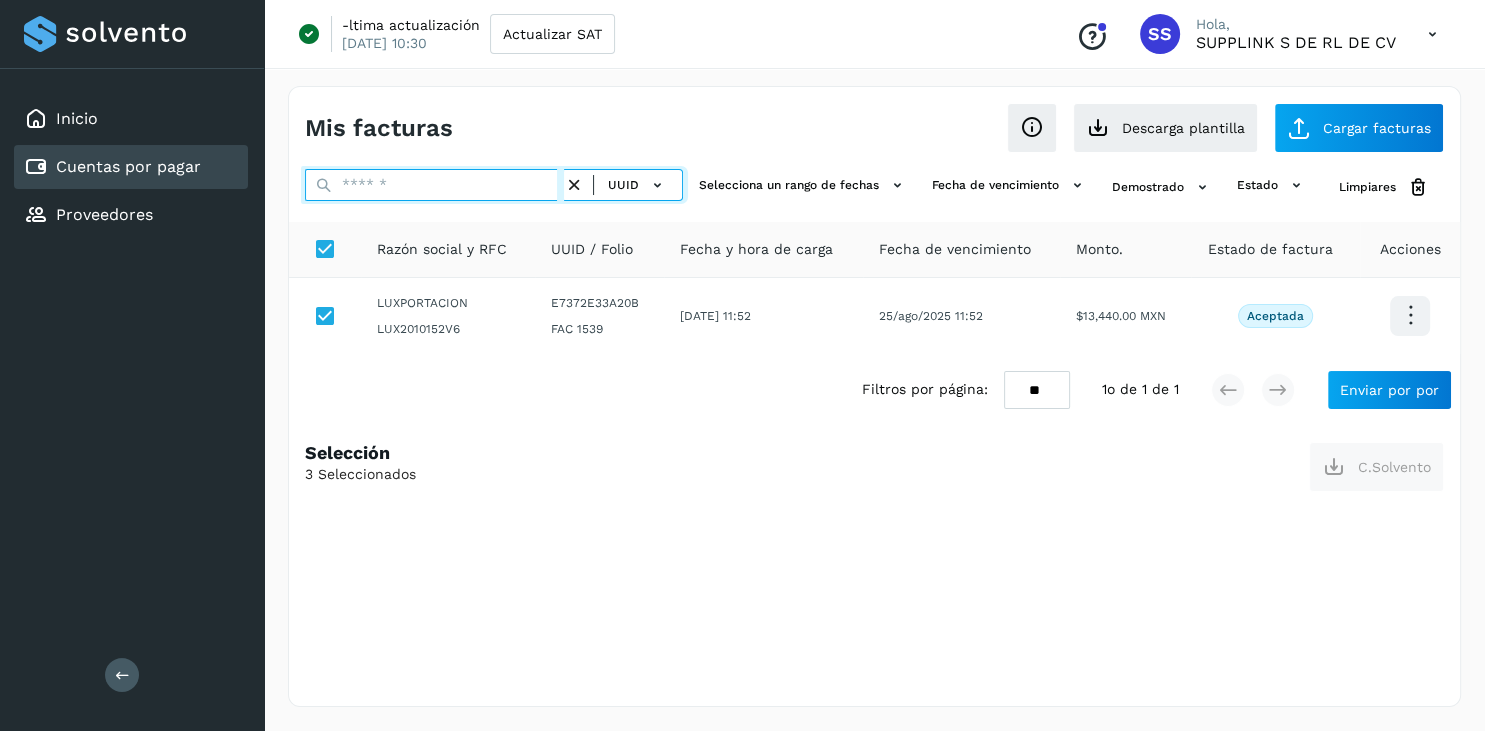 click at bounding box center [434, 185] 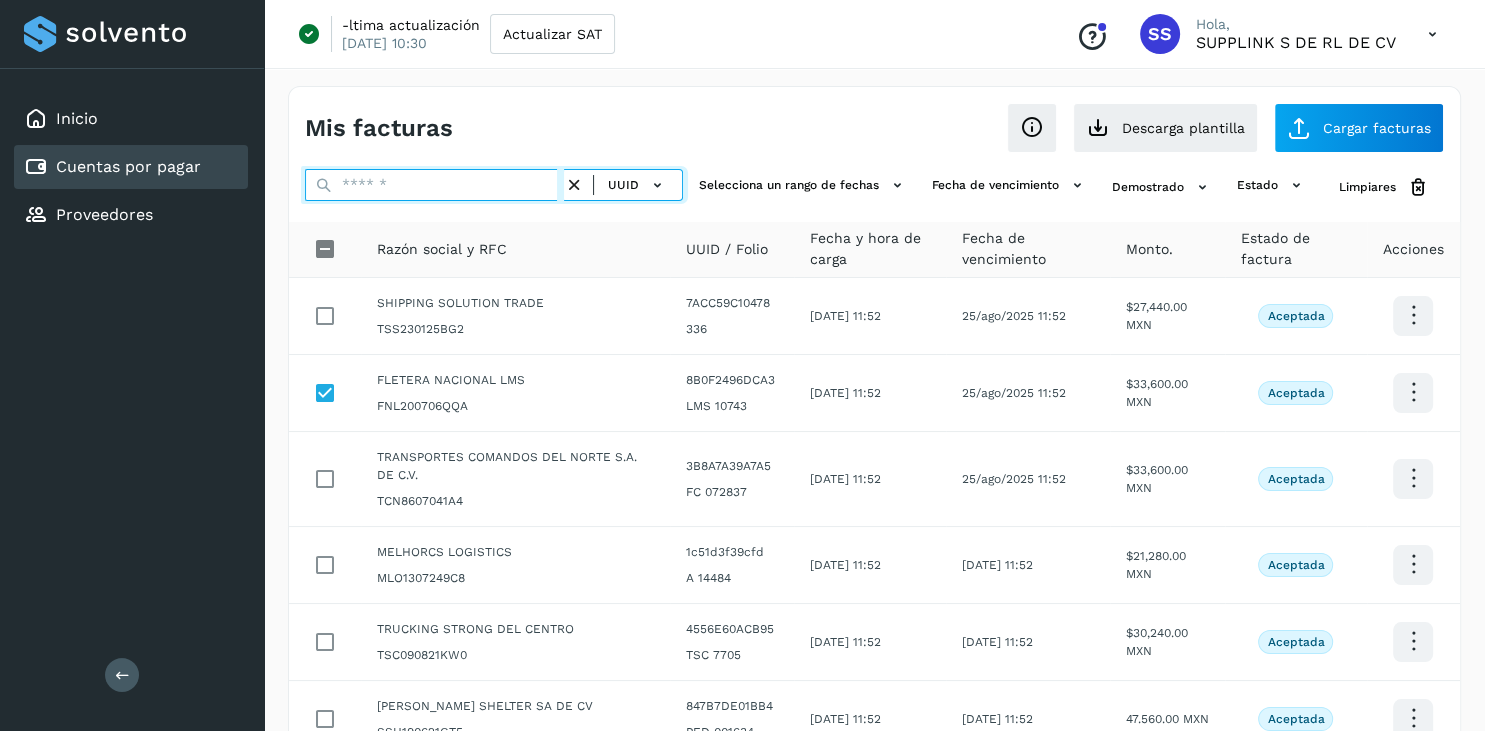paste on "**********" 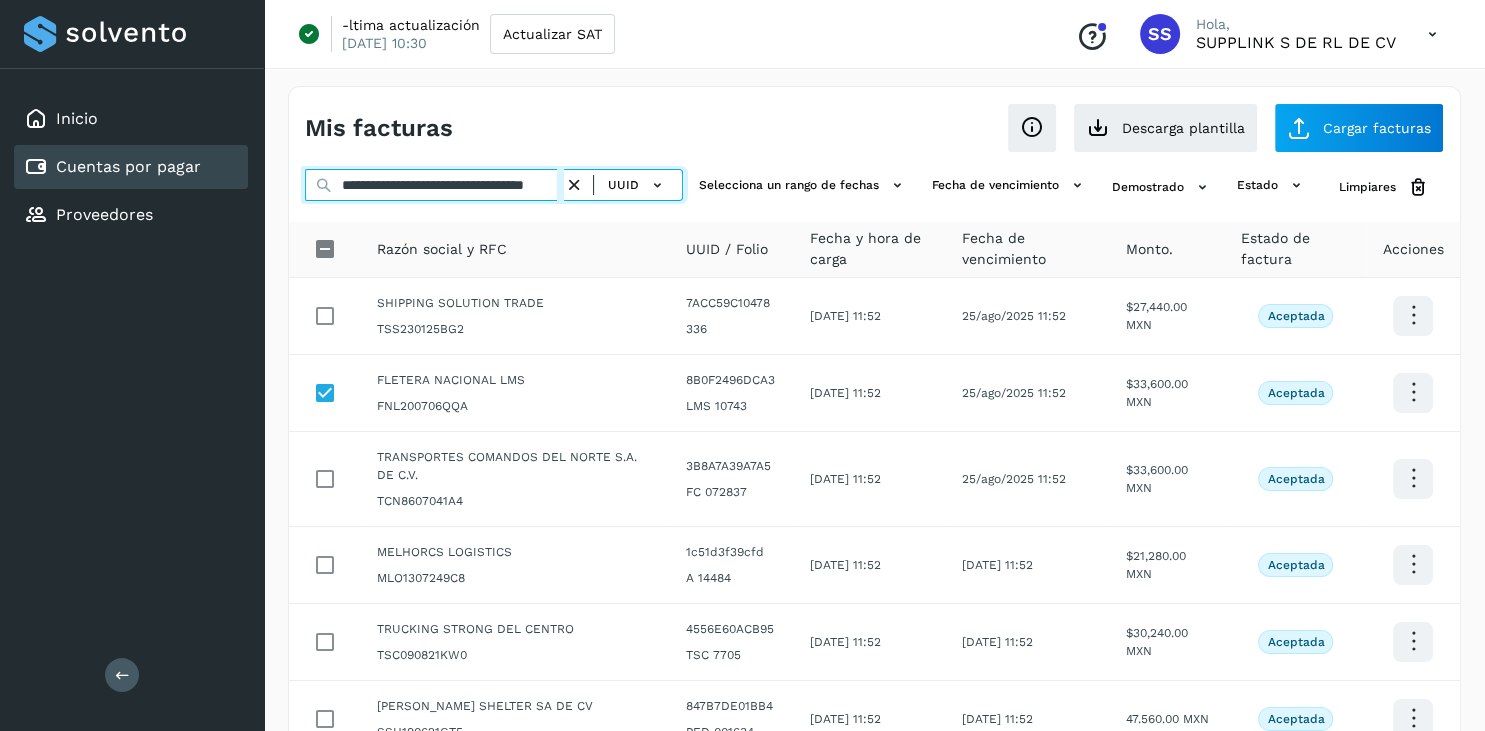 scroll, scrollTop: 0, scrollLeft: 60, axis: horizontal 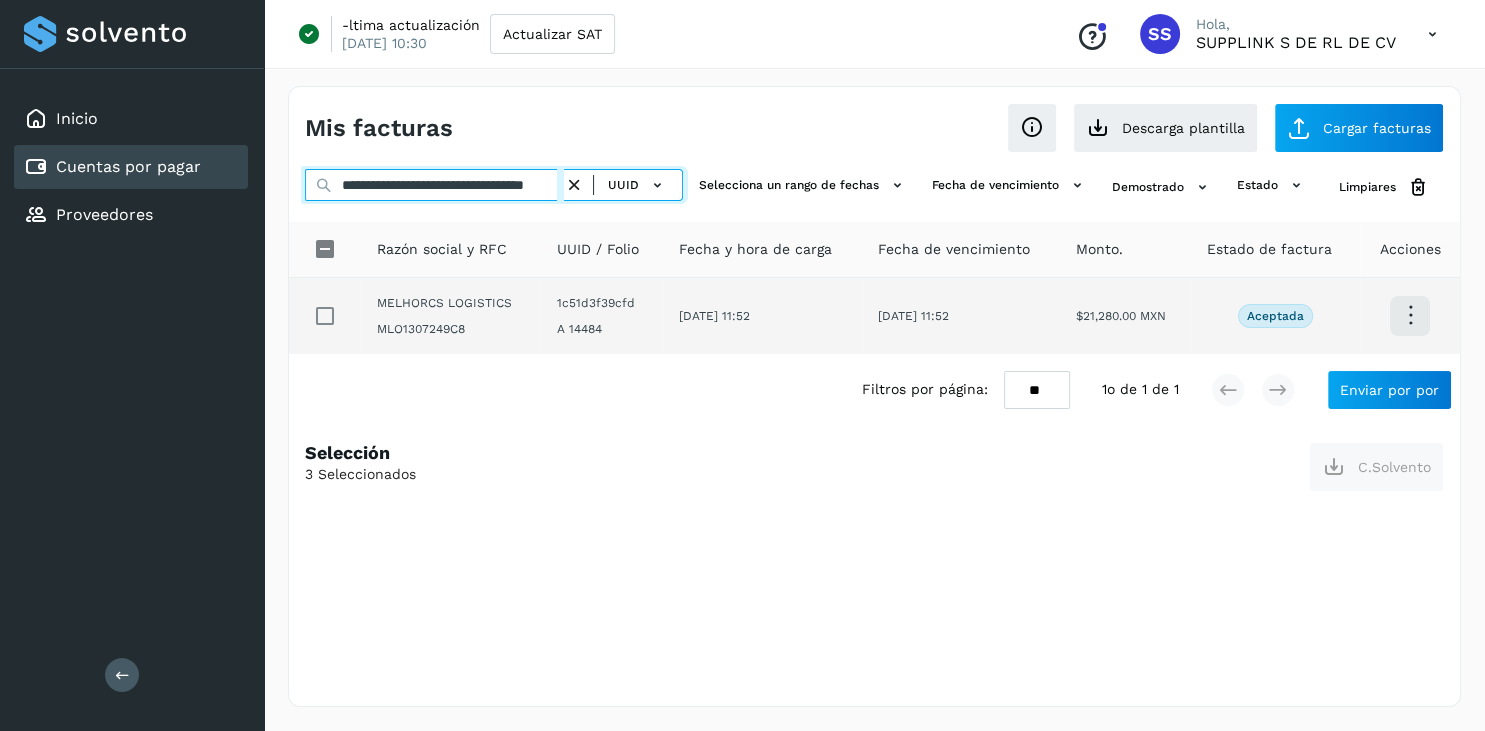type on "**********" 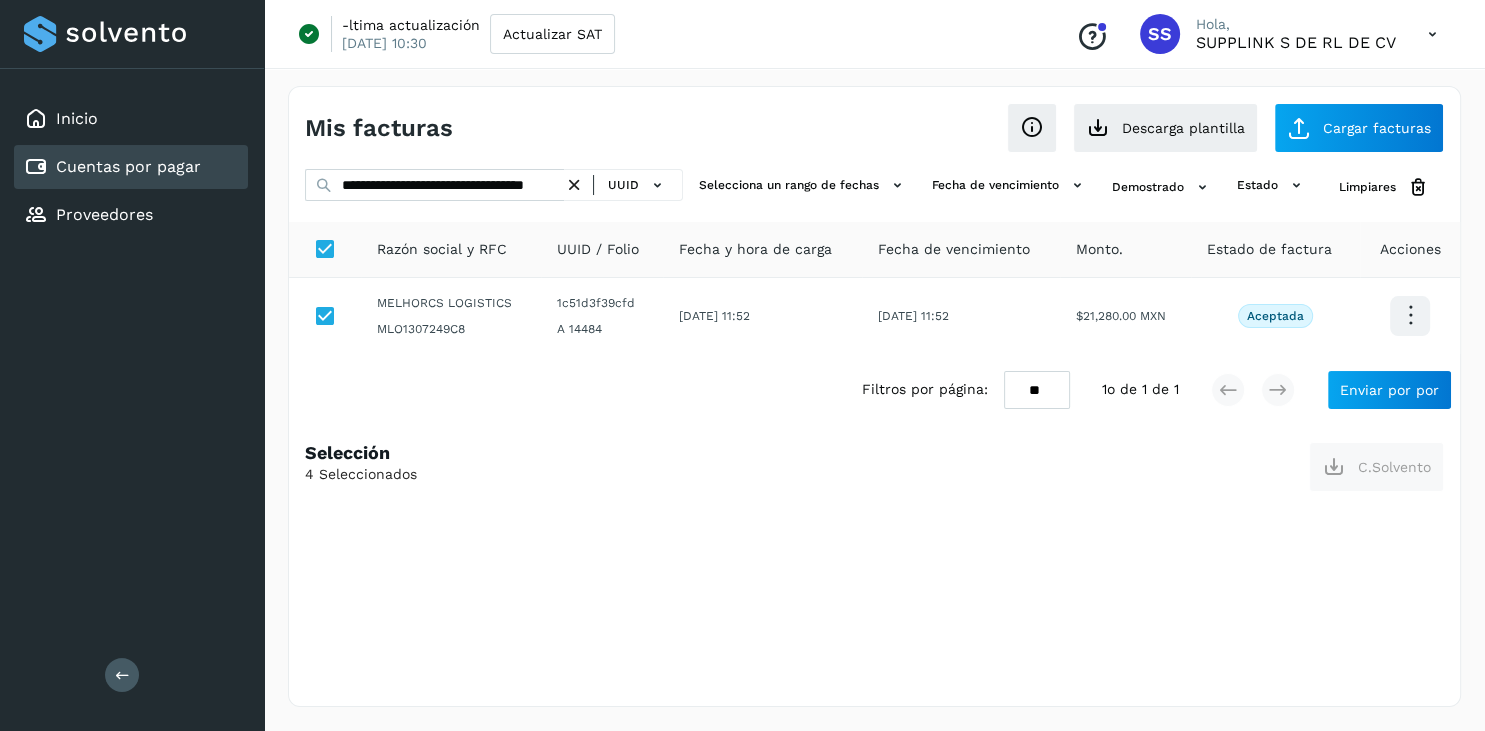 click at bounding box center (574, 185) 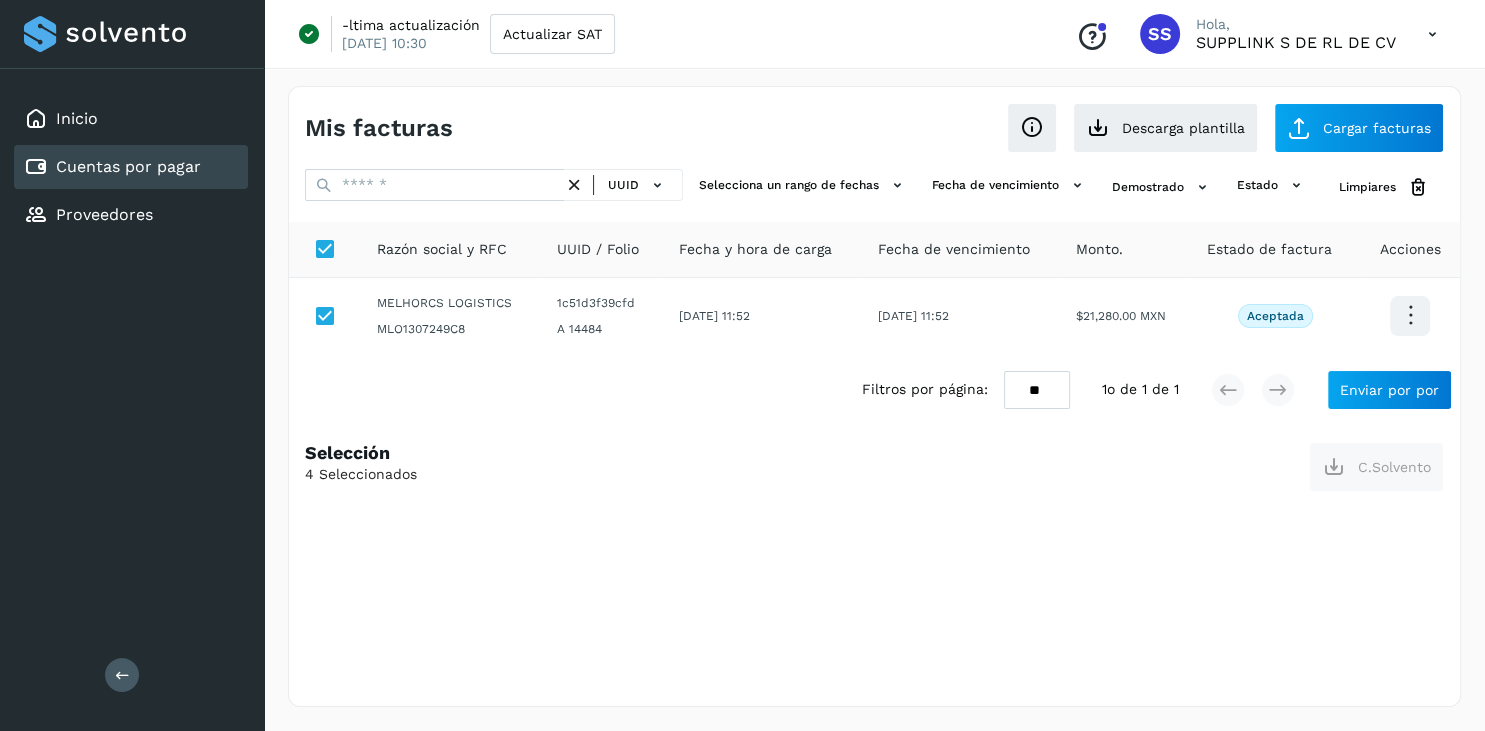 scroll, scrollTop: 0, scrollLeft: 0, axis: both 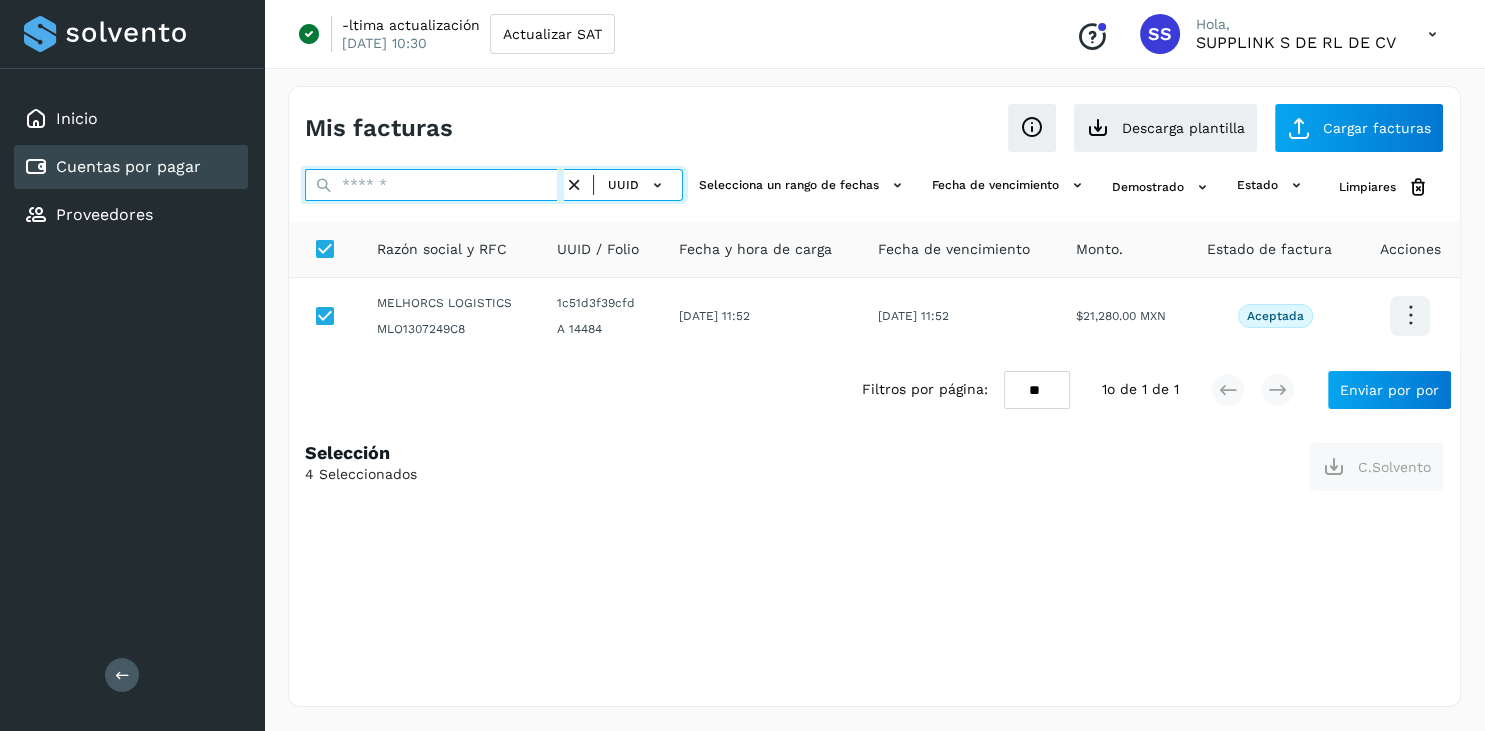 click at bounding box center (434, 185) 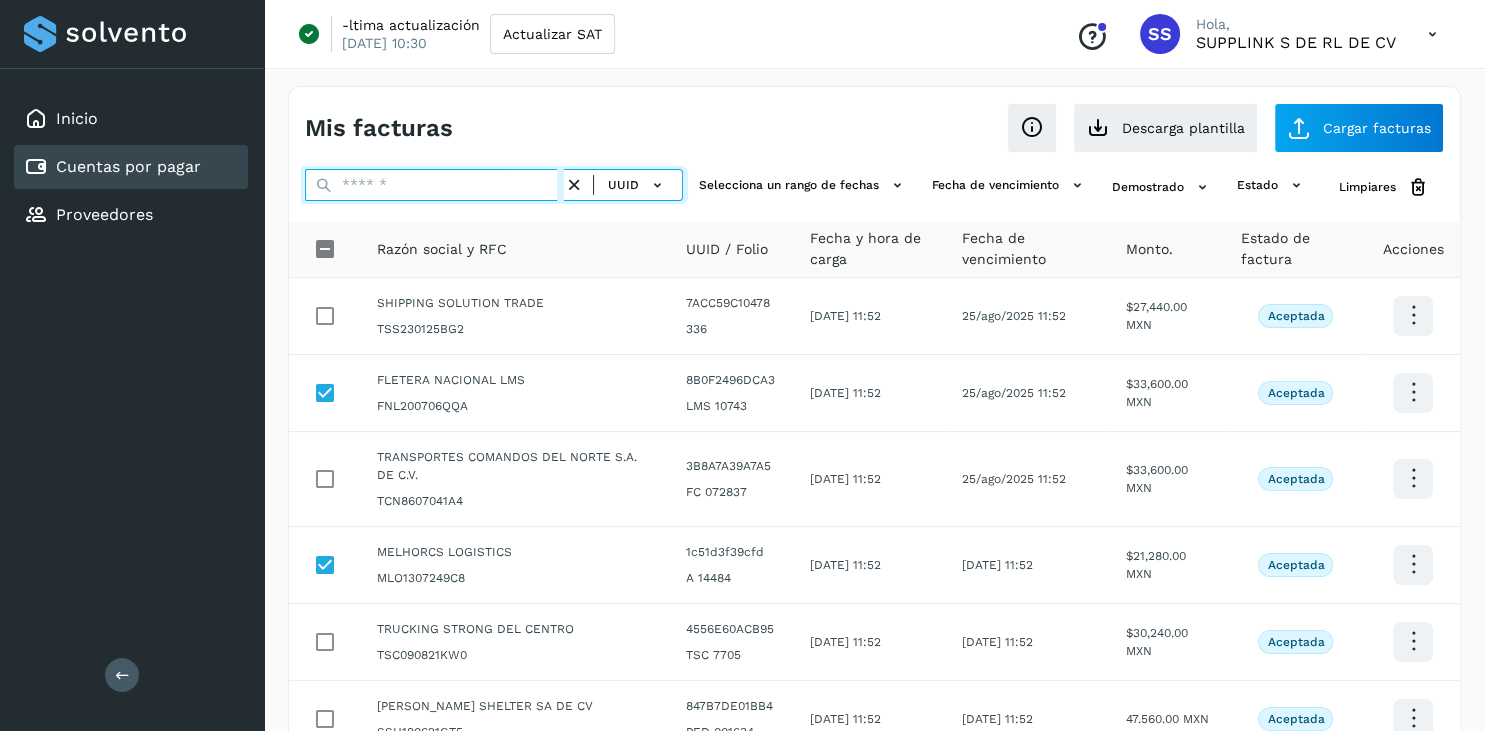 paste on "**********" 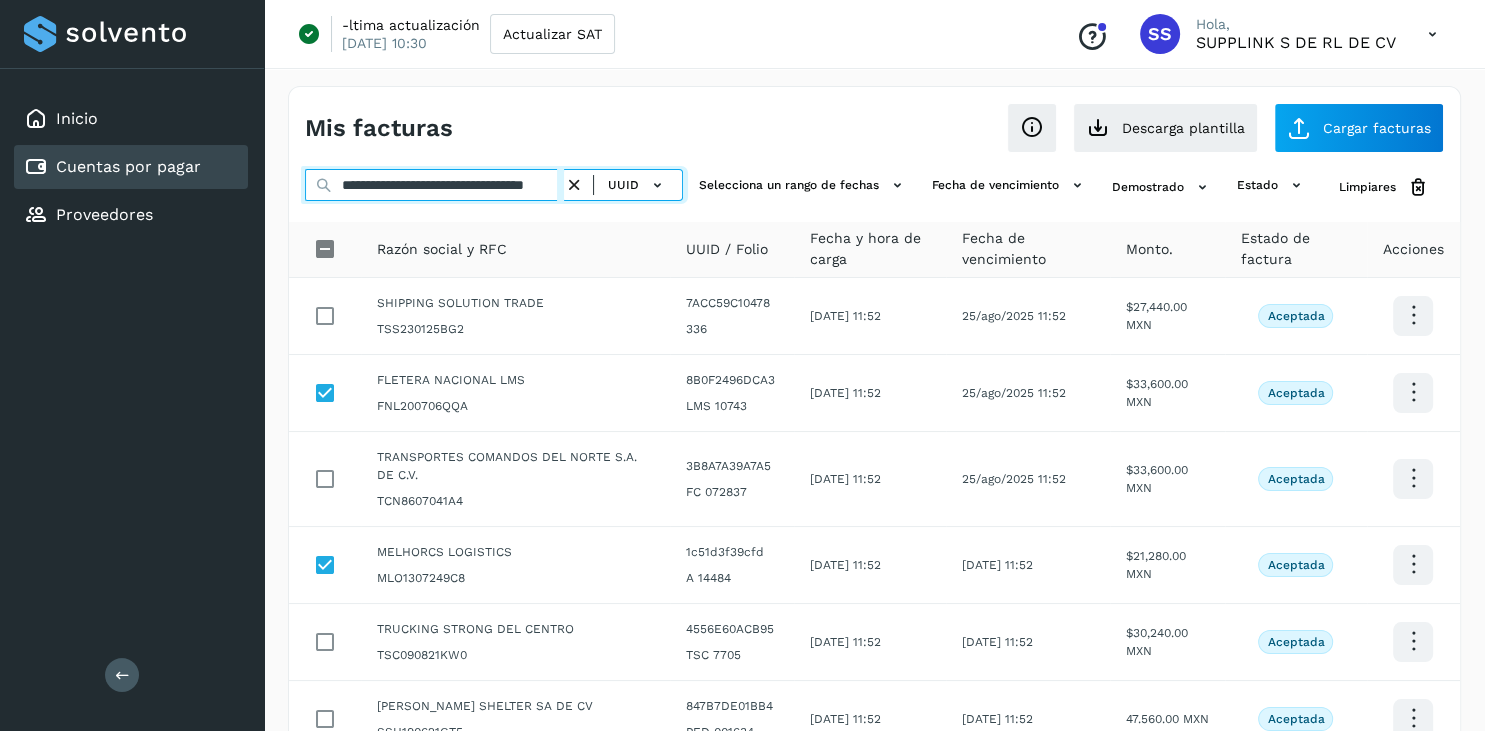 scroll, scrollTop: 0, scrollLeft: 67, axis: horizontal 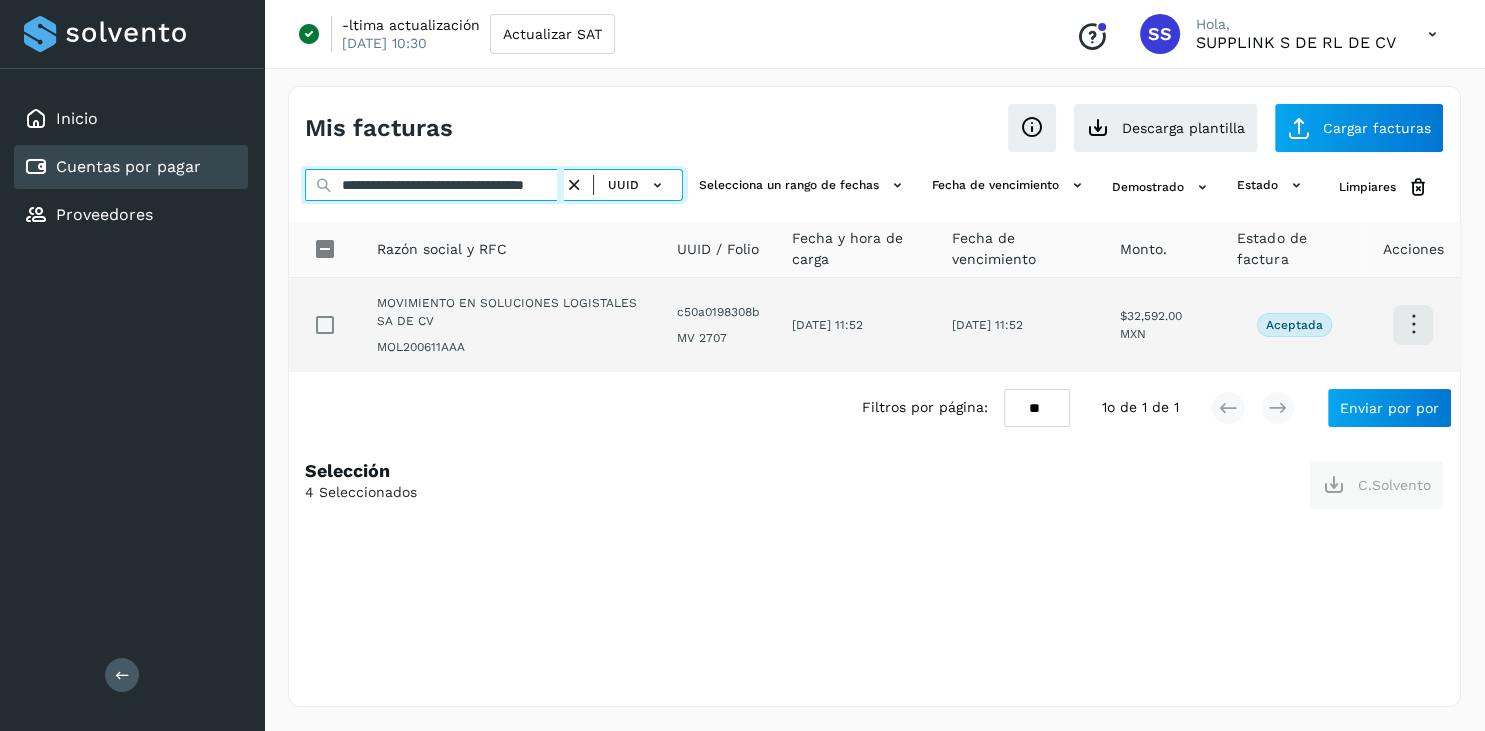type on "**********" 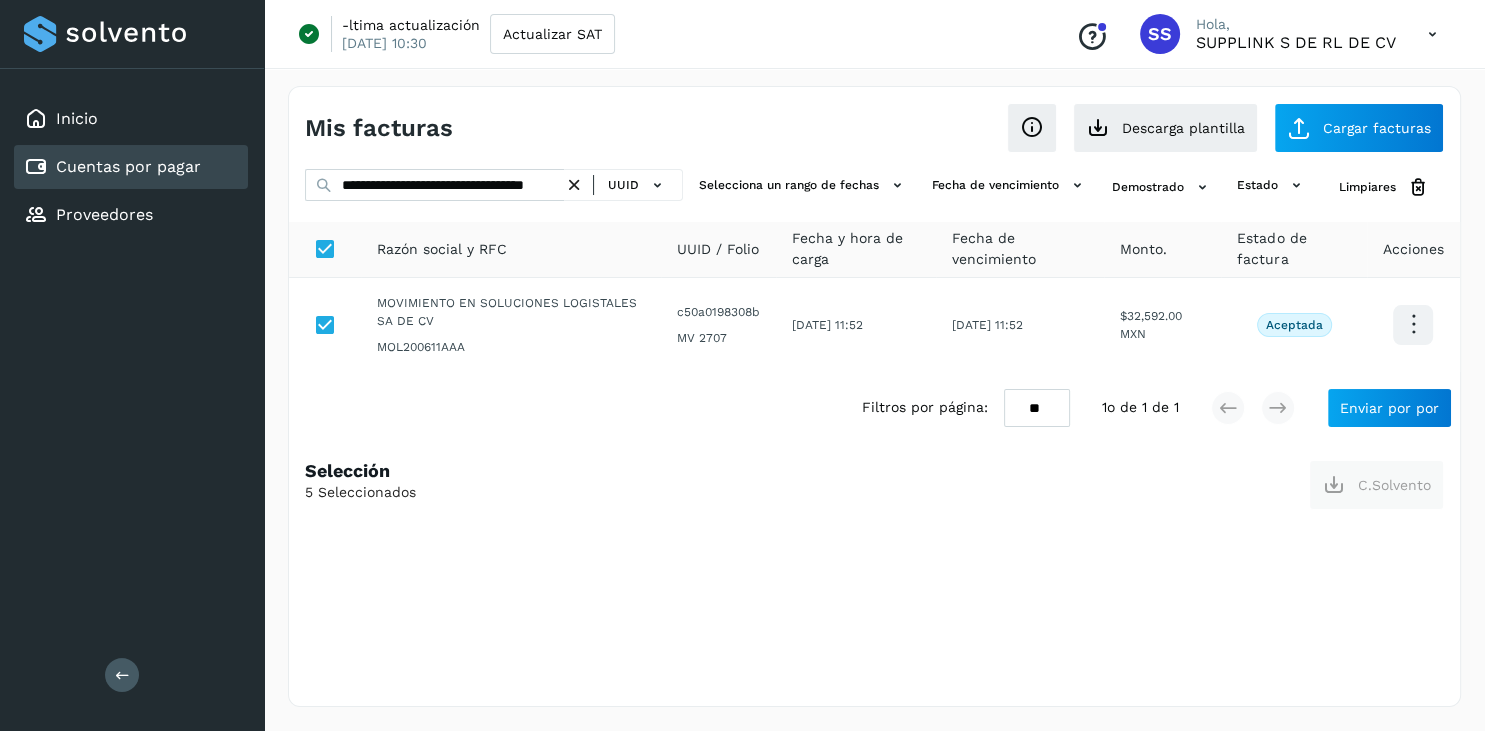 click at bounding box center [574, 185] 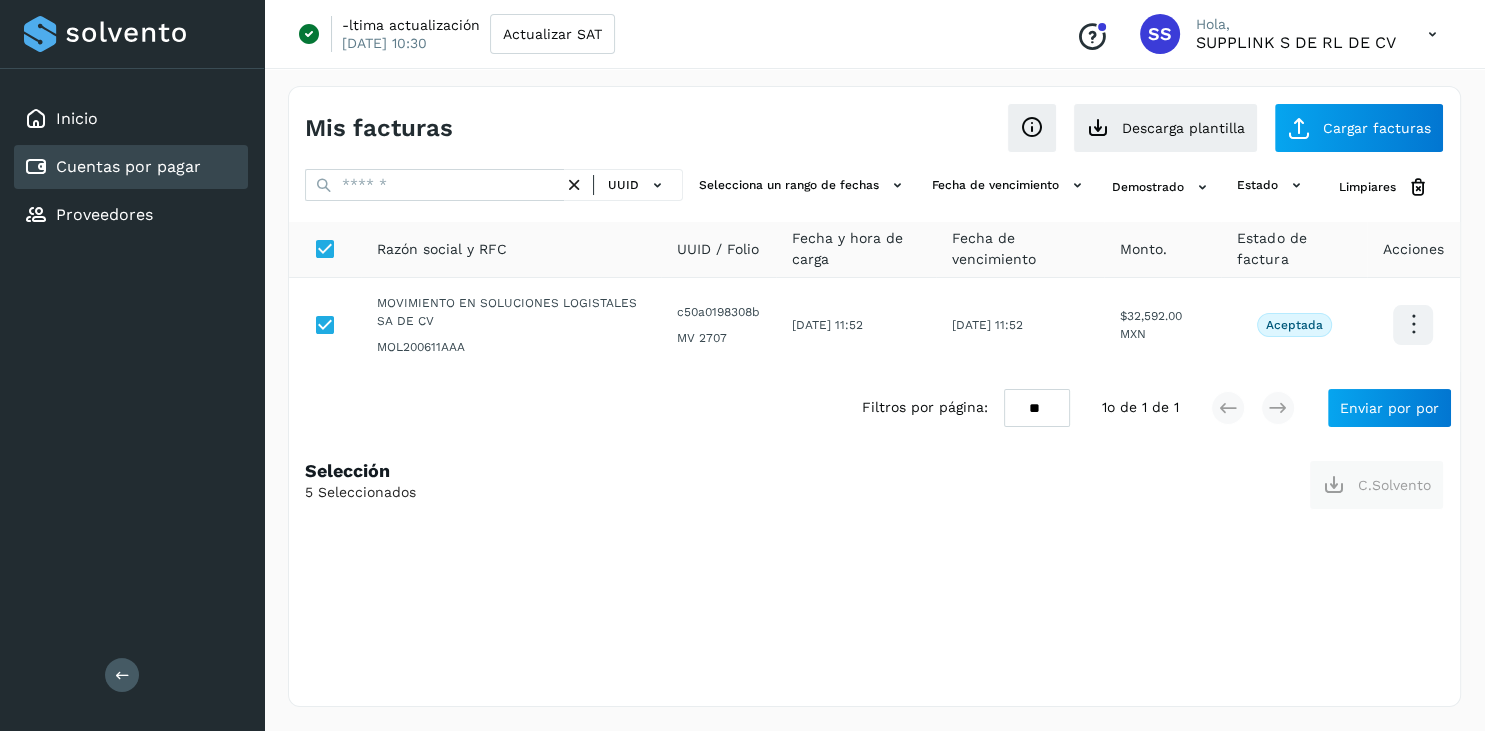 scroll, scrollTop: 0, scrollLeft: 0, axis: both 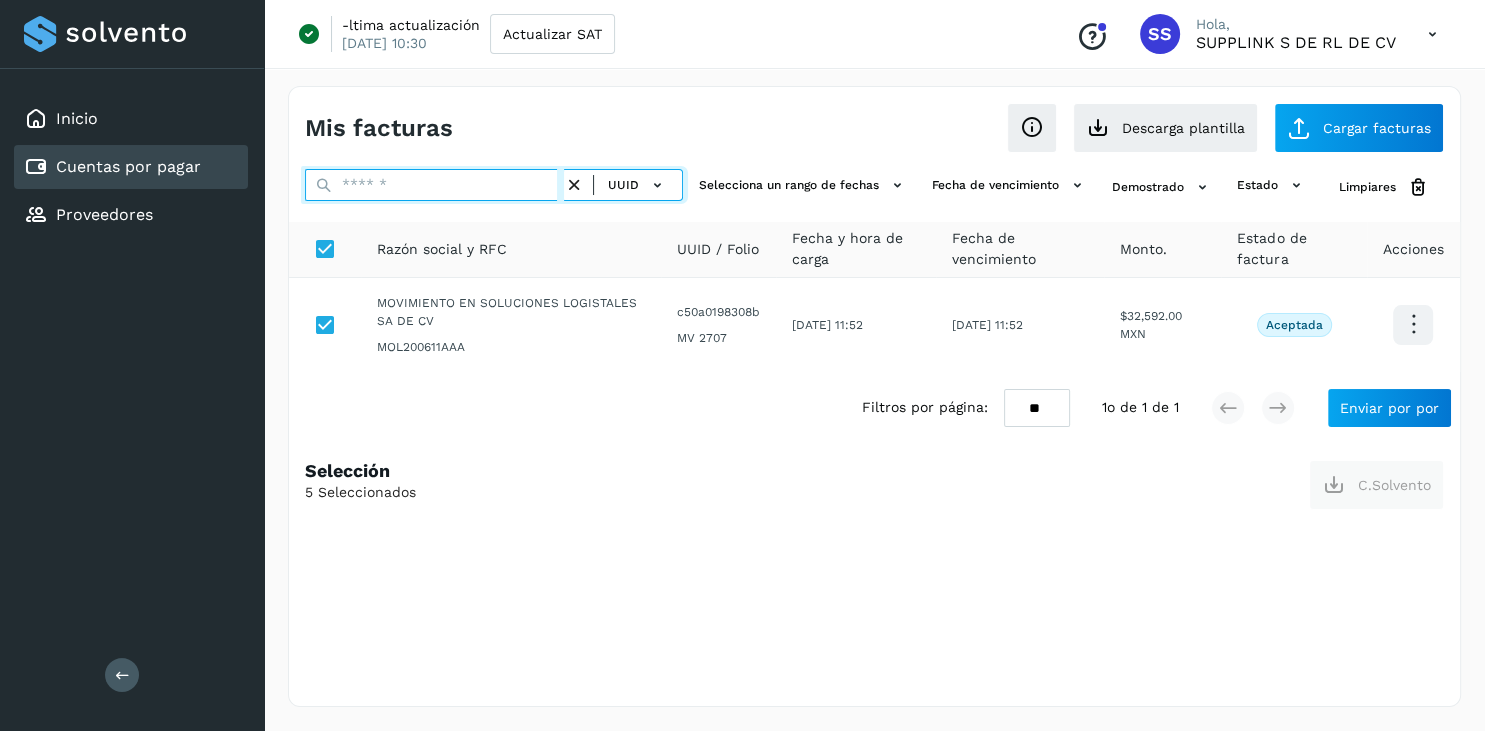 click at bounding box center [434, 185] 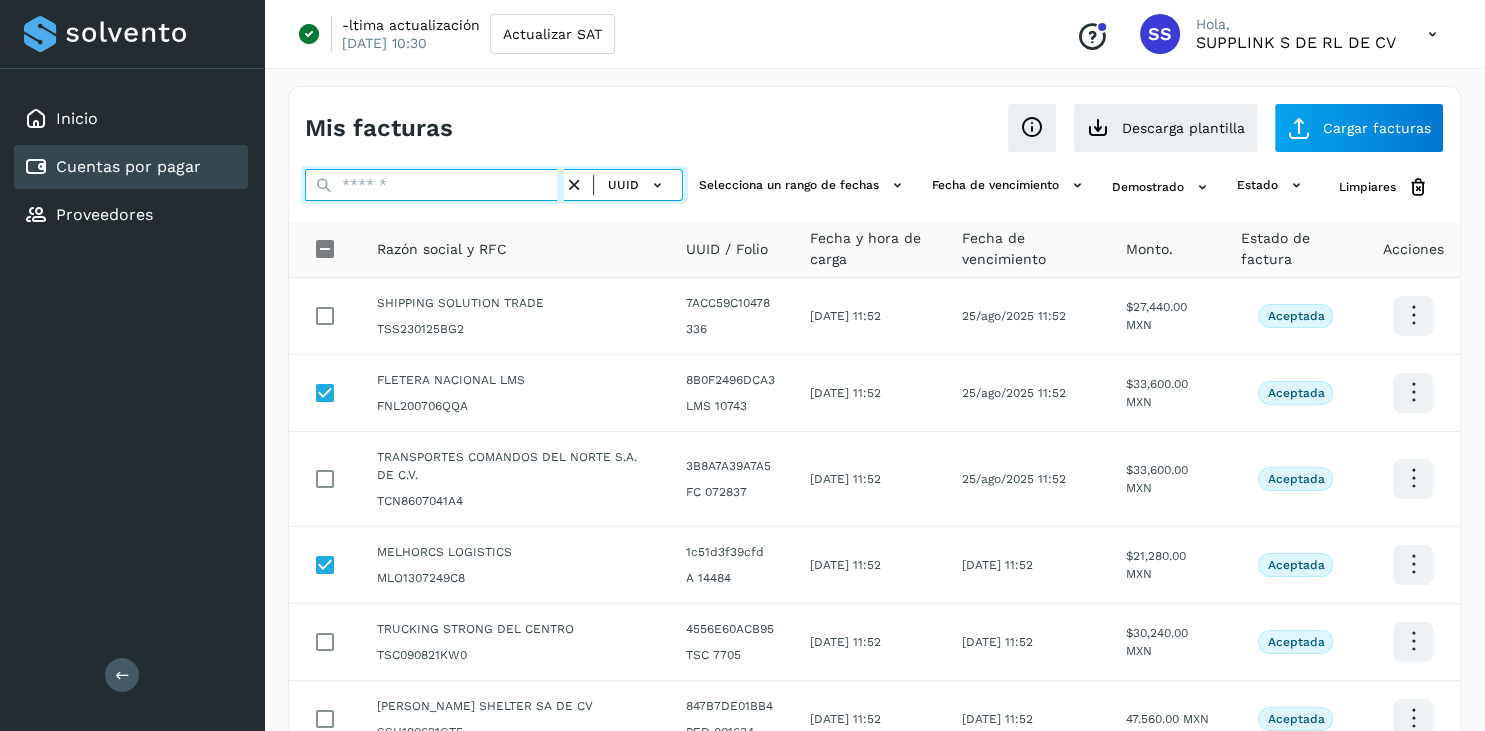 paste on "**********" 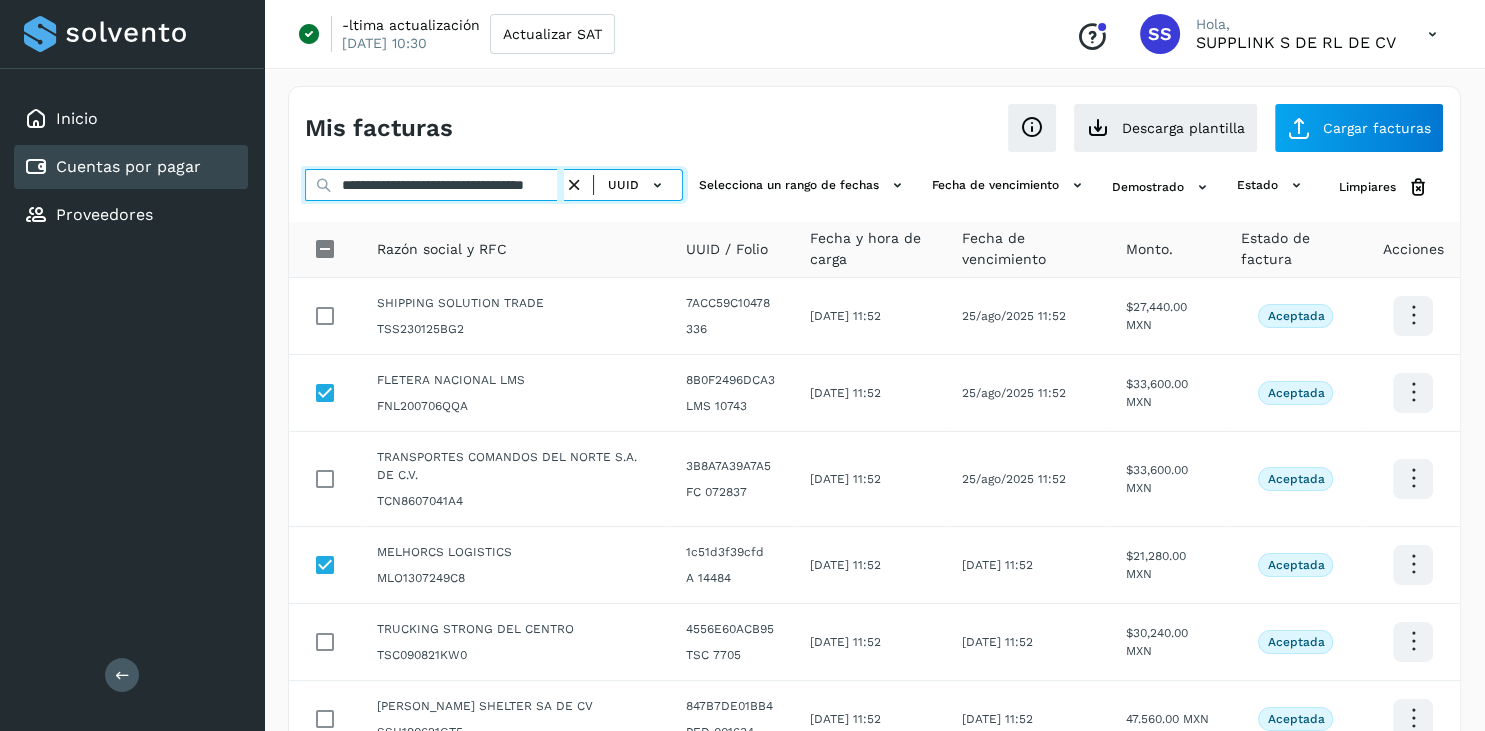 scroll, scrollTop: 0, scrollLeft: 76, axis: horizontal 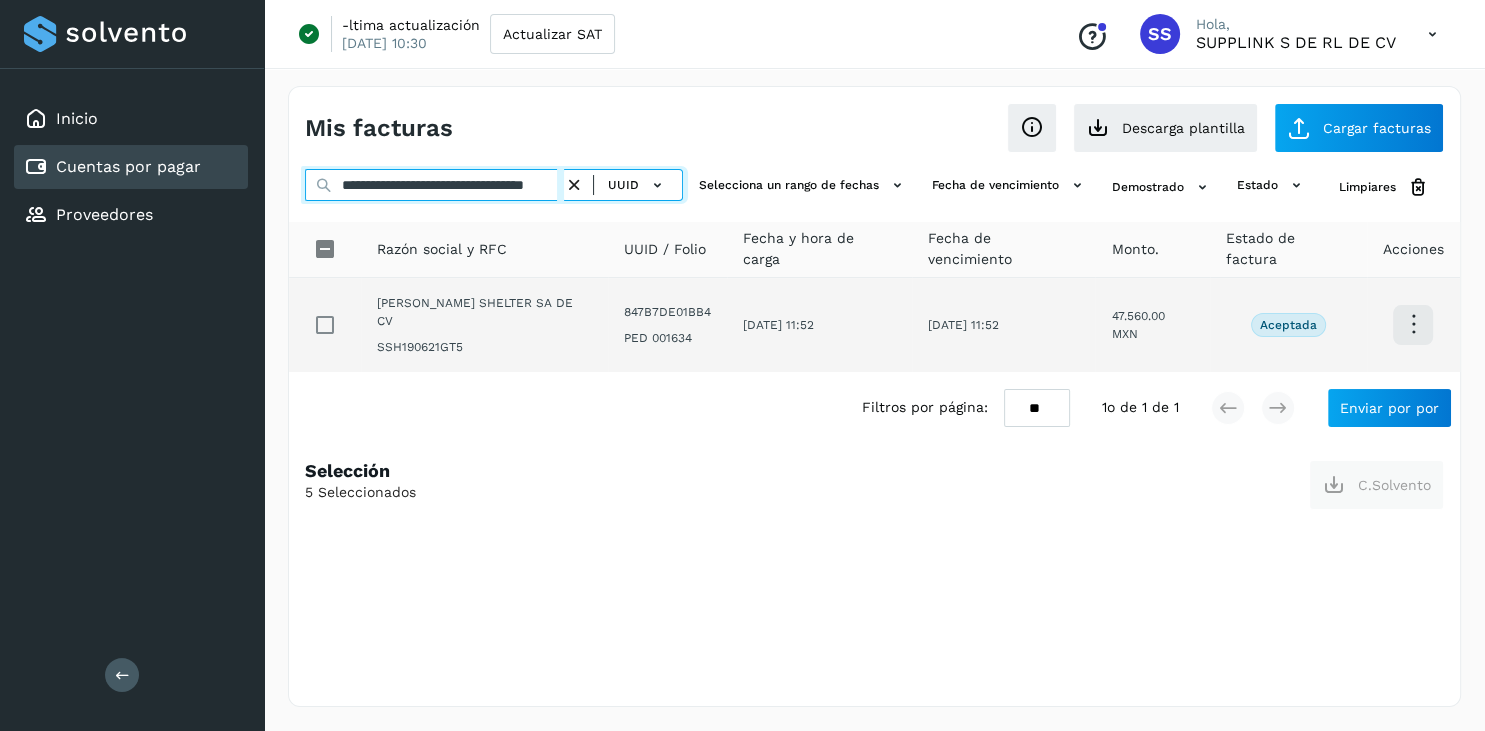 type on "**********" 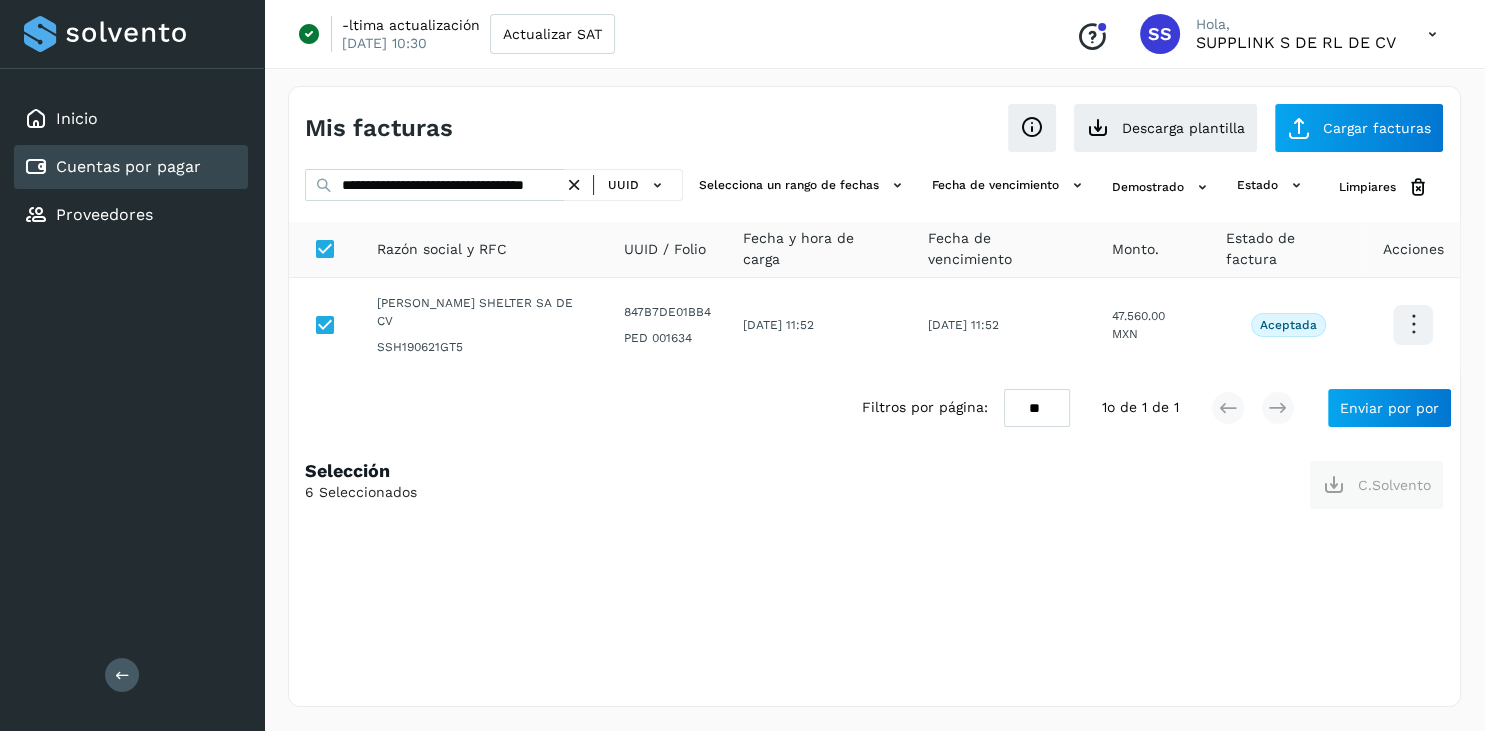 click at bounding box center (574, 185) 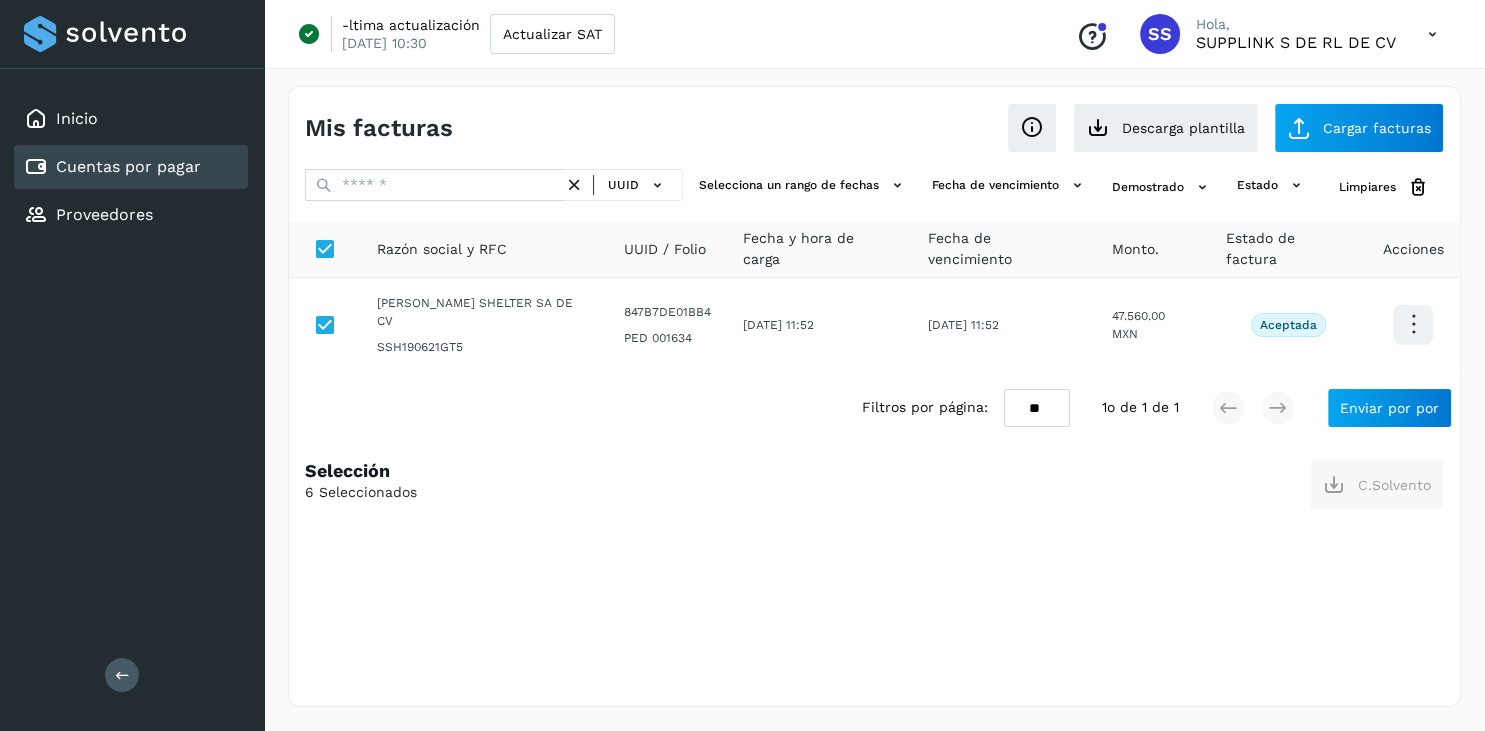 scroll, scrollTop: 0, scrollLeft: 0, axis: both 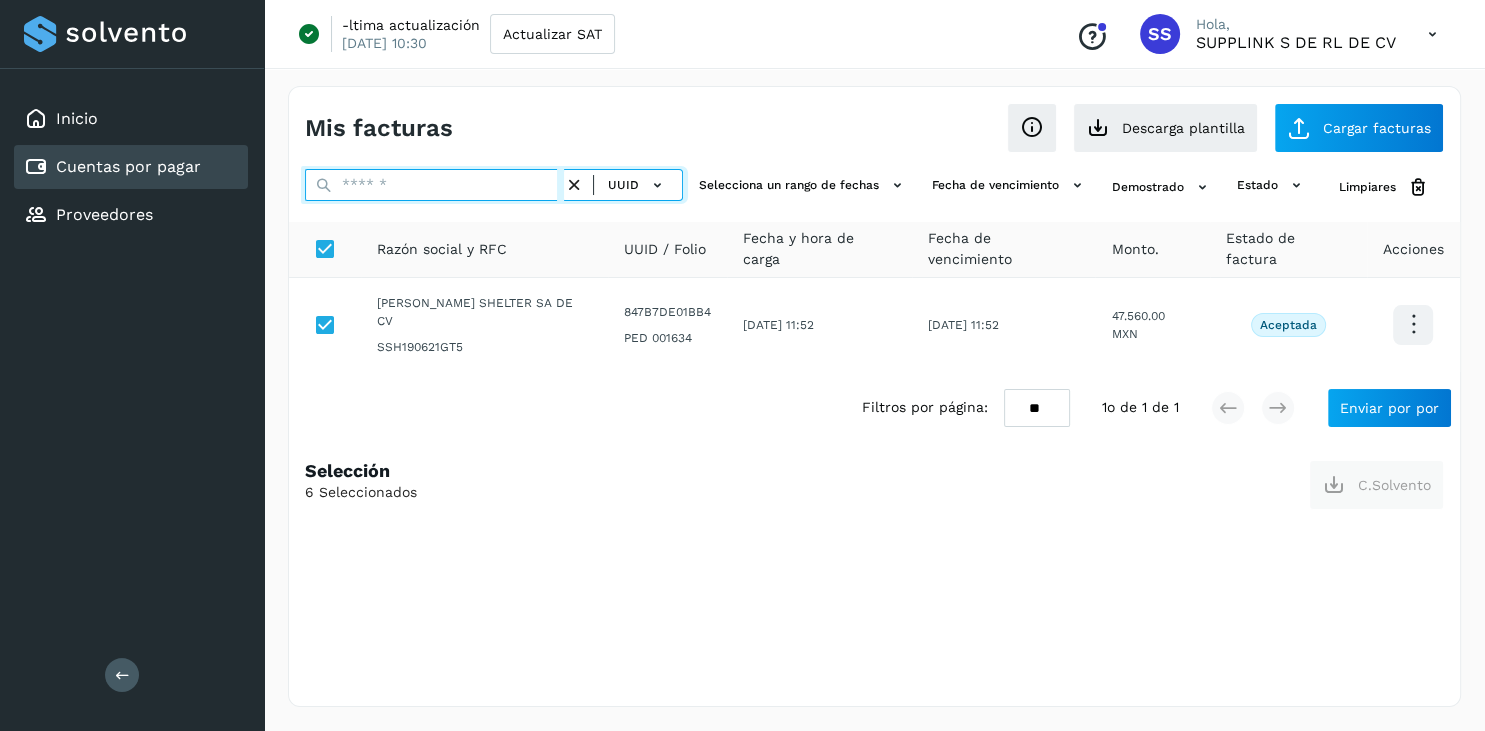 click at bounding box center (434, 185) 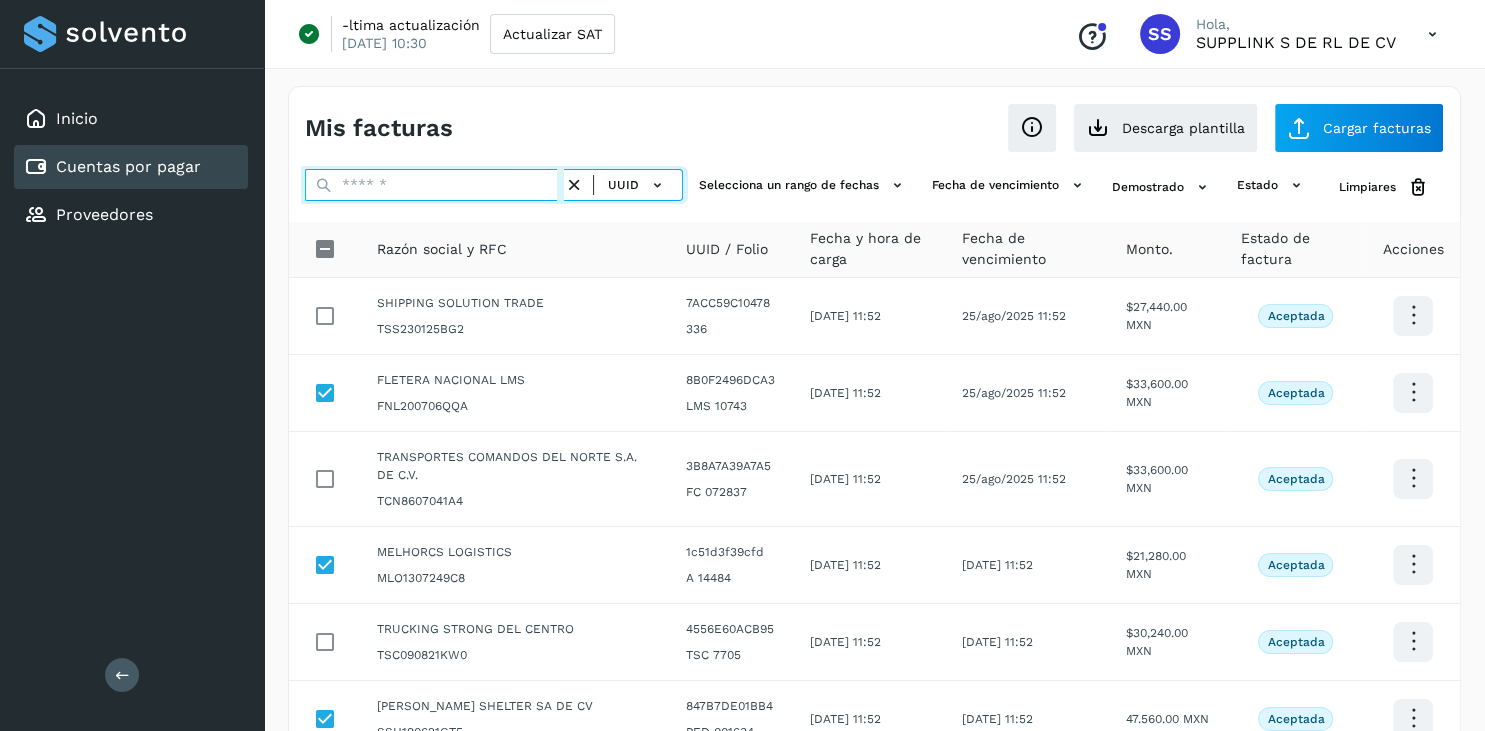 paste on "**********" 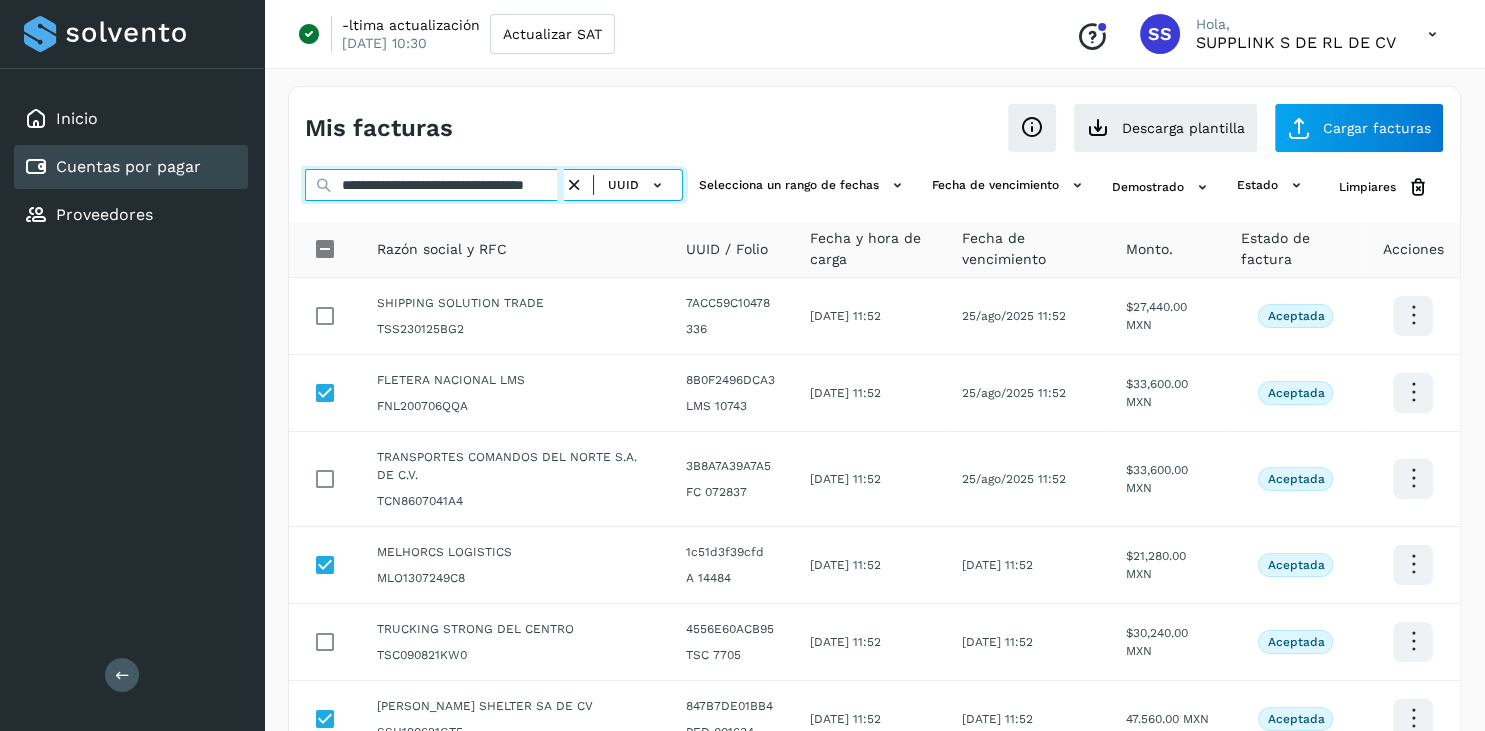 scroll, scrollTop: 0, scrollLeft: 80, axis: horizontal 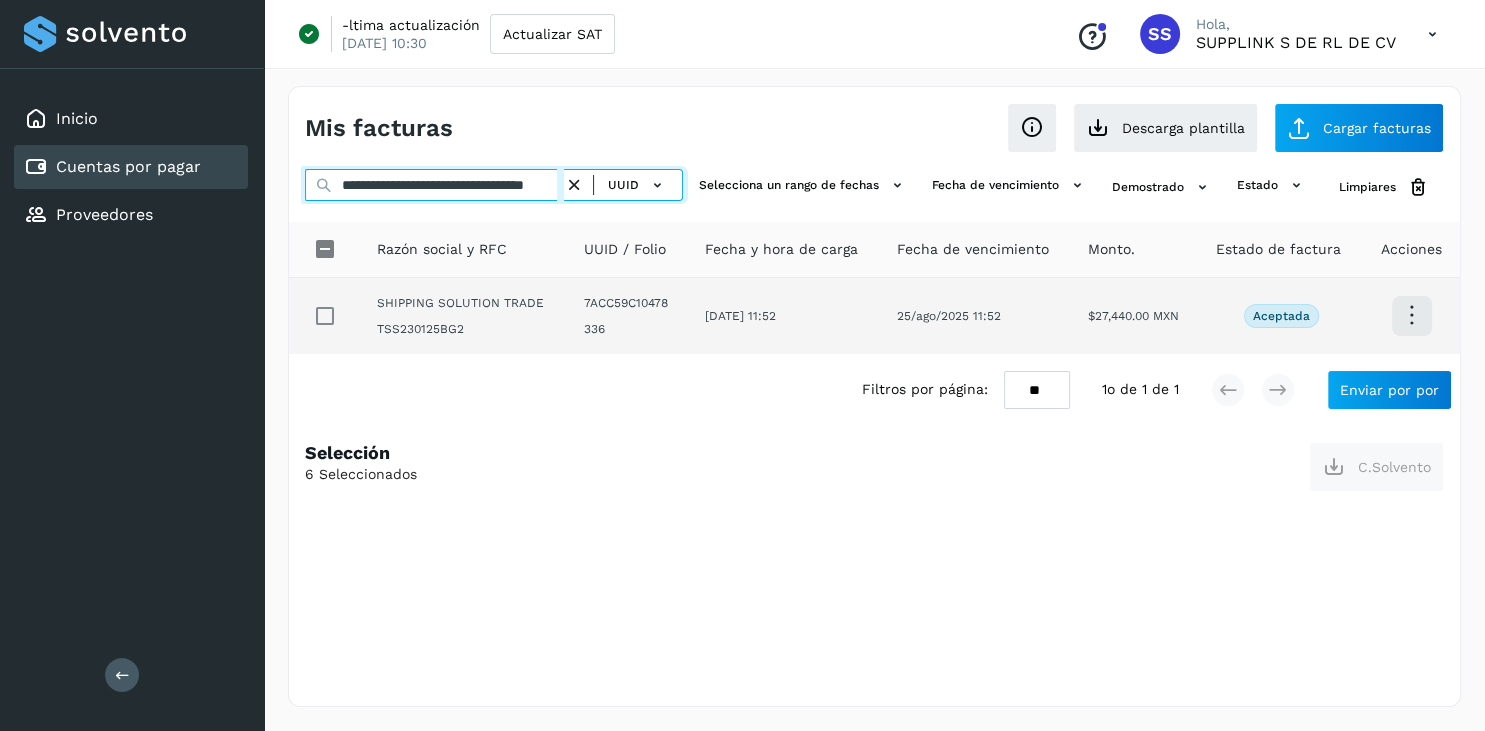 type on "**********" 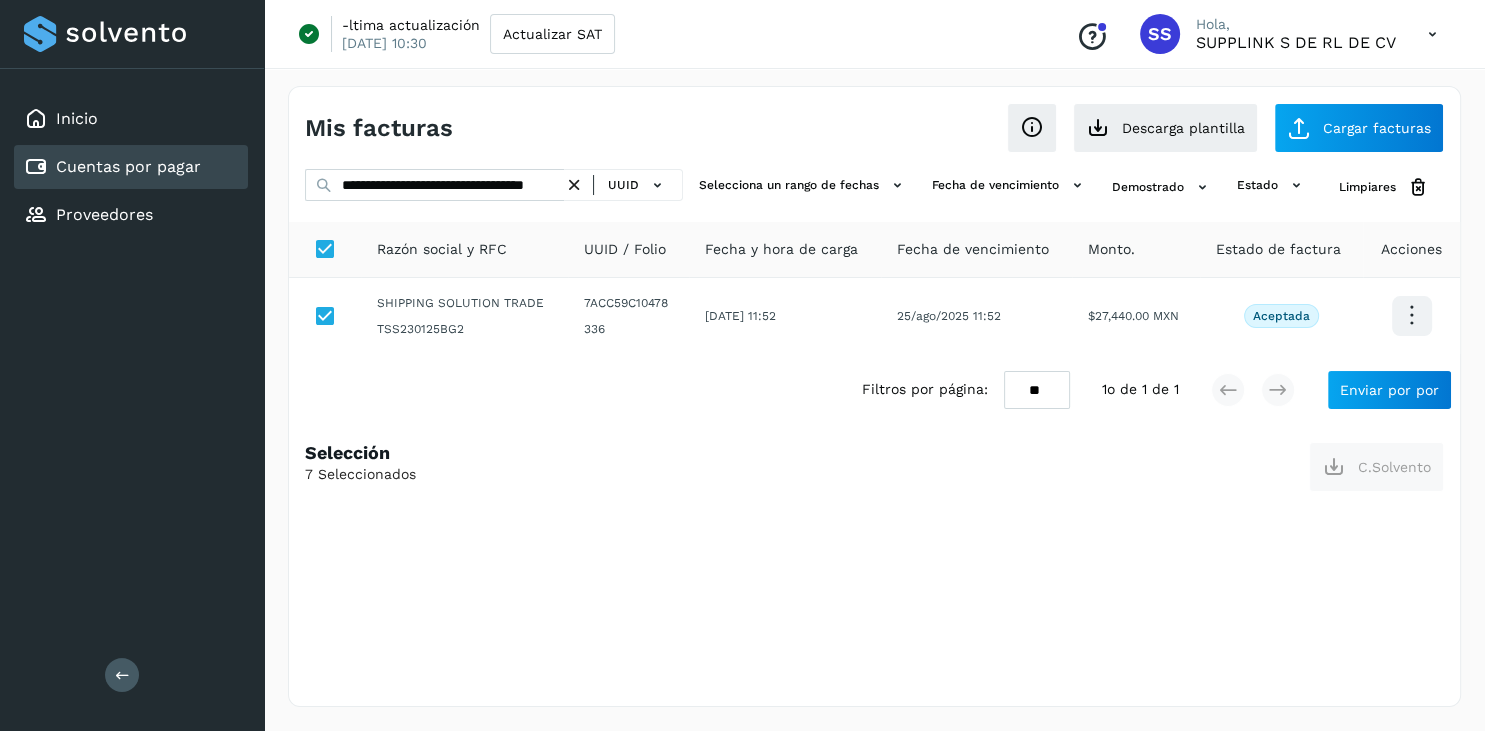 click at bounding box center (574, 185) 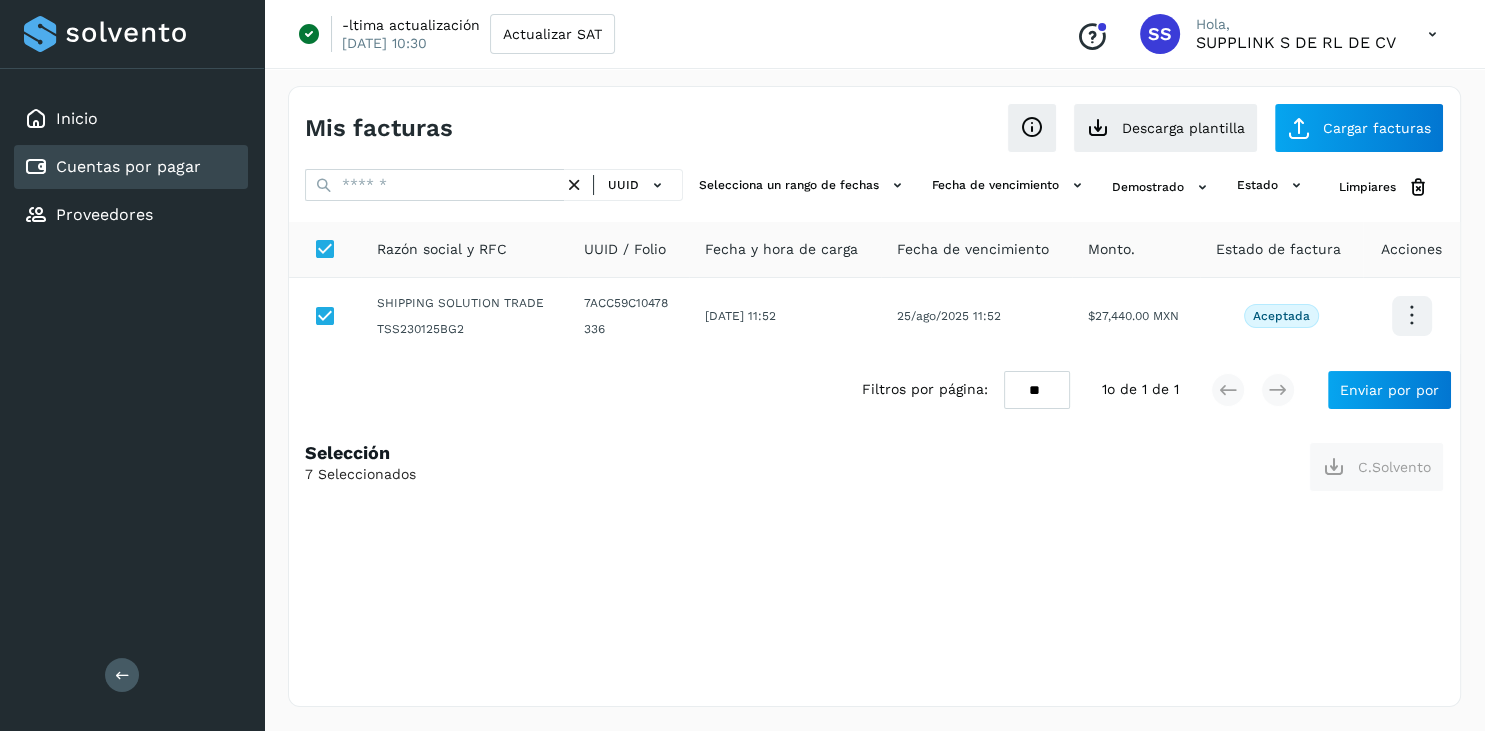 scroll, scrollTop: 0, scrollLeft: 0, axis: both 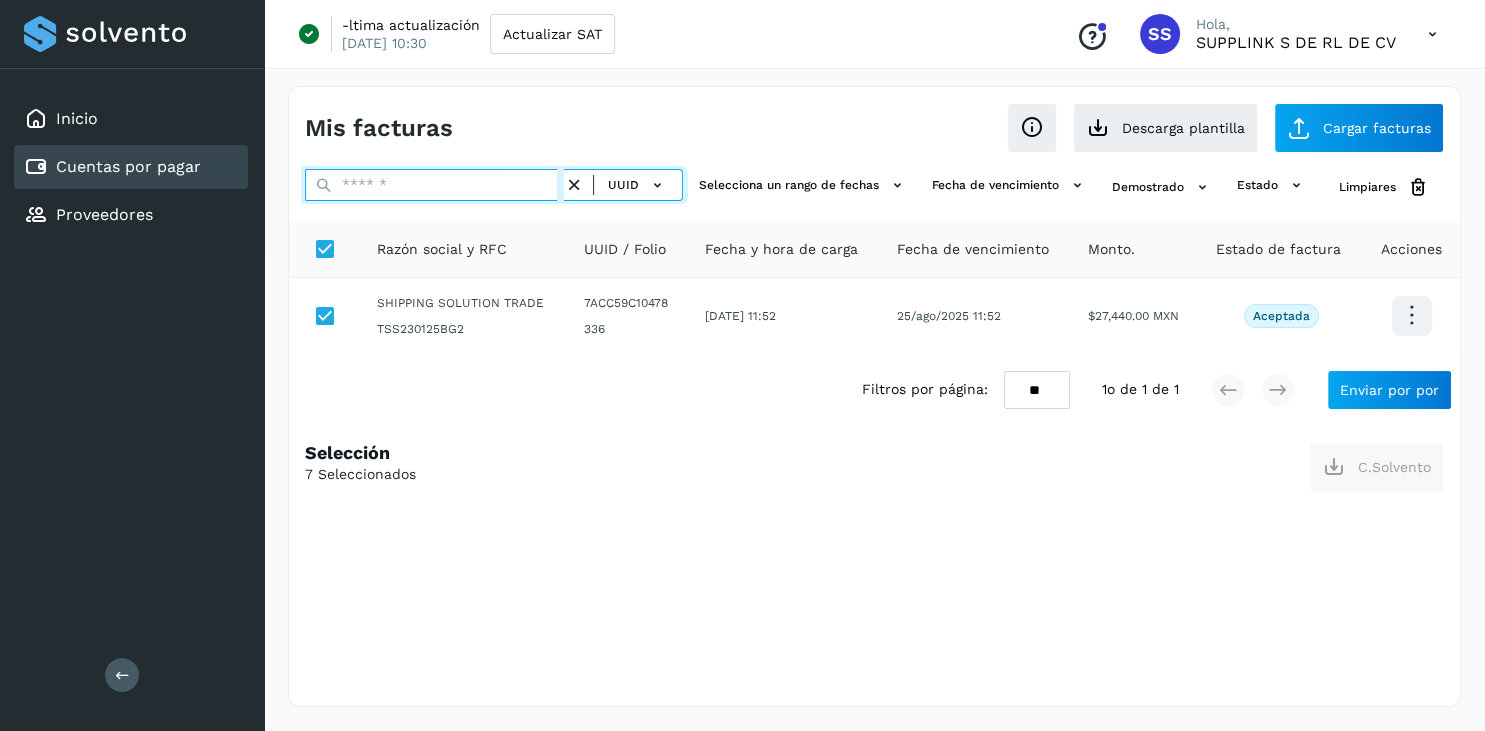 click at bounding box center [434, 185] 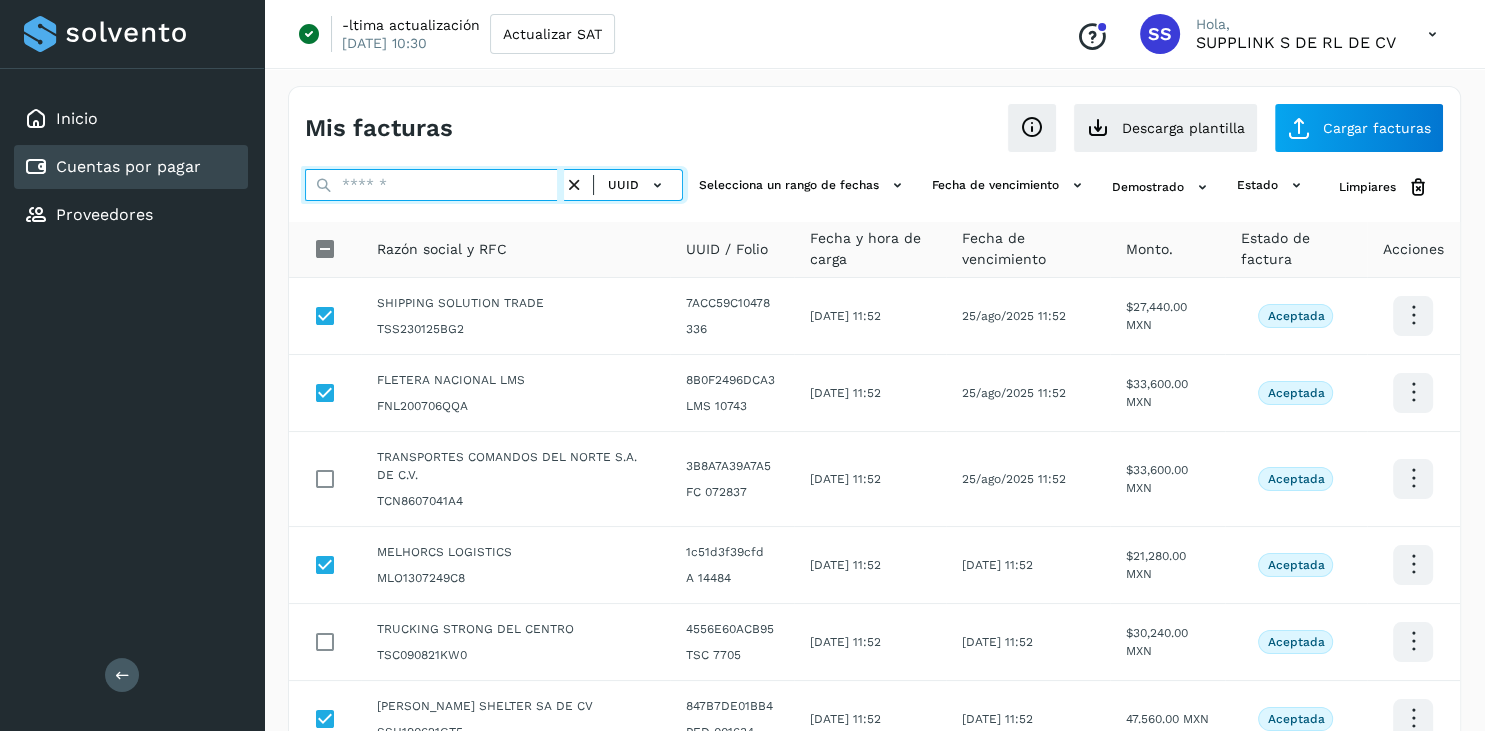 paste on "**********" 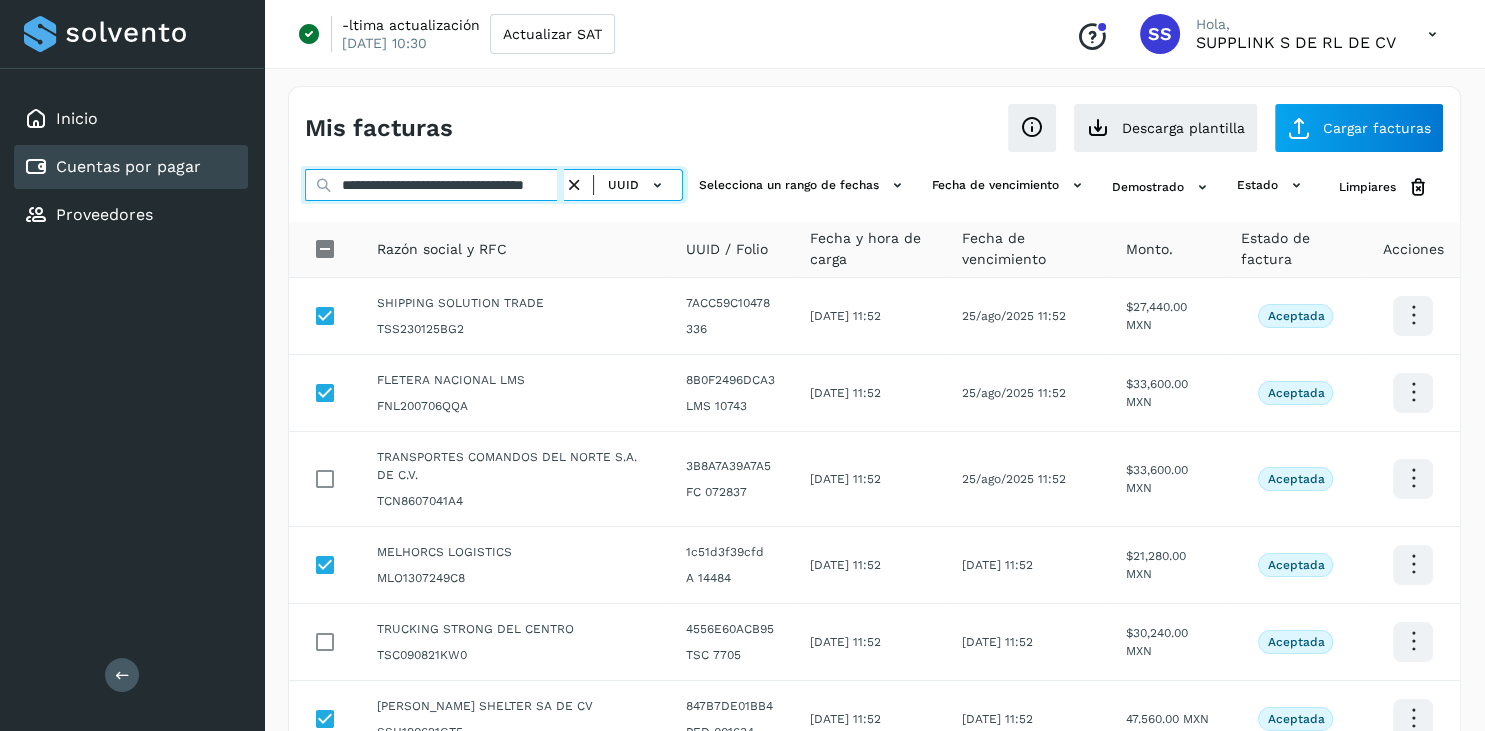 scroll, scrollTop: 0, scrollLeft: 82, axis: horizontal 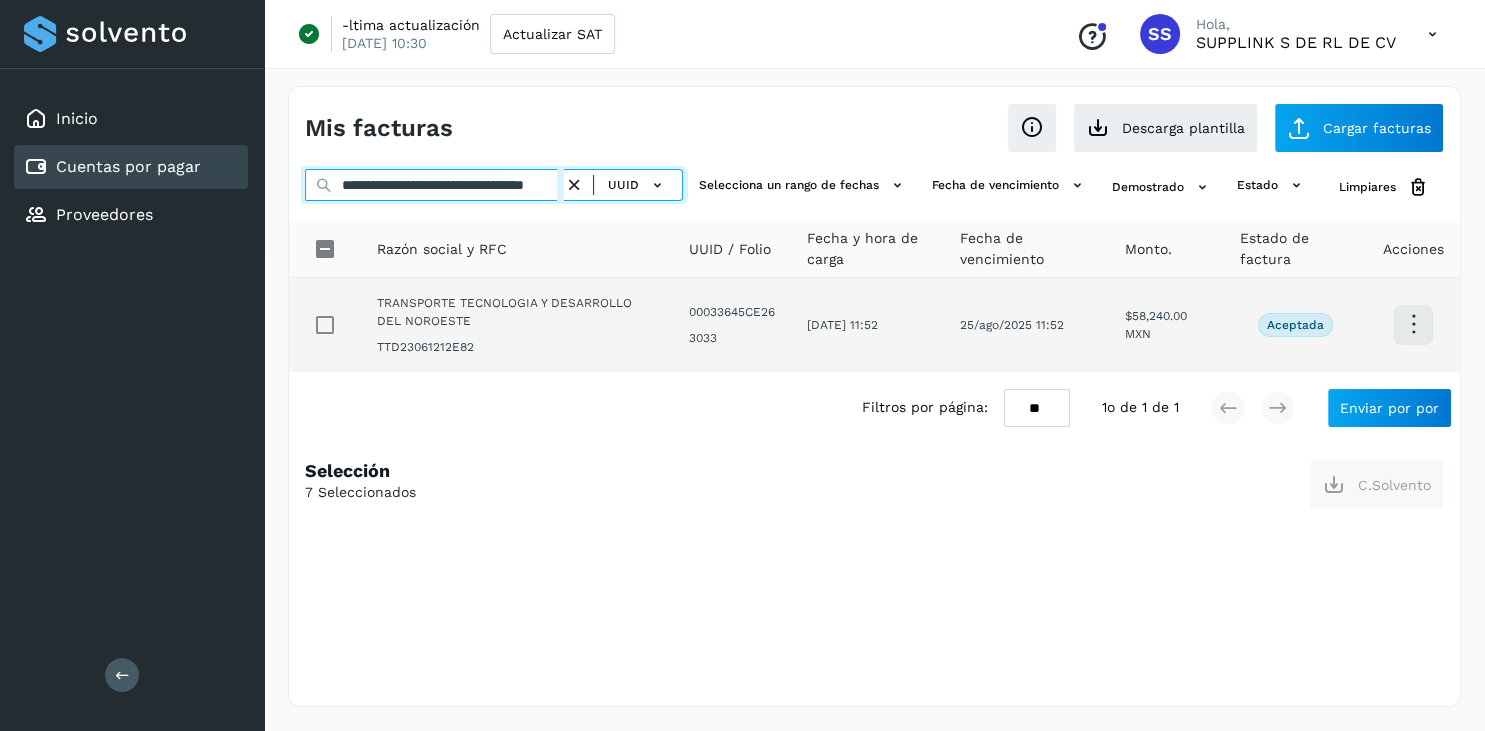 type on "**********" 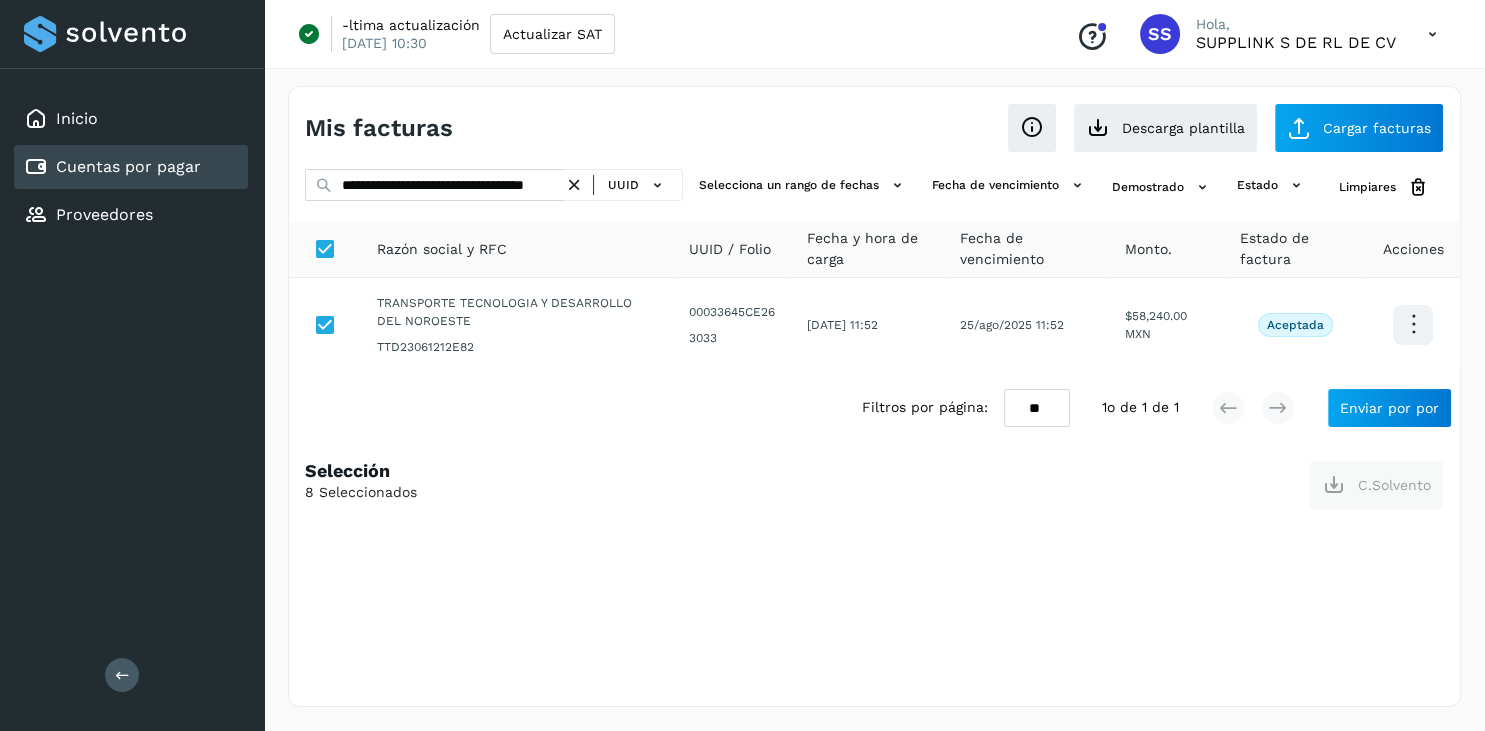 click at bounding box center (574, 185) 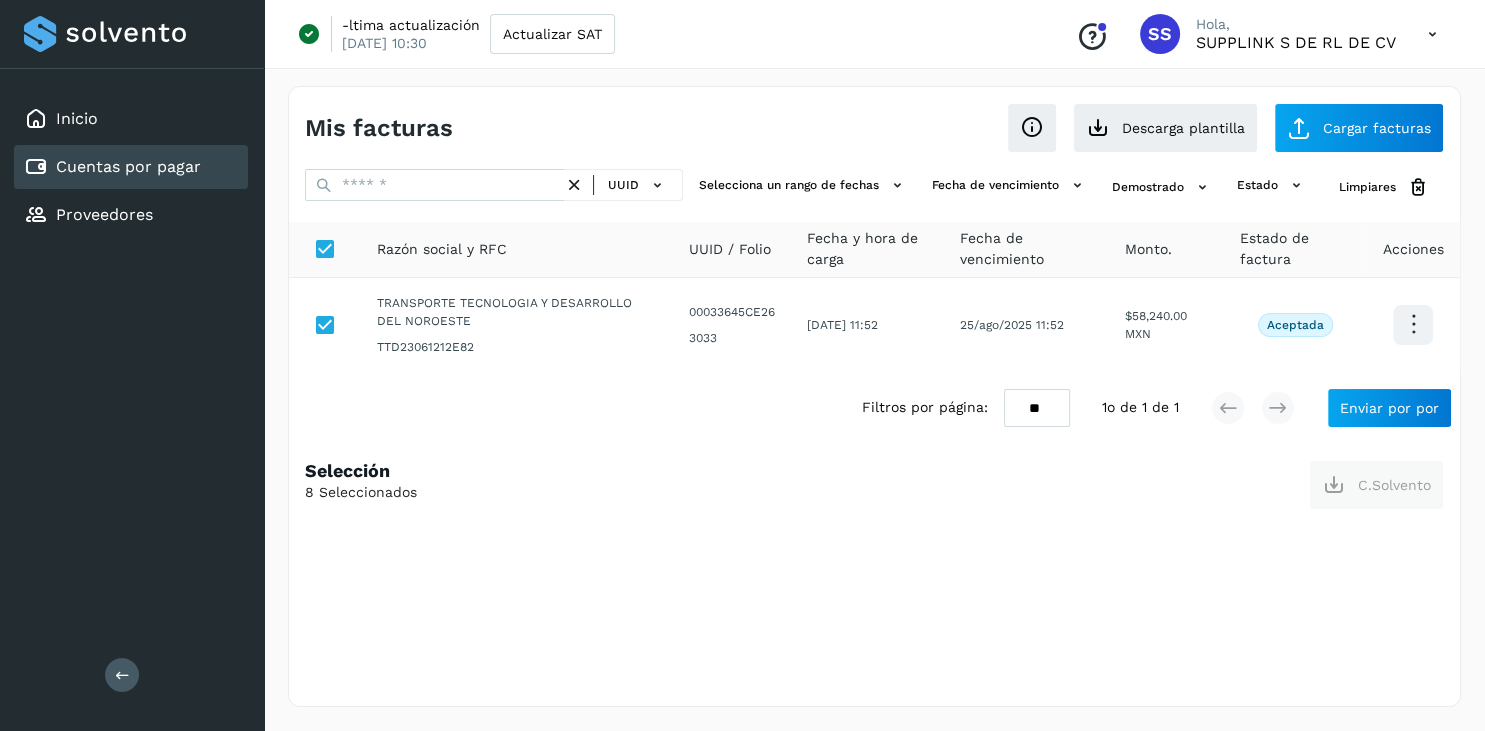 scroll, scrollTop: 0, scrollLeft: 0, axis: both 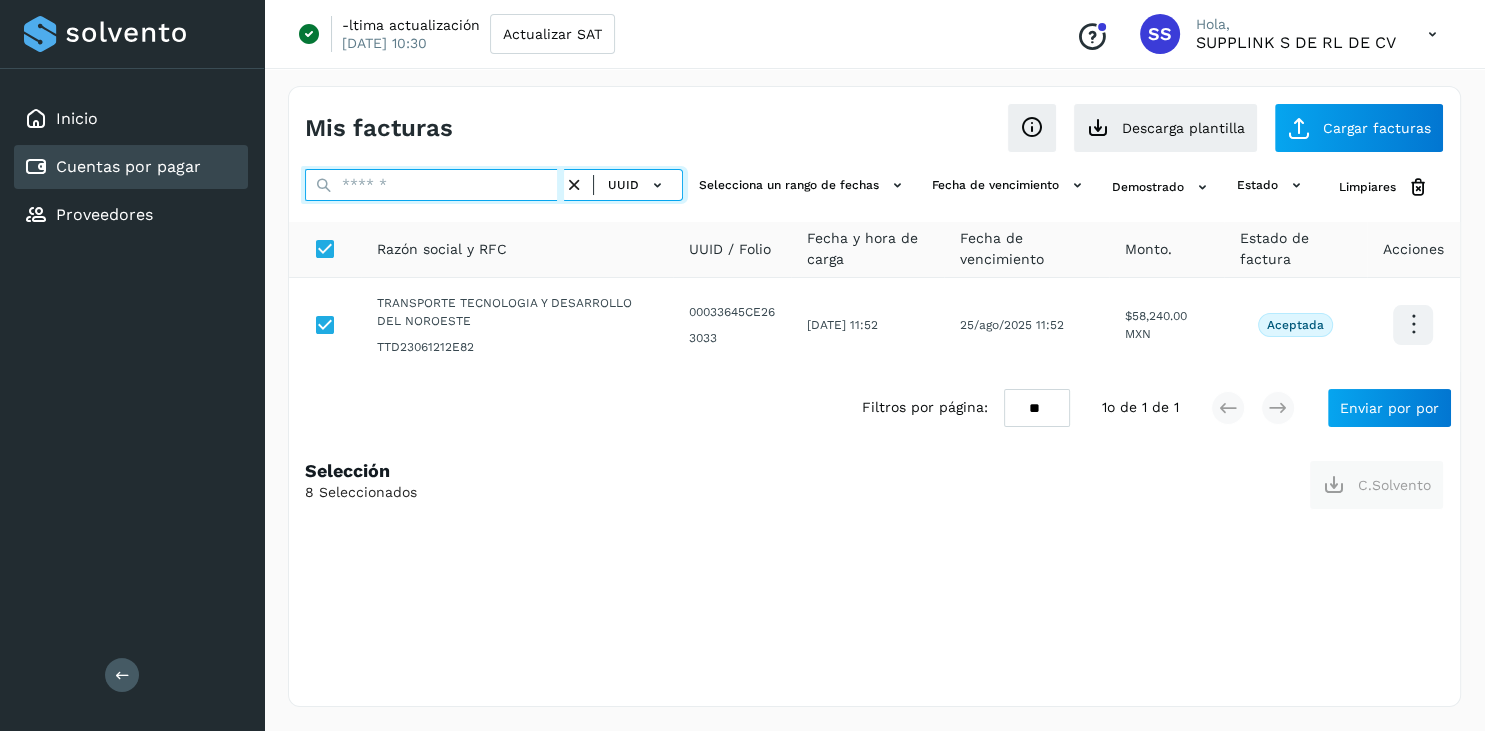 click at bounding box center [434, 185] 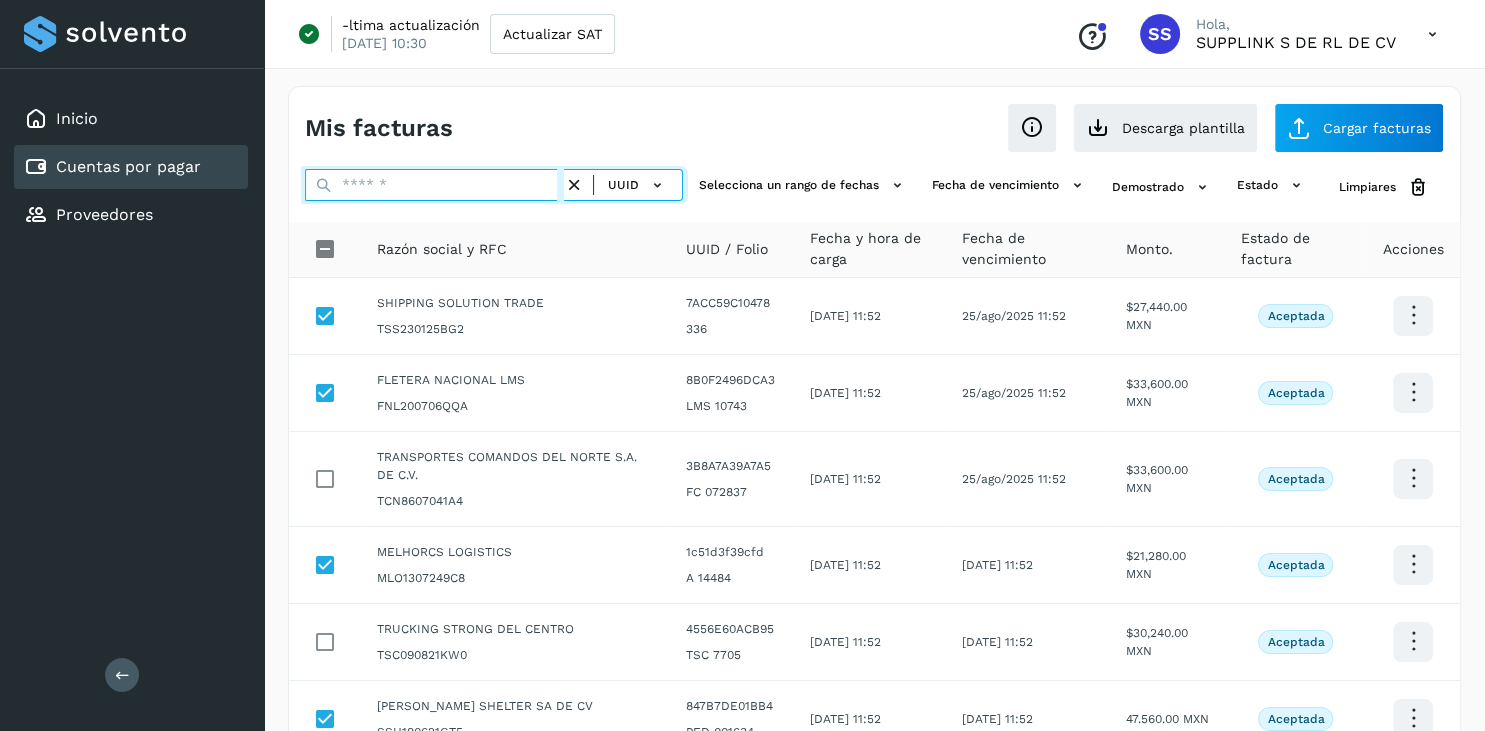 paste on "**********" 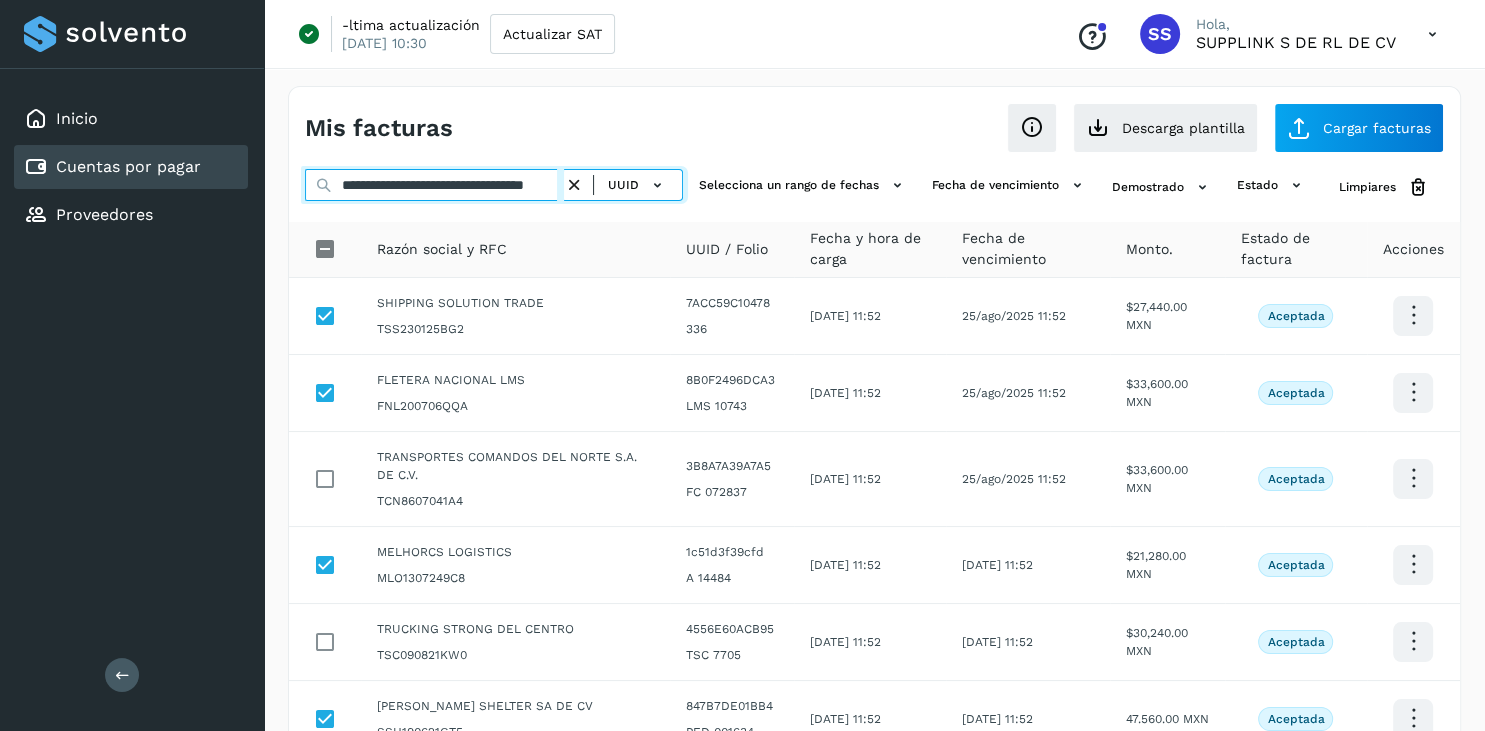 scroll, scrollTop: 0, scrollLeft: 74, axis: horizontal 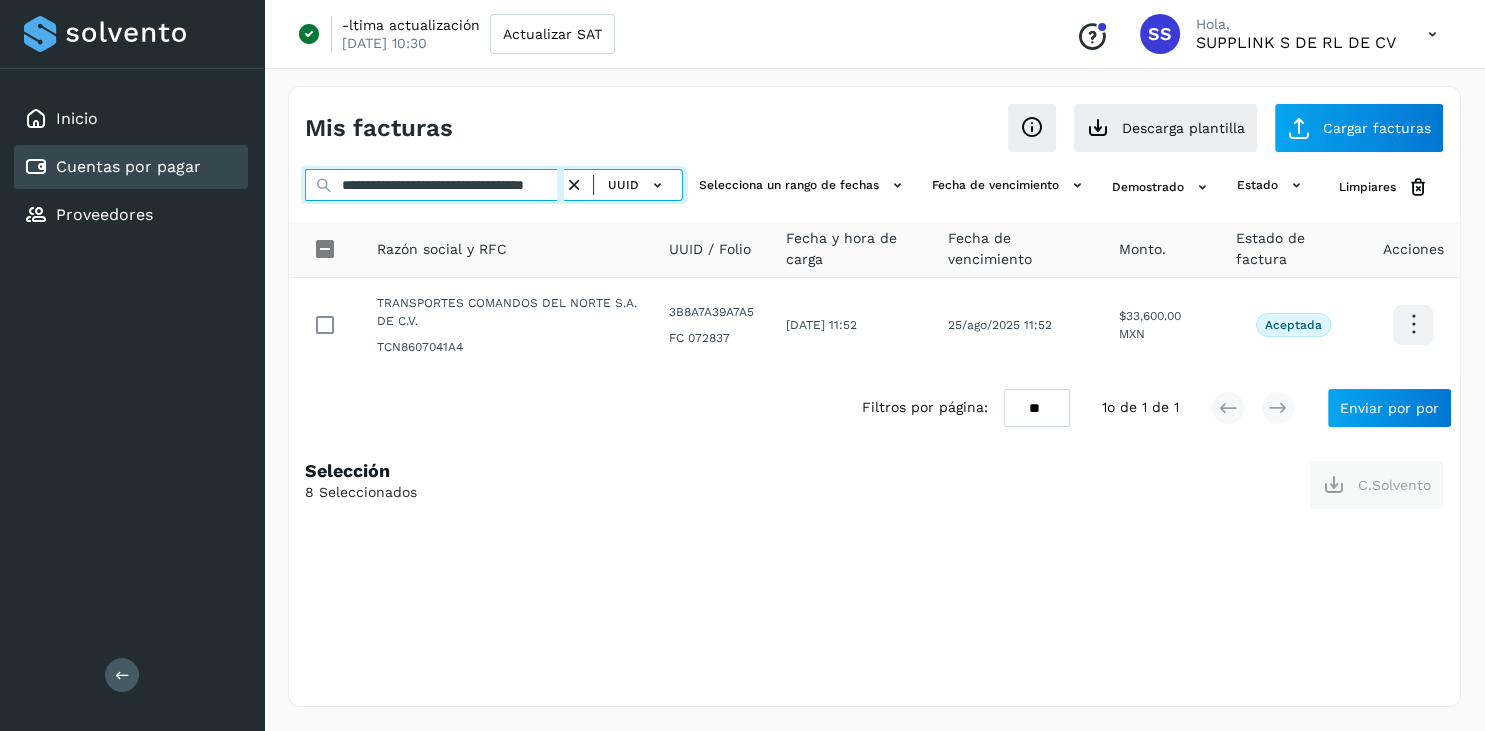 type on "**********" 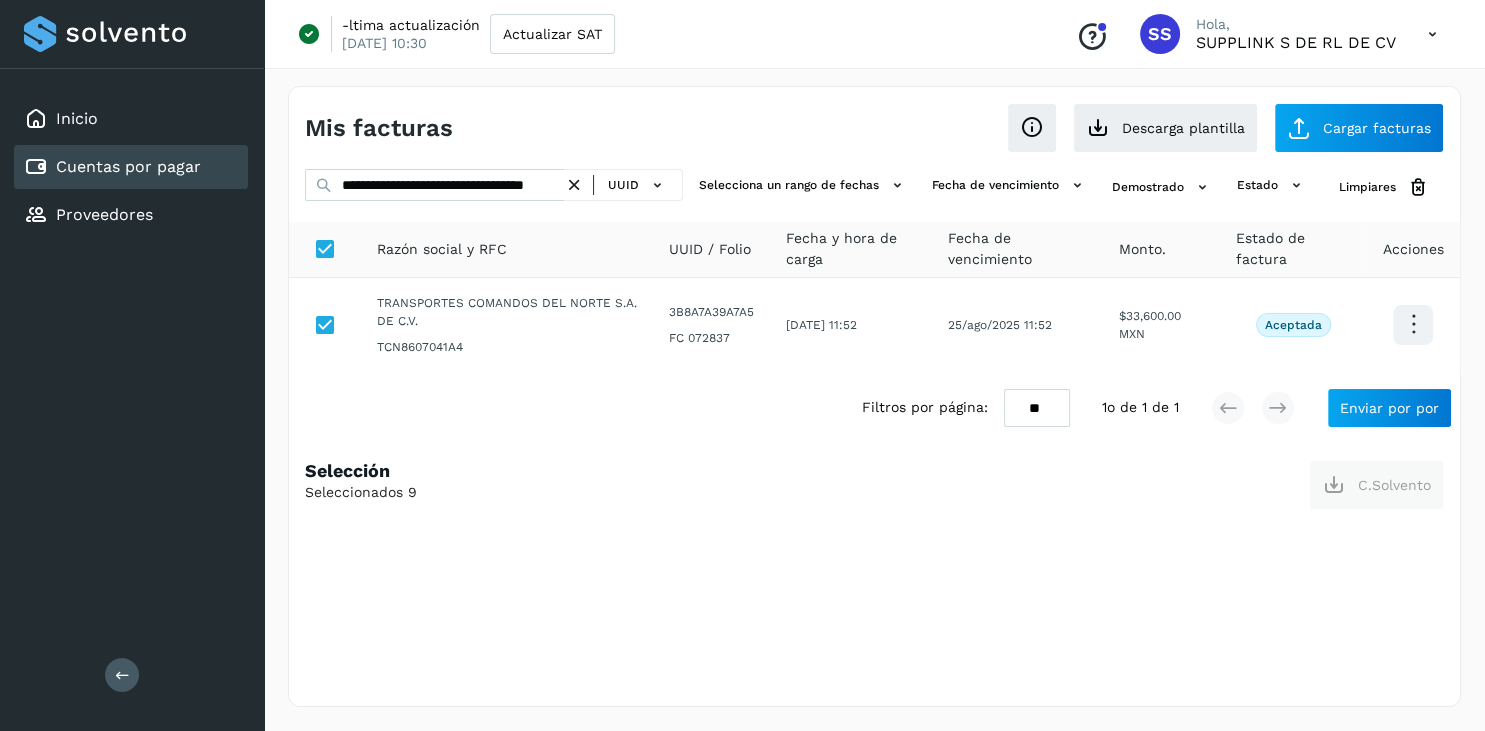 click at bounding box center [574, 185] 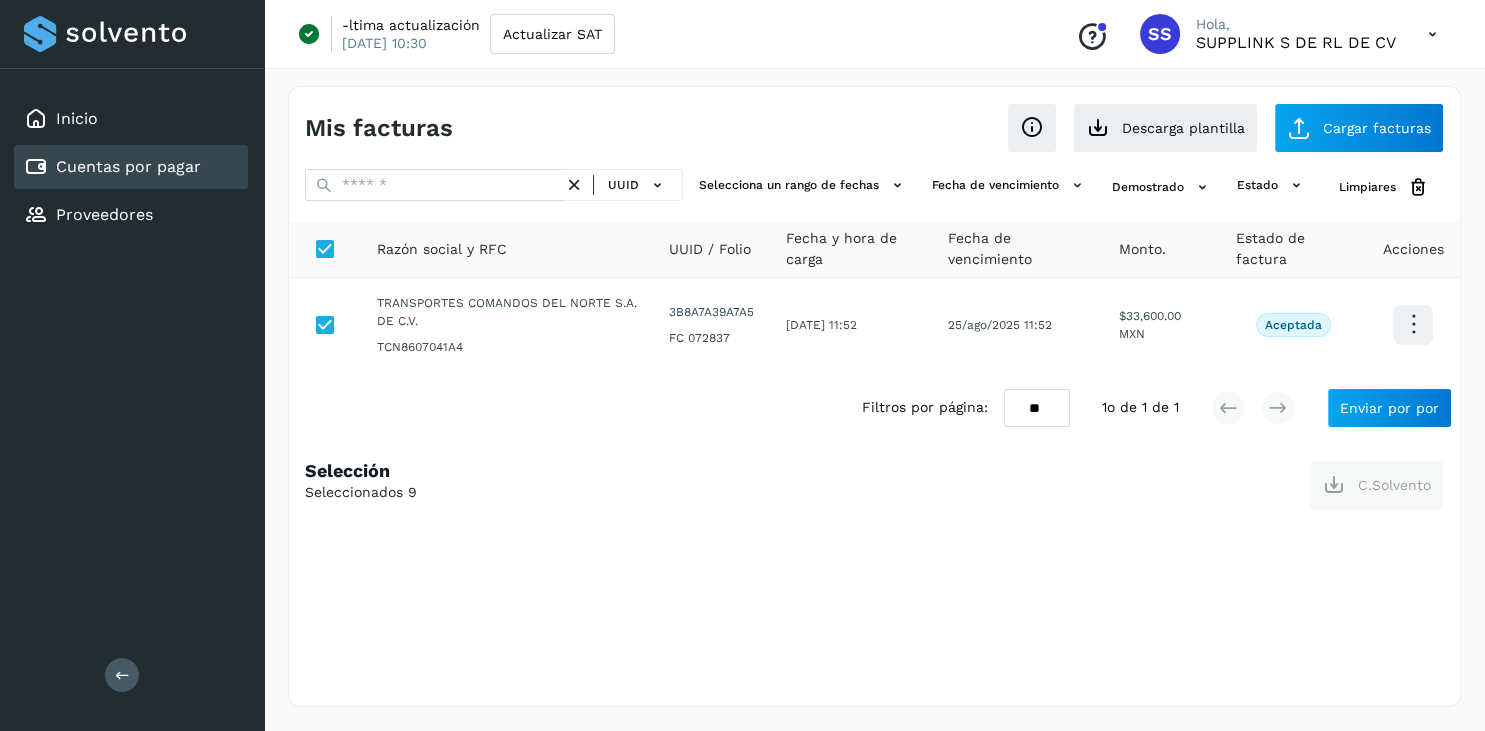 scroll, scrollTop: 0, scrollLeft: 0, axis: both 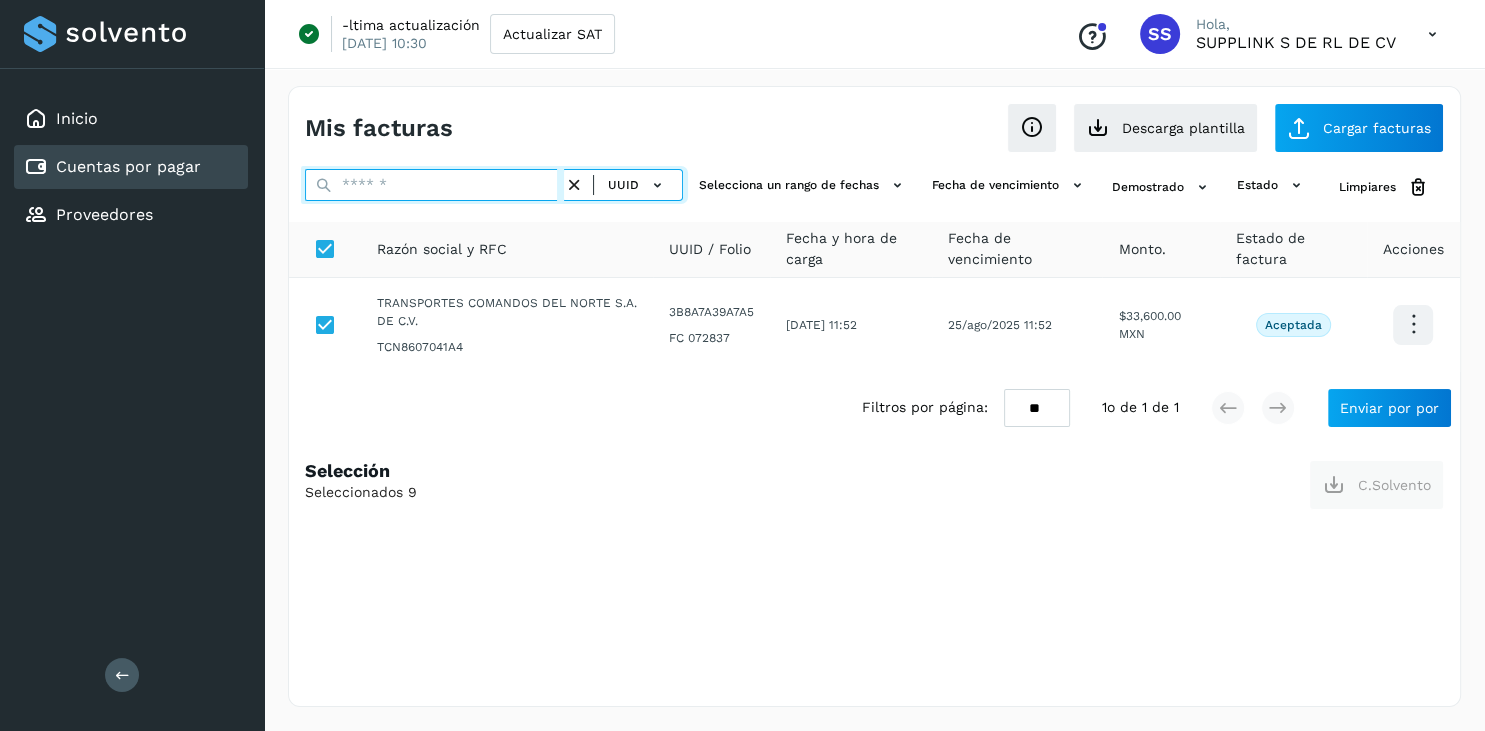 click at bounding box center (434, 185) 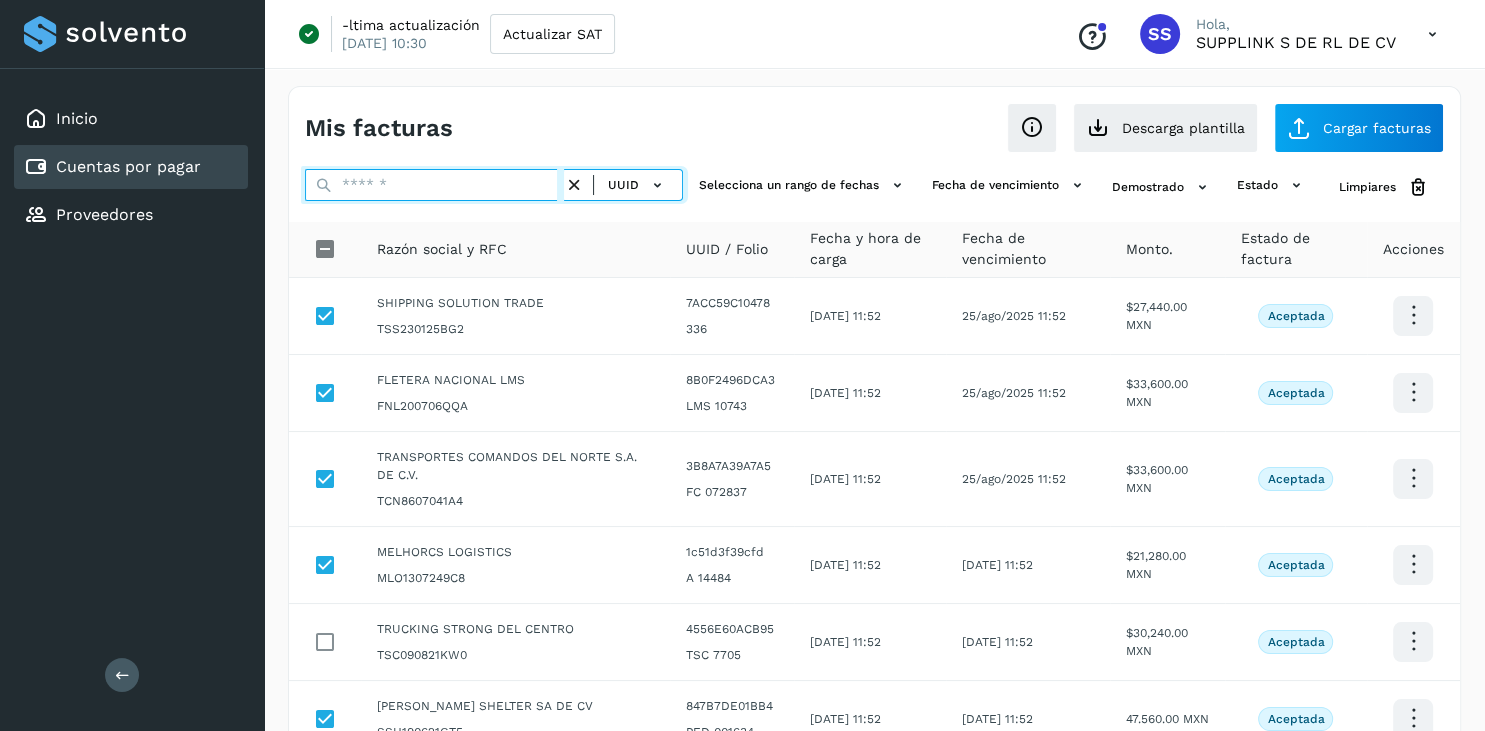 paste on "**********" 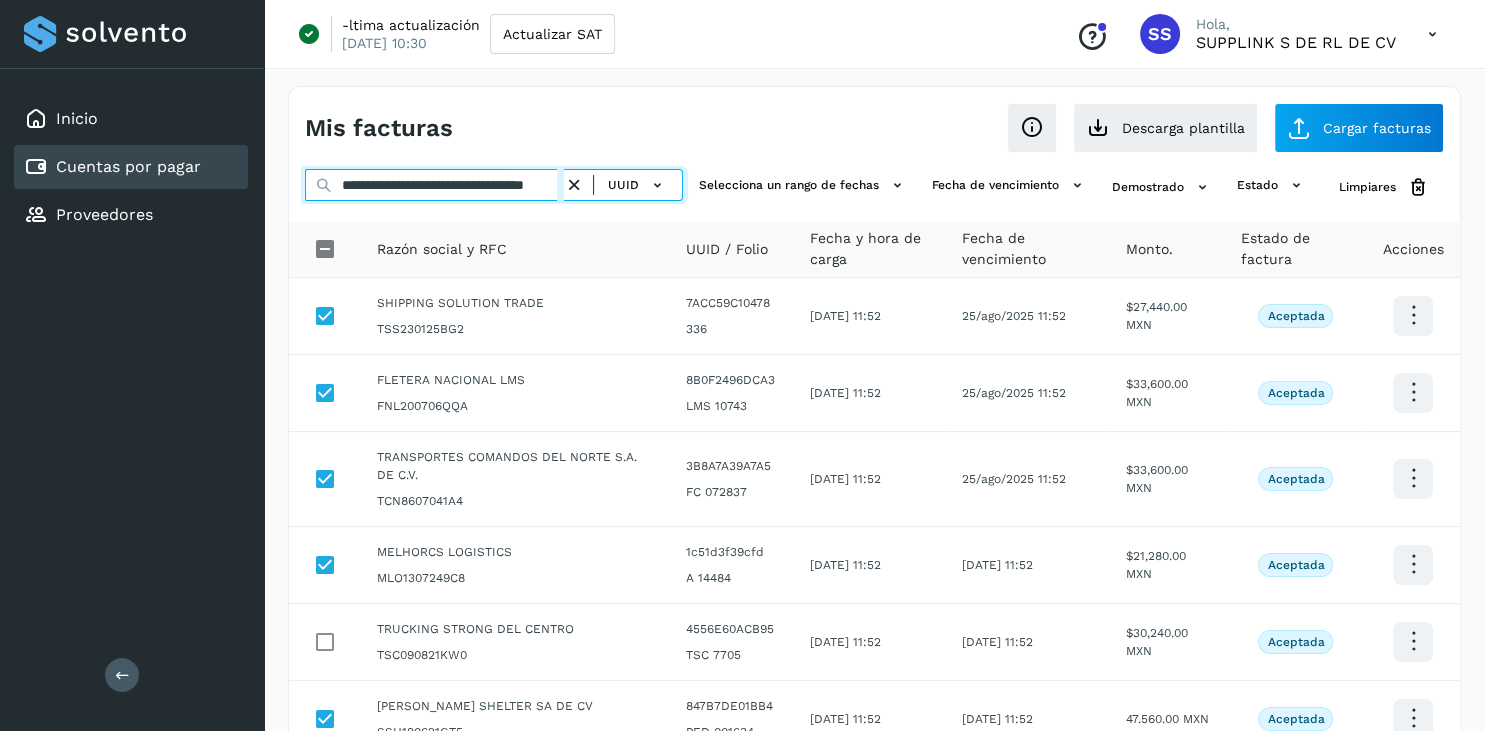 scroll, scrollTop: 0, scrollLeft: 78, axis: horizontal 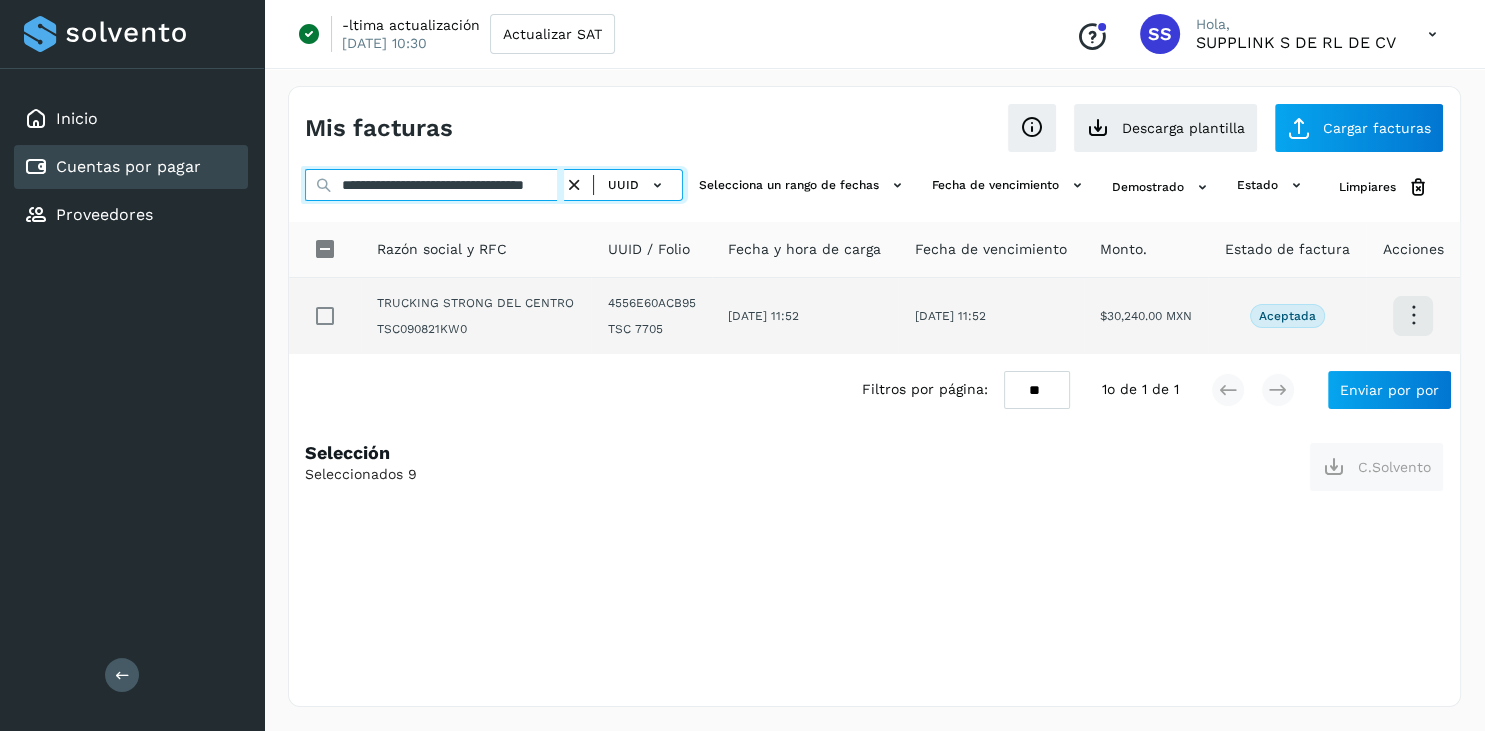 type on "**********" 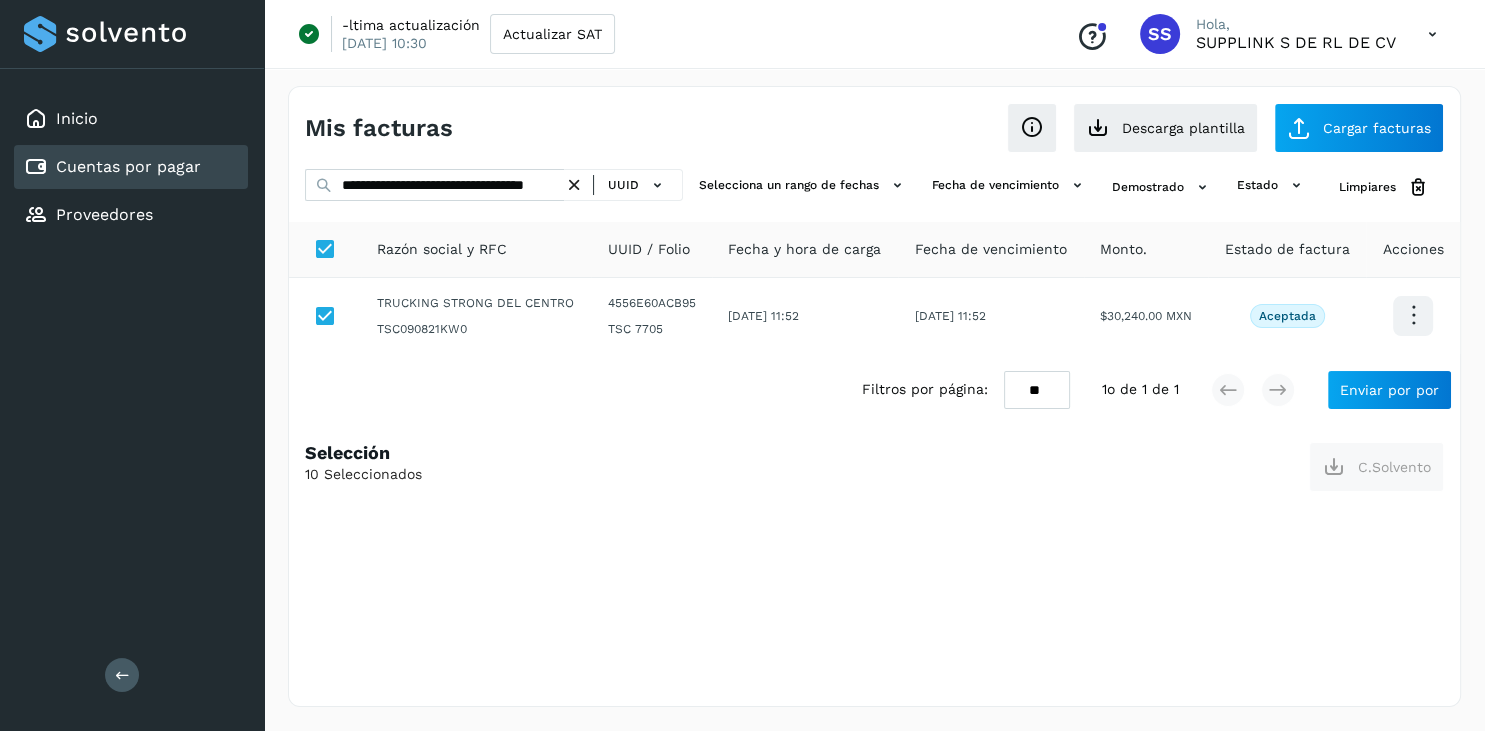 click at bounding box center (574, 185) 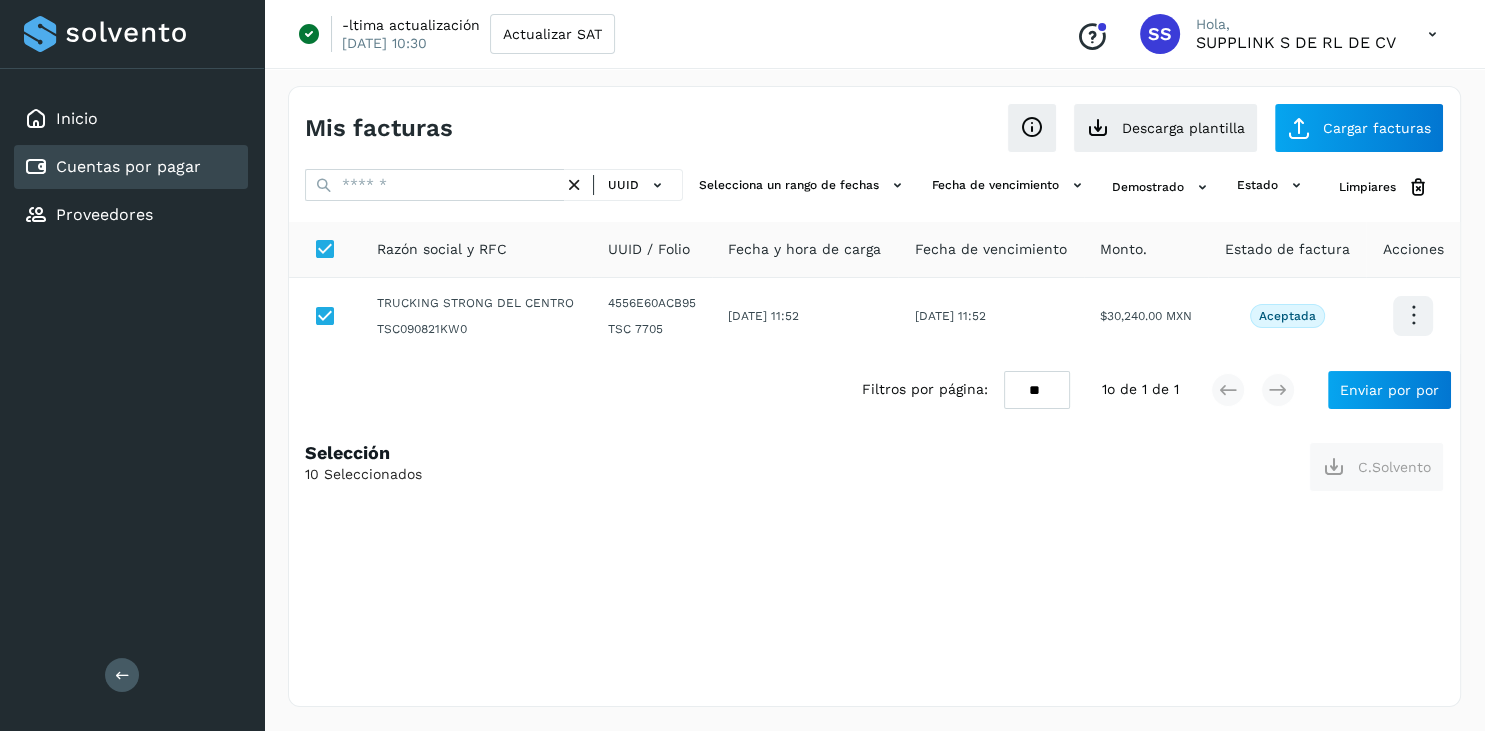 scroll, scrollTop: 0, scrollLeft: 0, axis: both 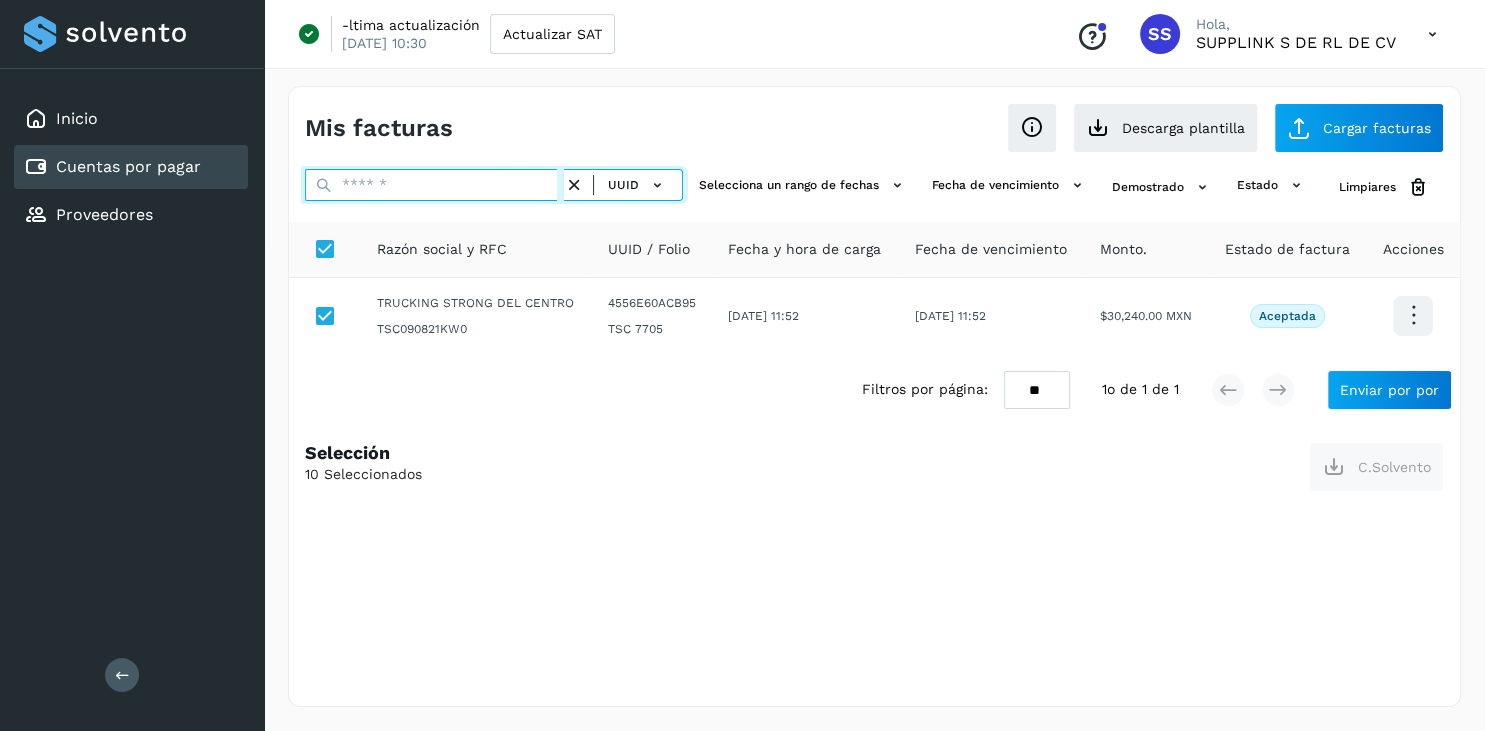 click at bounding box center [434, 185] 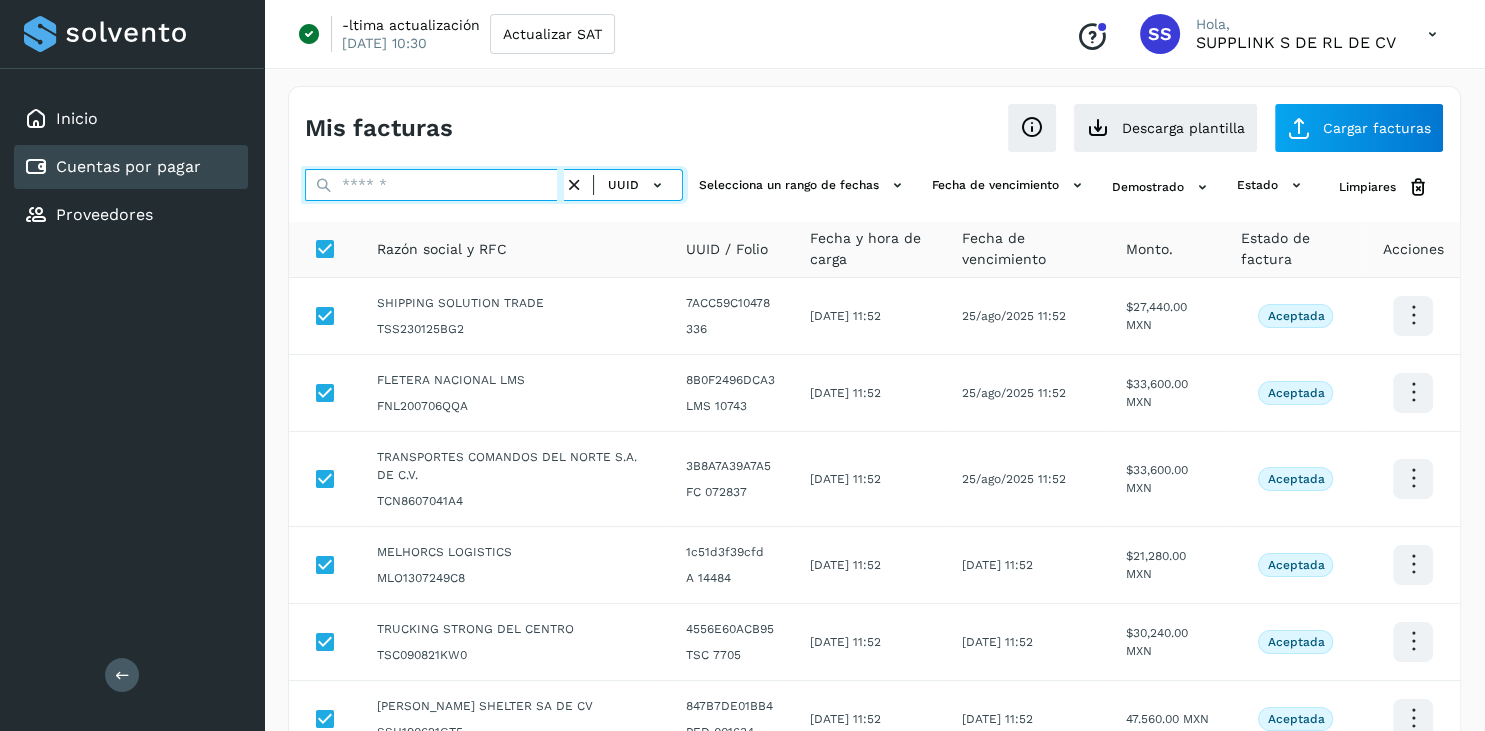 paste on "**********" 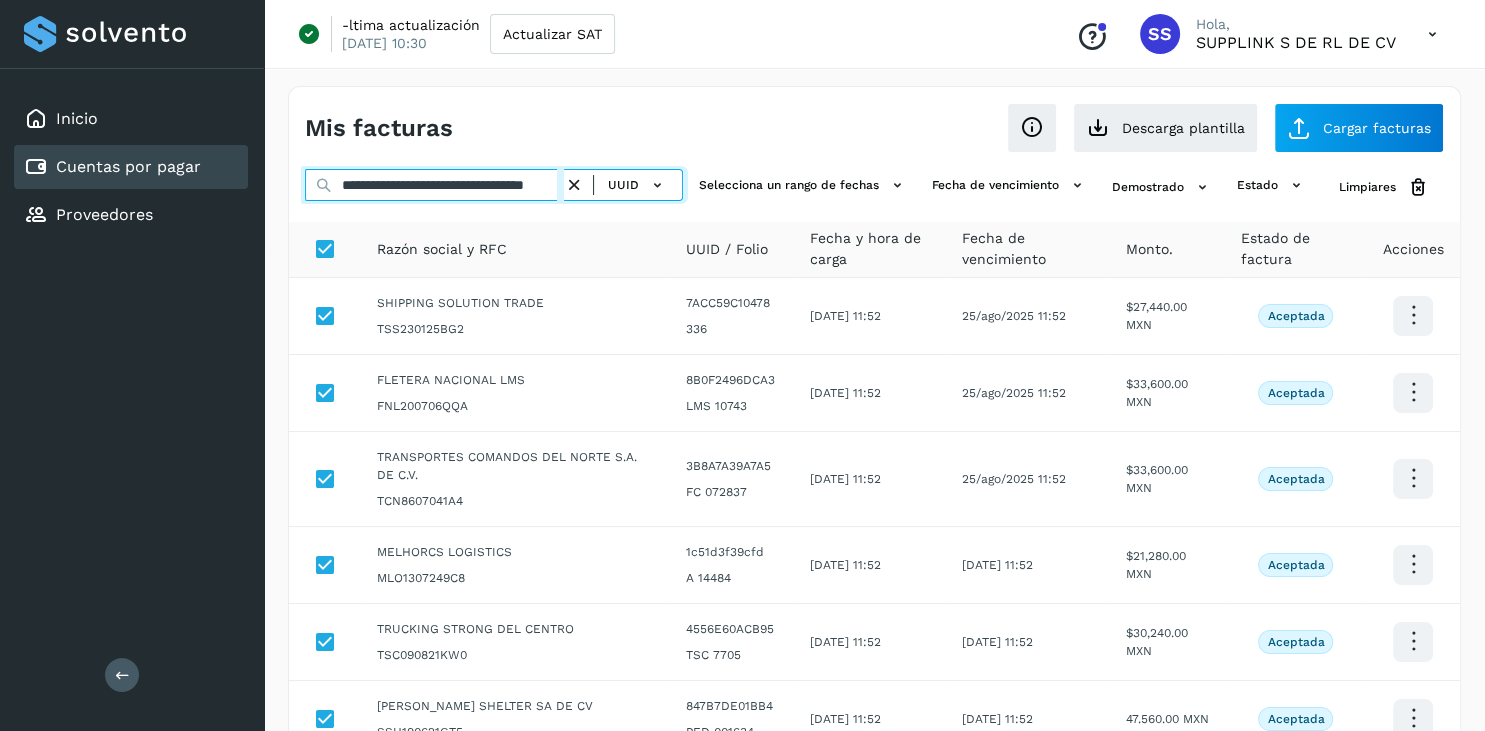 scroll, scrollTop: 0, scrollLeft: 80, axis: horizontal 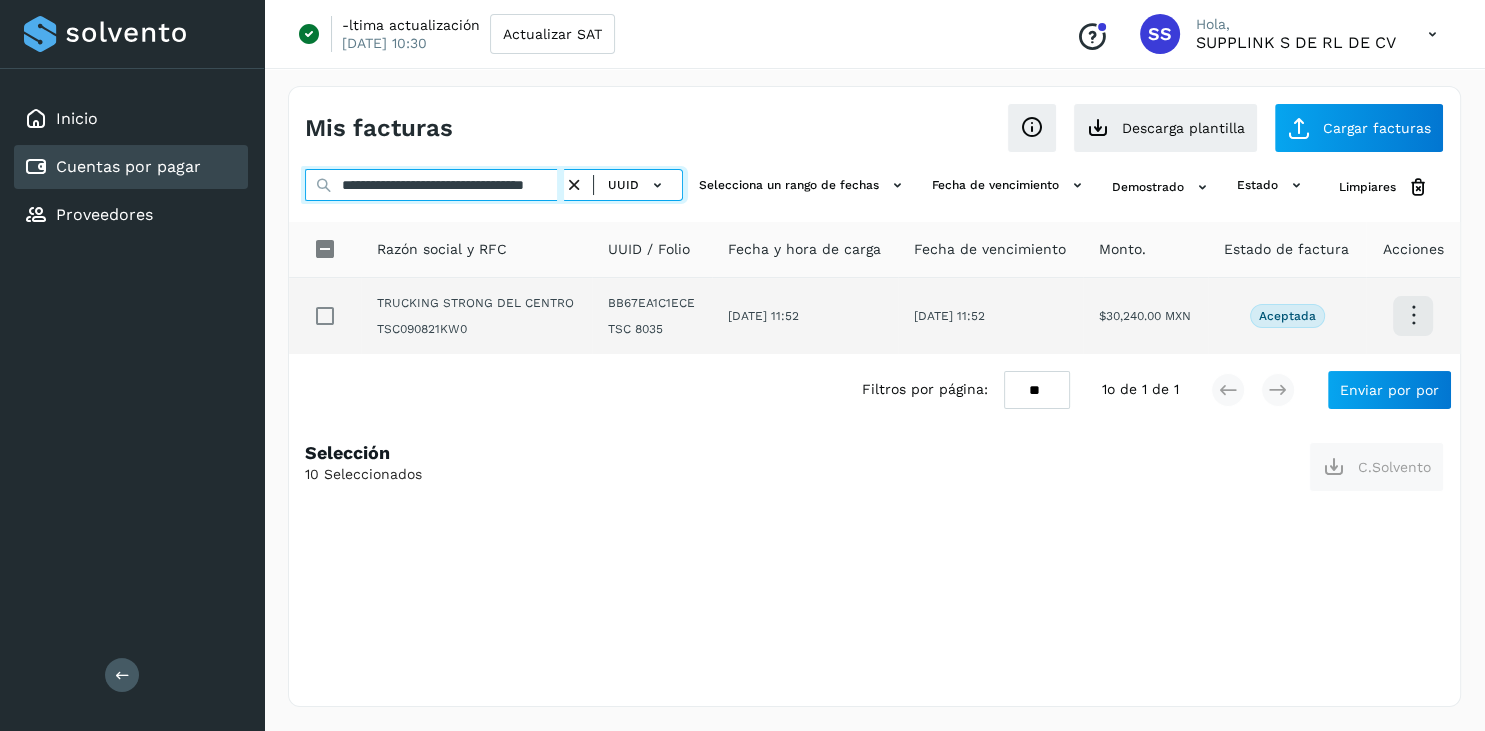 type on "**********" 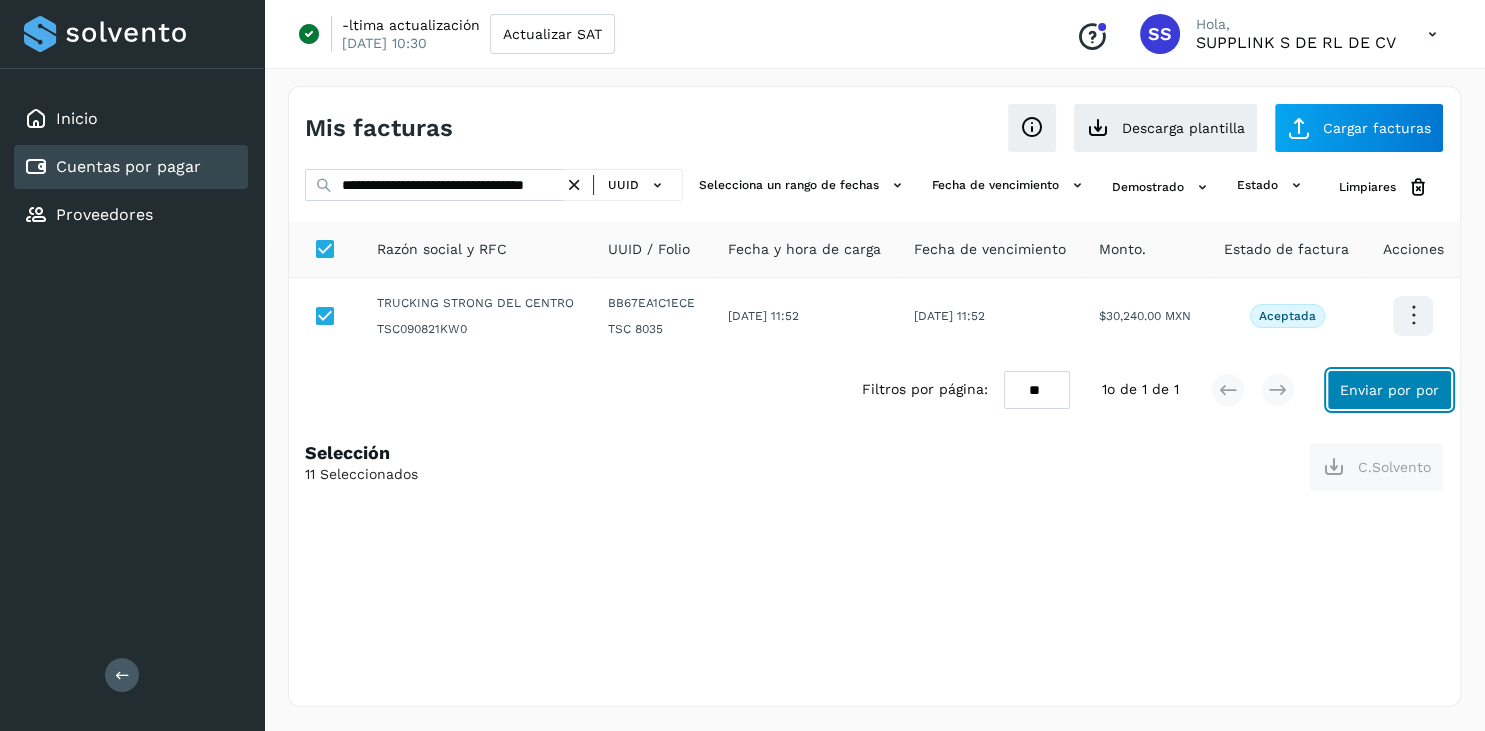 click on "Enviar por por" 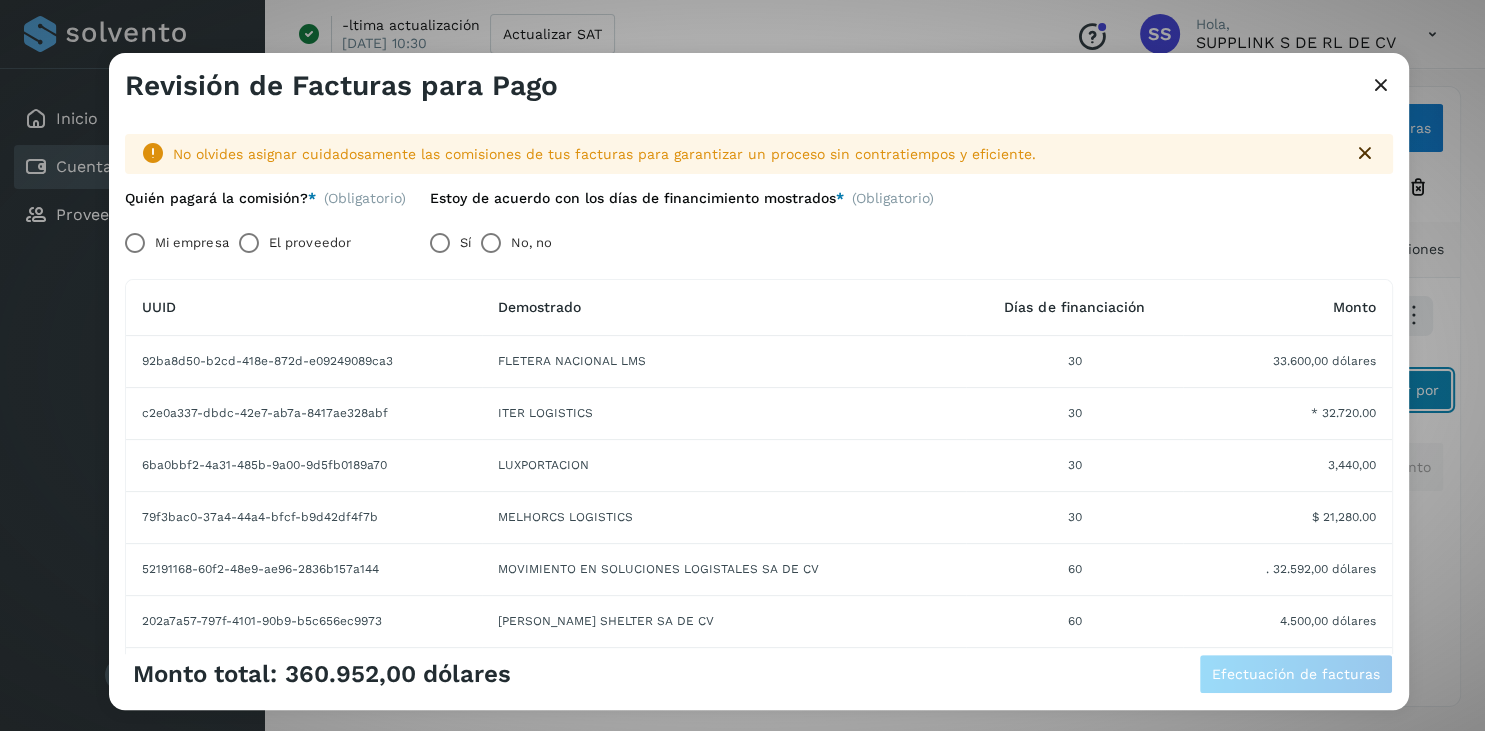scroll, scrollTop: 0, scrollLeft: 80, axis: horizontal 